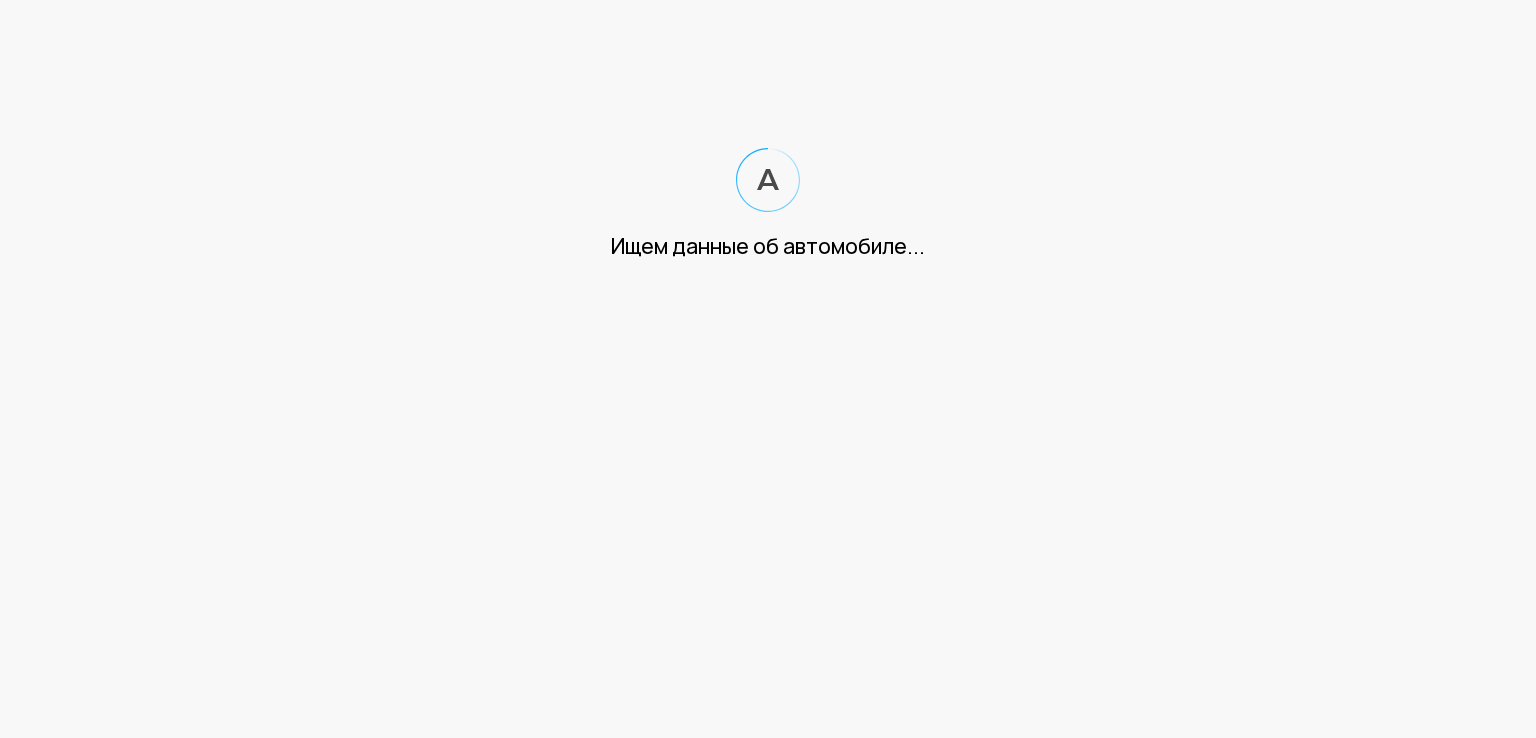 scroll, scrollTop: 0, scrollLeft: 0, axis: both 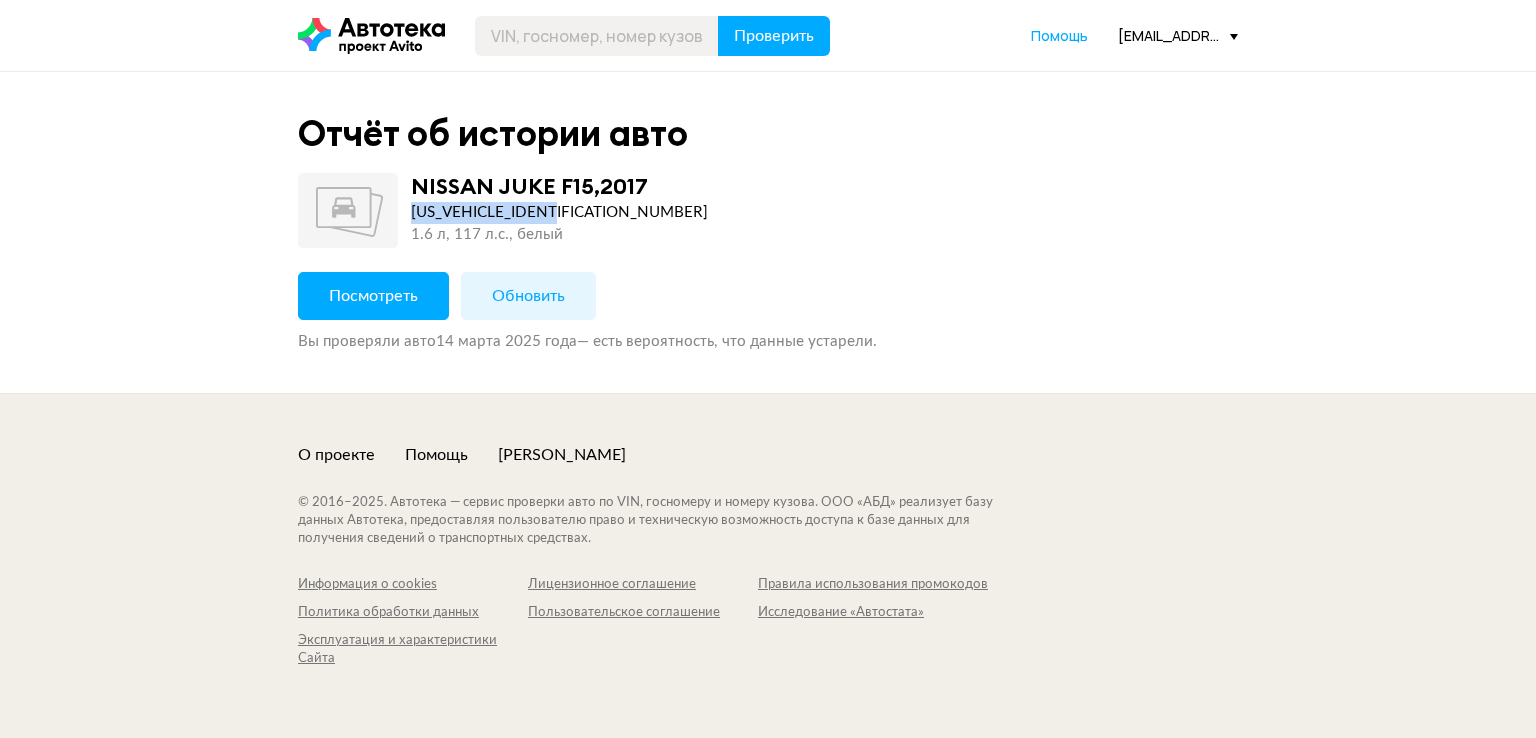 drag, startPoint x: 412, startPoint y: 213, endPoint x: 579, endPoint y: 205, distance: 167.19151 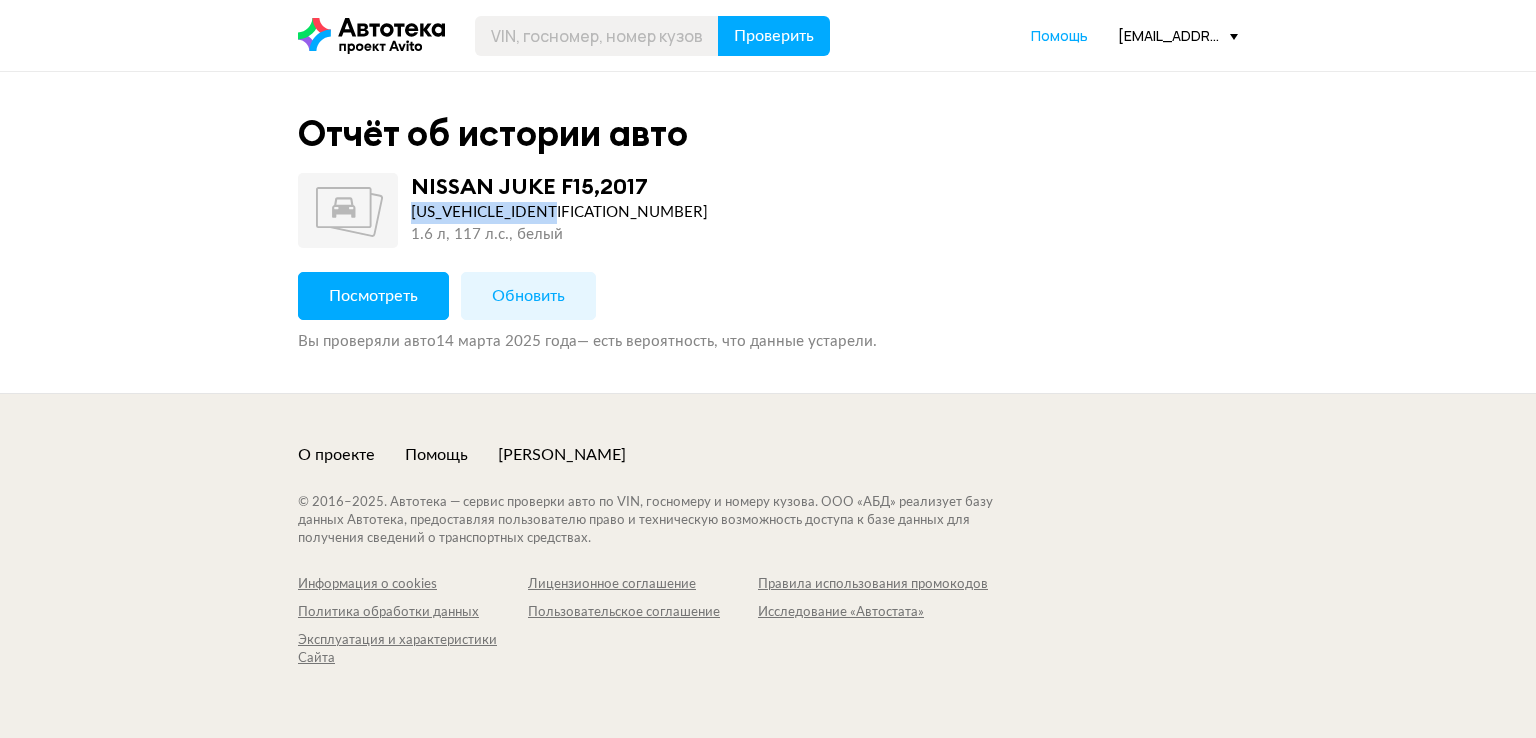 copy on "SJNFBAF15U7373221" 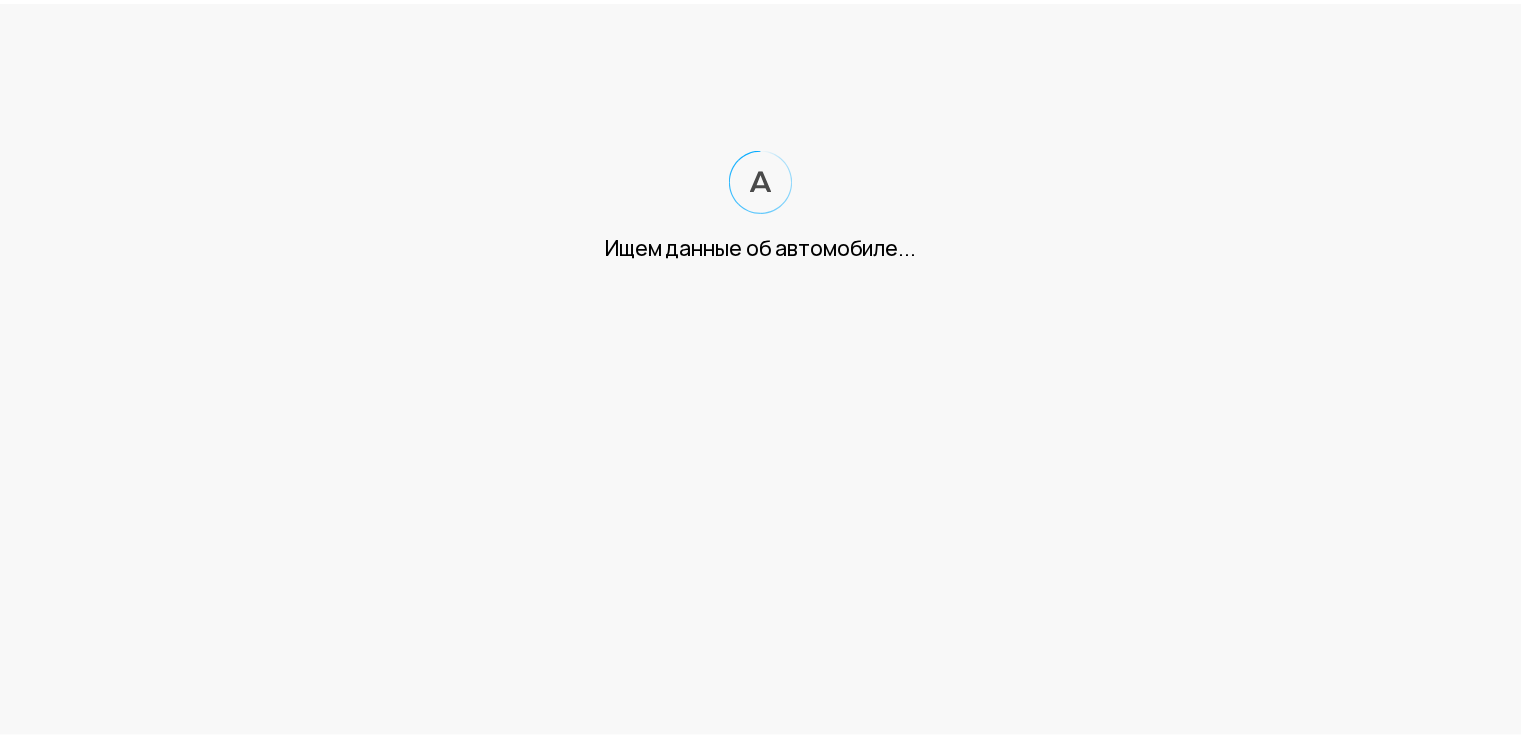scroll, scrollTop: 0, scrollLeft: 0, axis: both 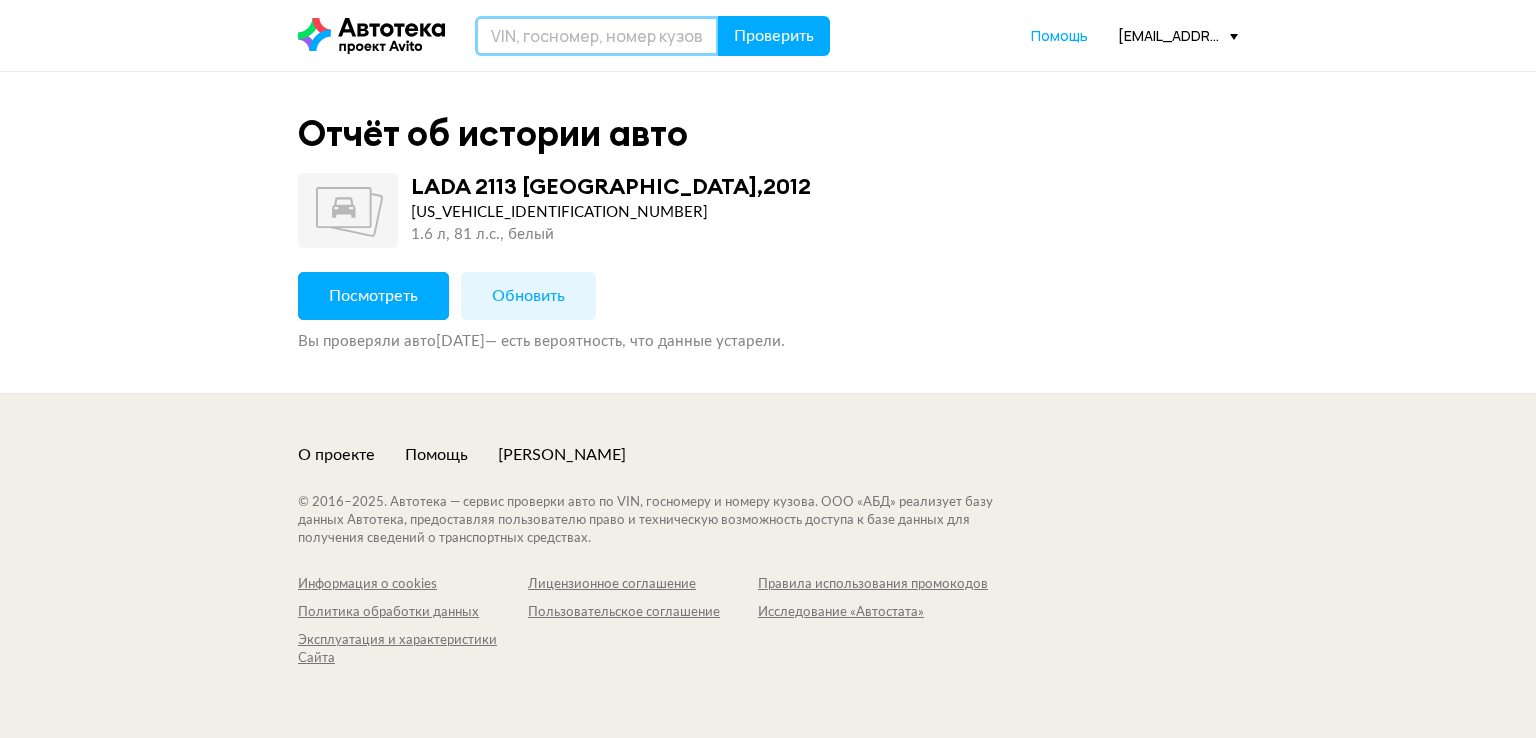 click at bounding box center [597, 36] 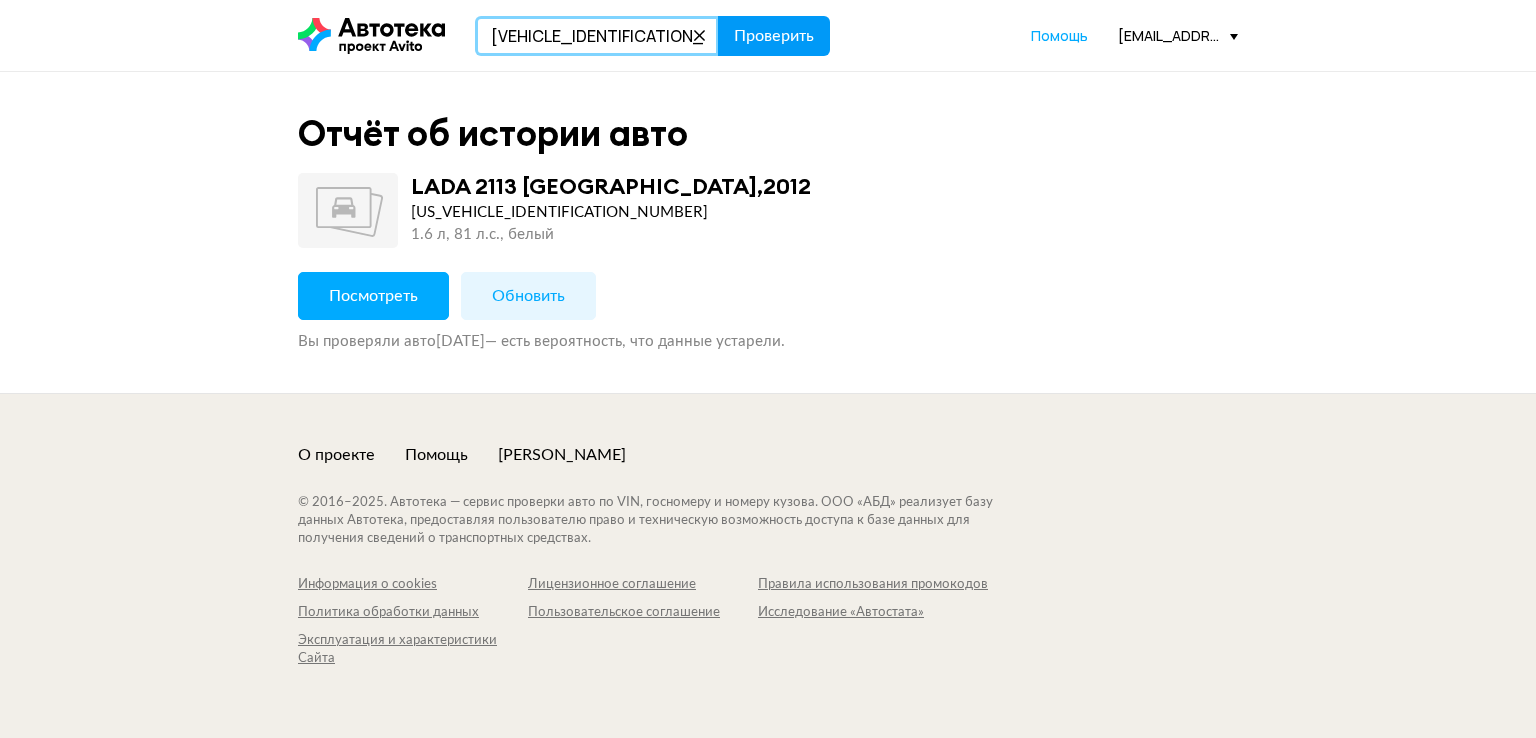 type on "[VEHICLE_IDENTIFICATION_NUMBER]" 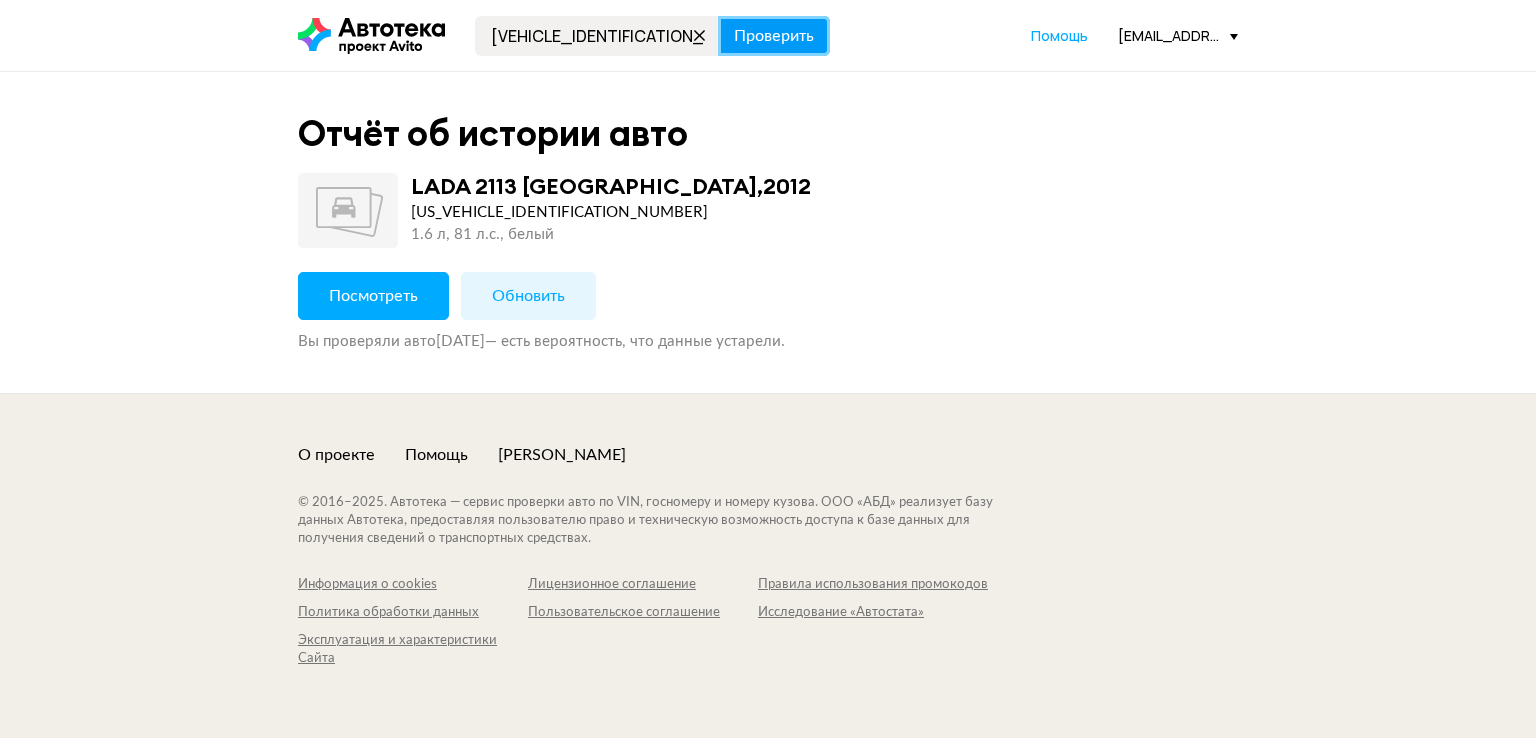 drag, startPoint x: 762, startPoint y: 46, endPoint x: 1148, endPoint y: 268, distance: 445.28644 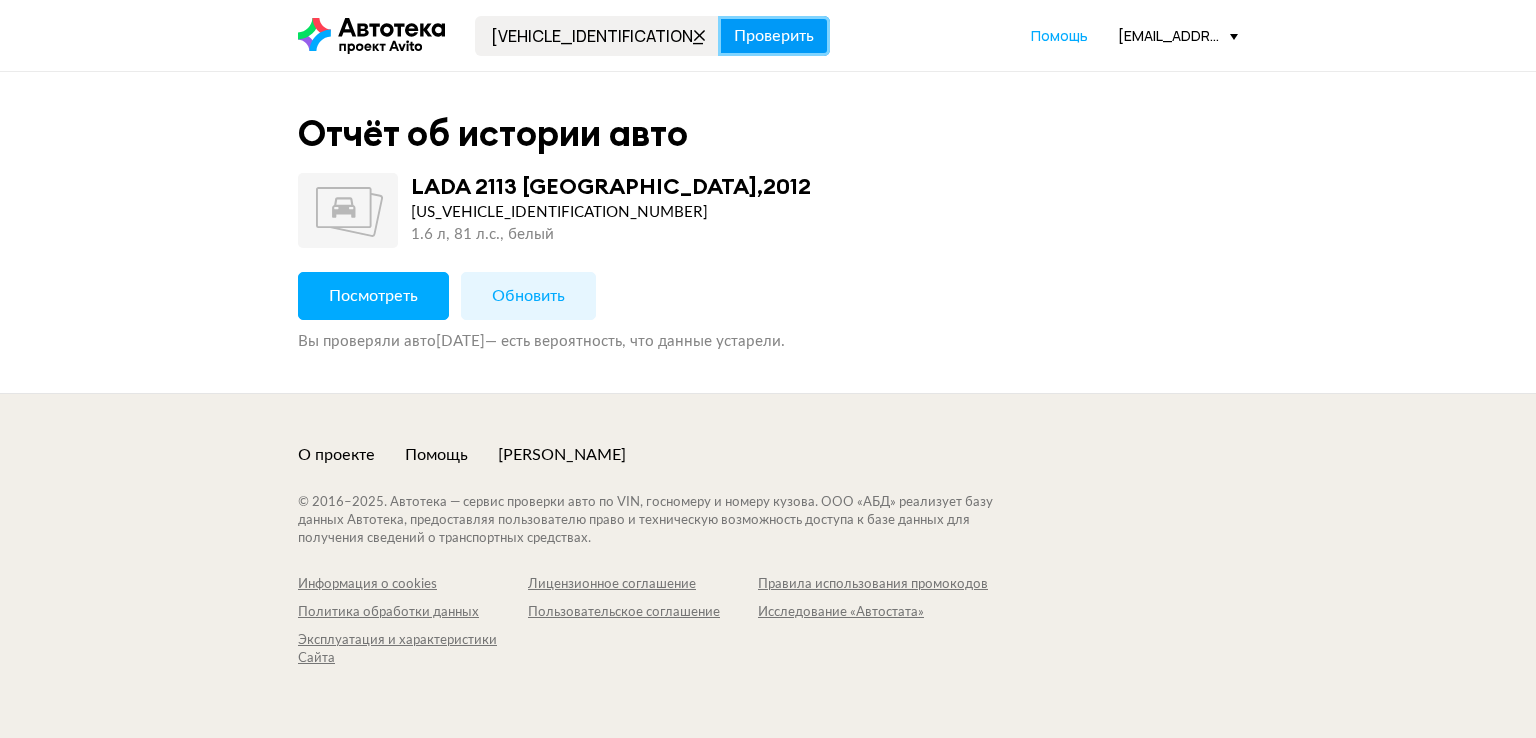 click on "Проверить" at bounding box center (774, 36) 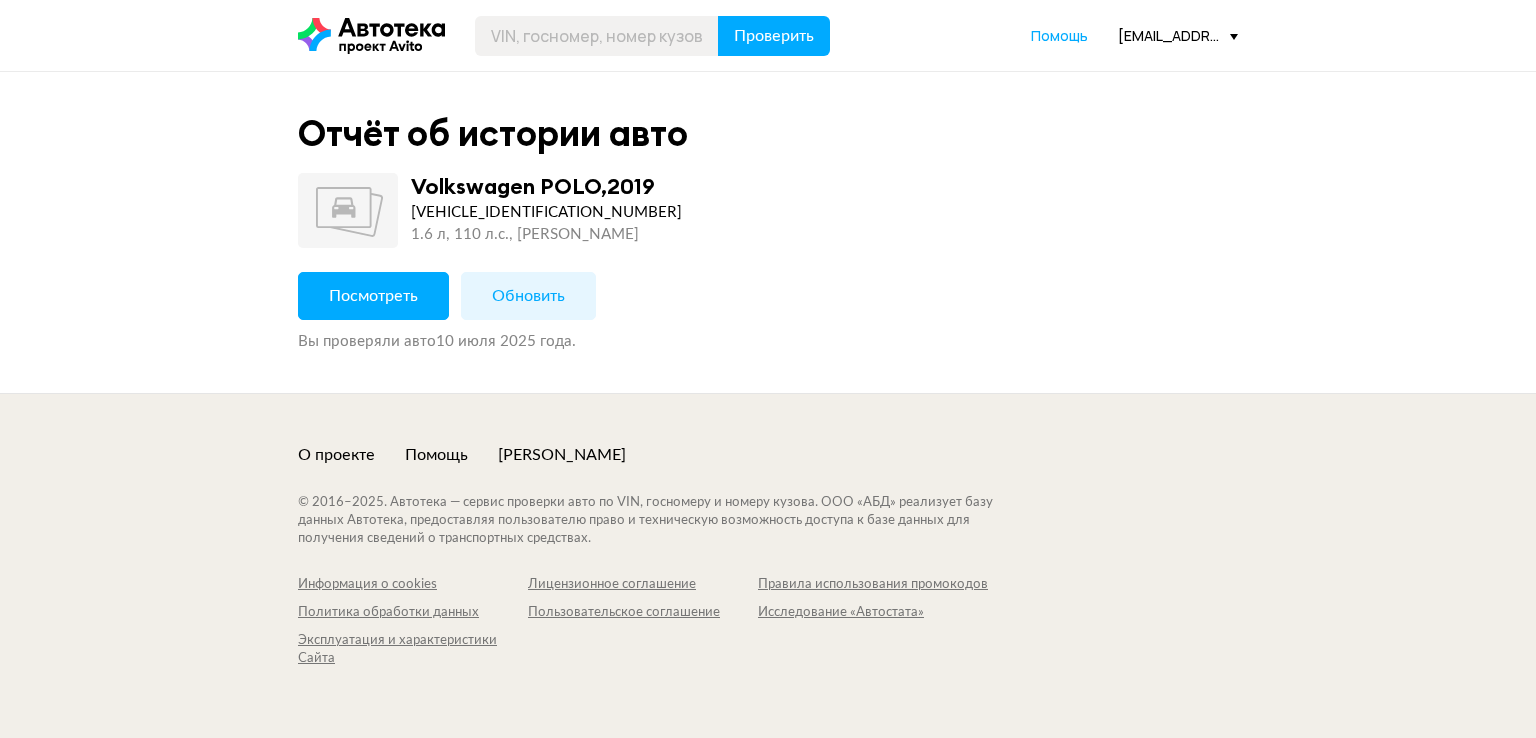 click on "Посмотреть" at bounding box center (373, 296) 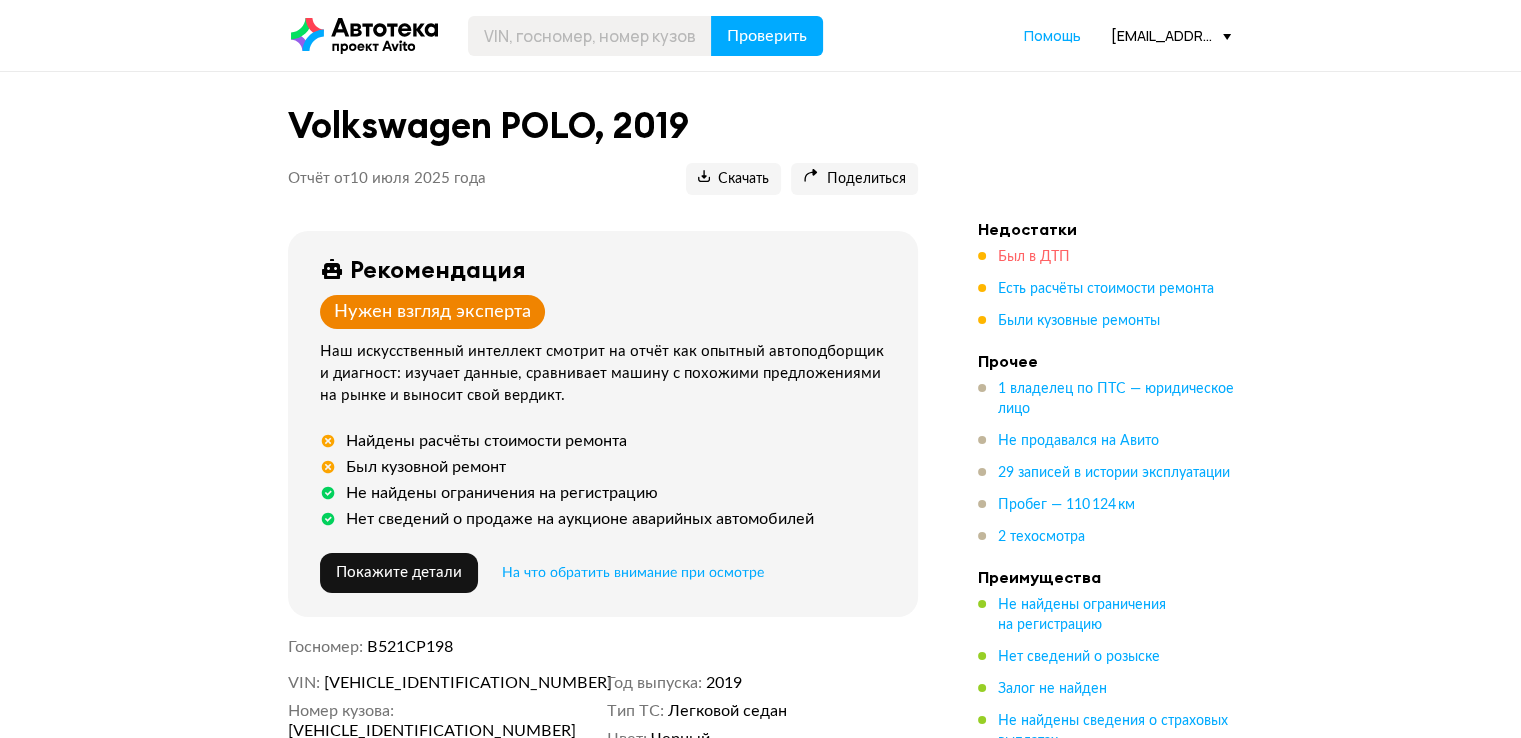 click on "Был в ДТП" at bounding box center (1034, 257) 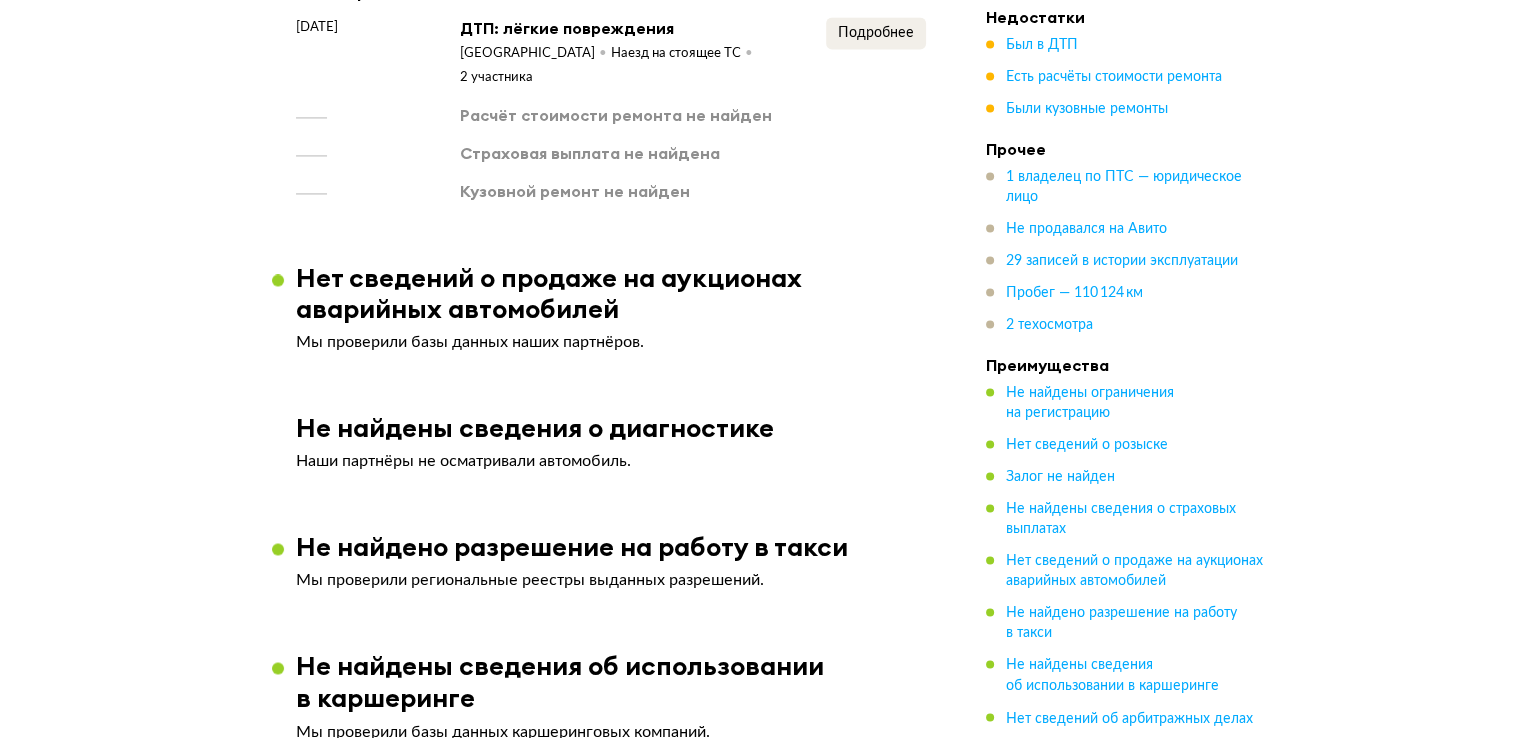 scroll, scrollTop: 2875, scrollLeft: 0, axis: vertical 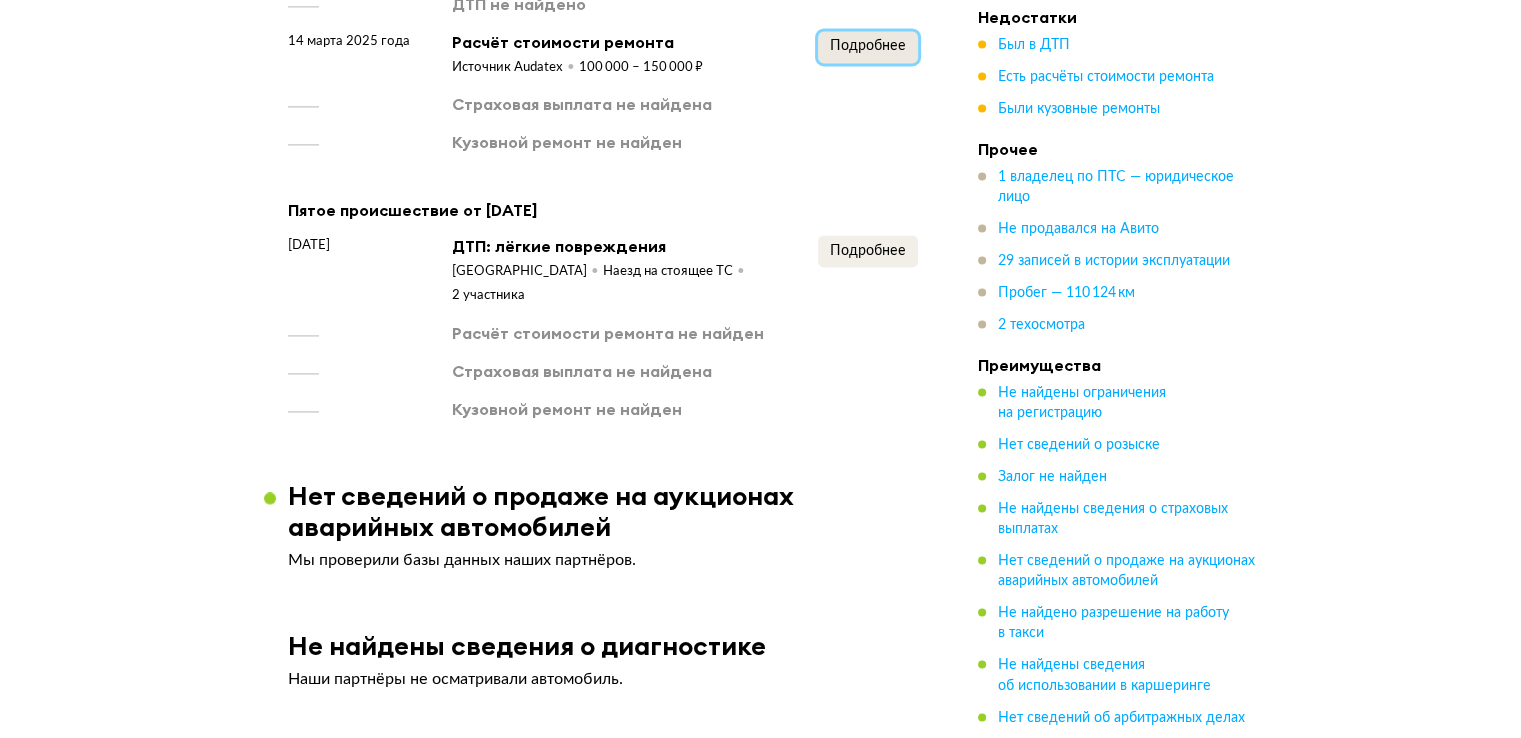 click on "Подробнее" at bounding box center [868, 46] 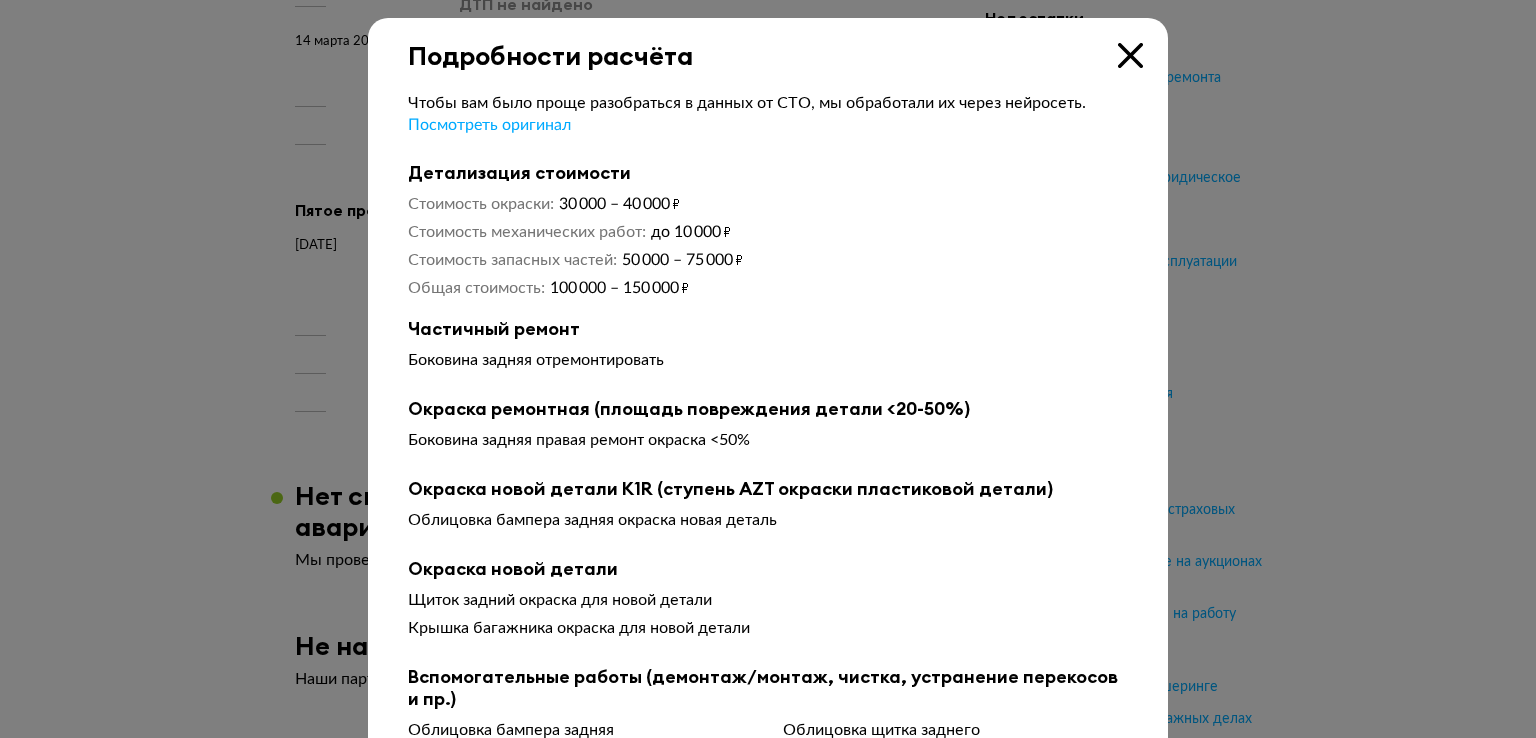 scroll, scrollTop: 0, scrollLeft: 0, axis: both 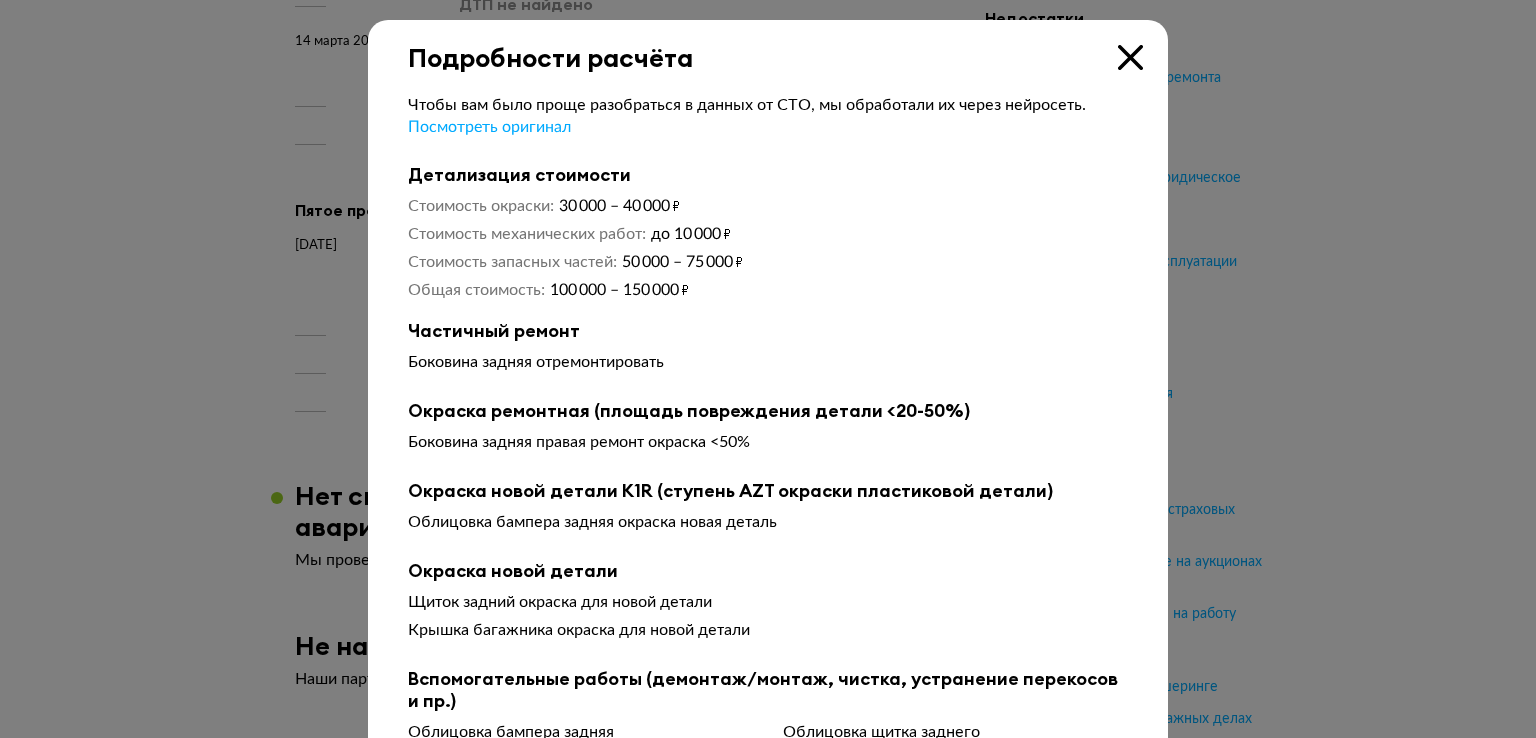 click at bounding box center (1130, 57) 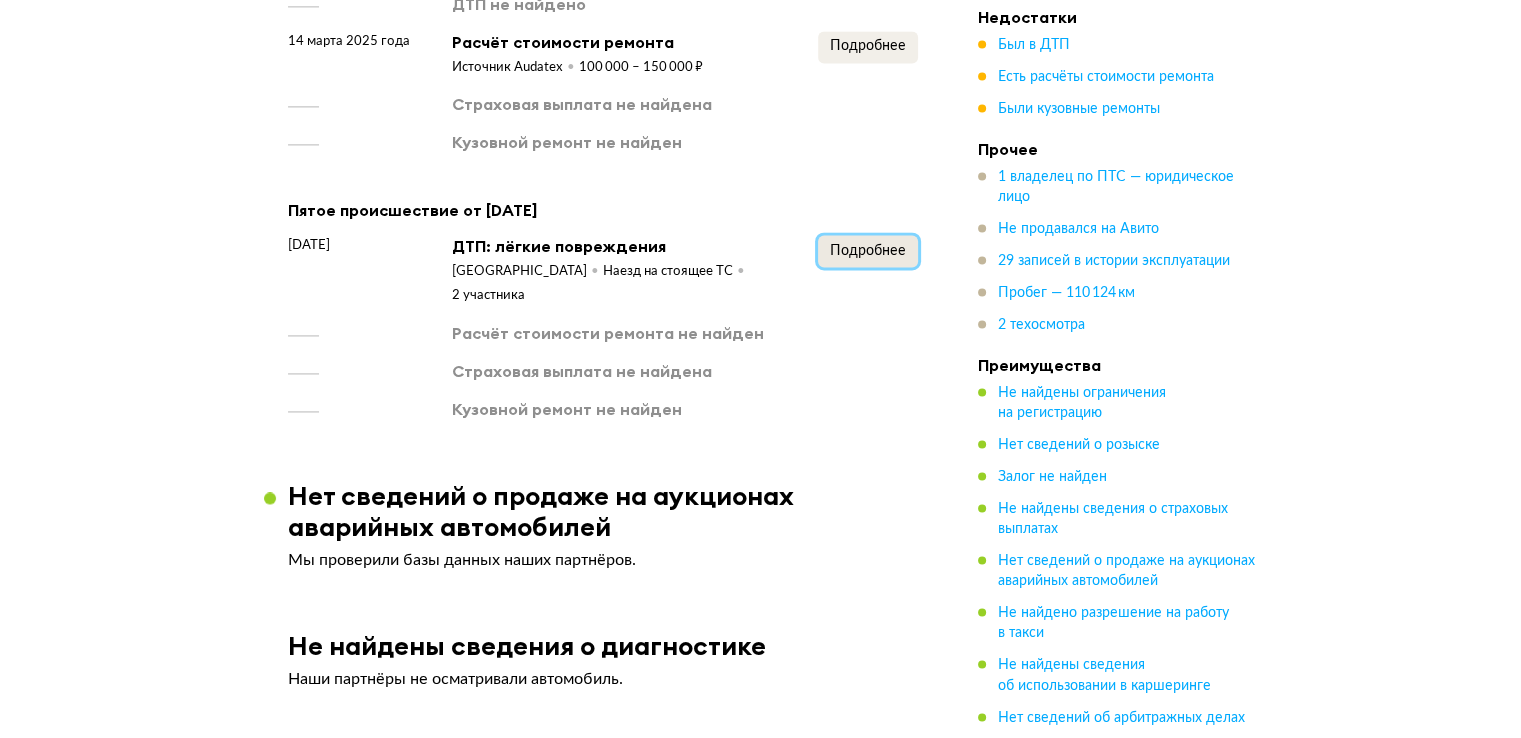 click on "Подробнее" at bounding box center [868, 251] 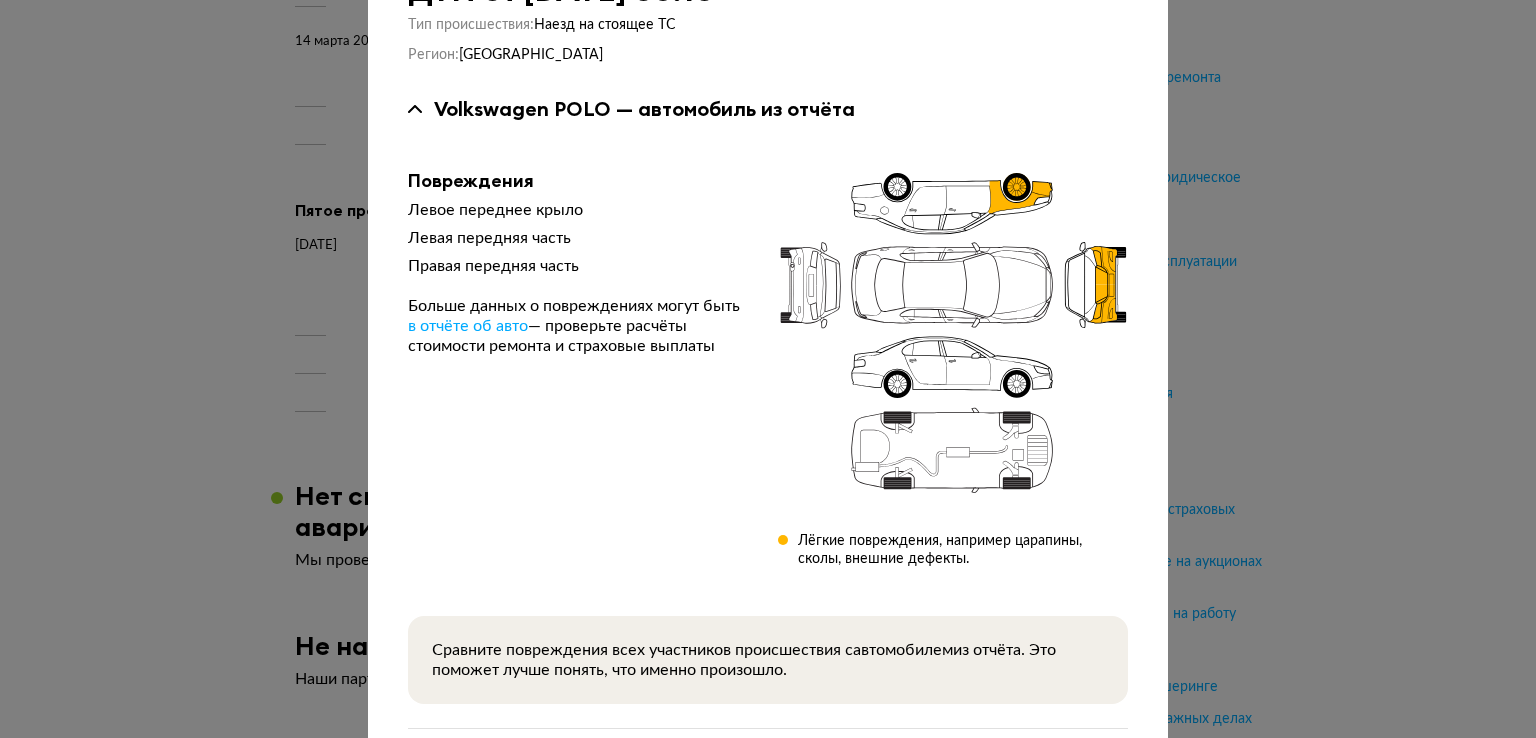 scroll, scrollTop: 200, scrollLeft: 0, axis: vertical 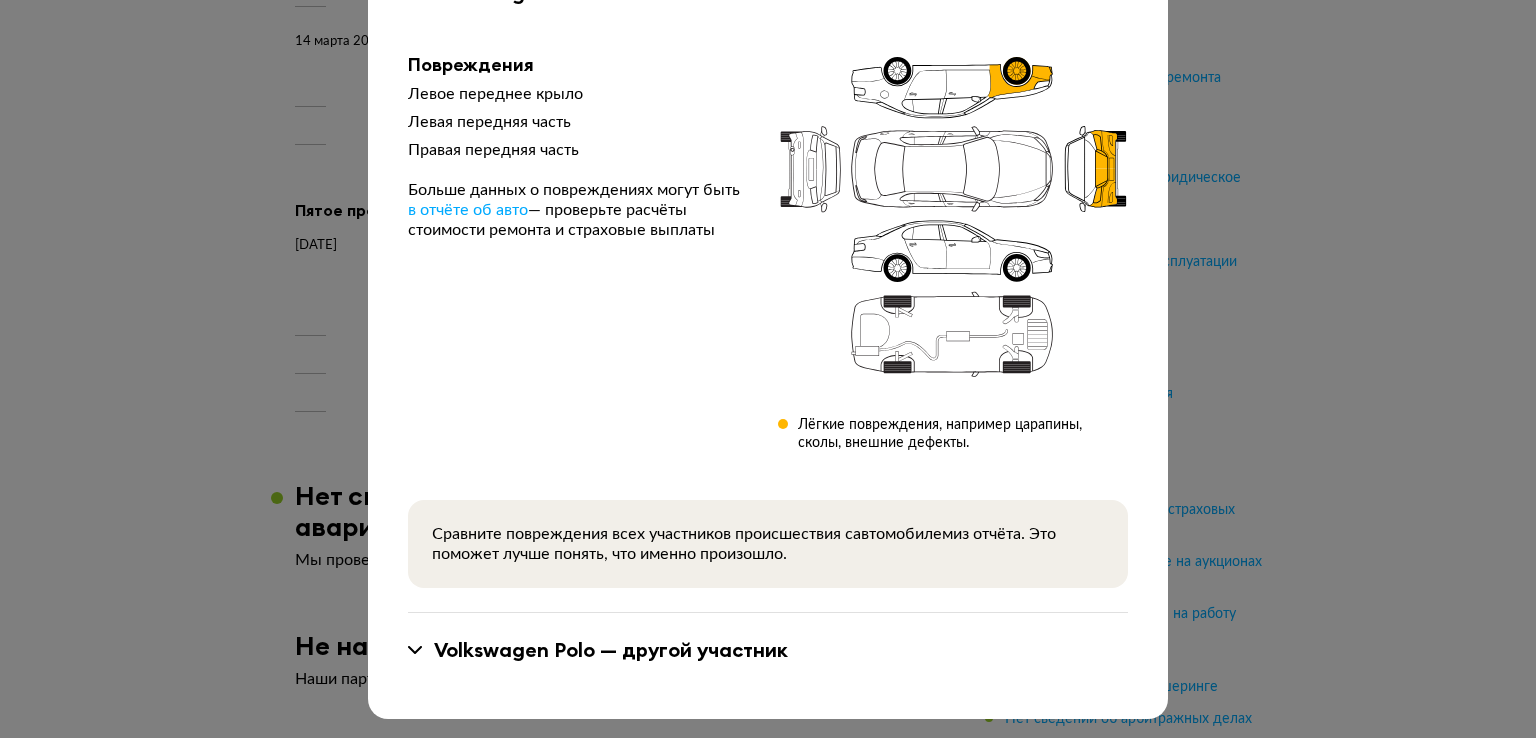click on "Volkswagen   Polo   —   другой участник" at bounding box center [768, 650] 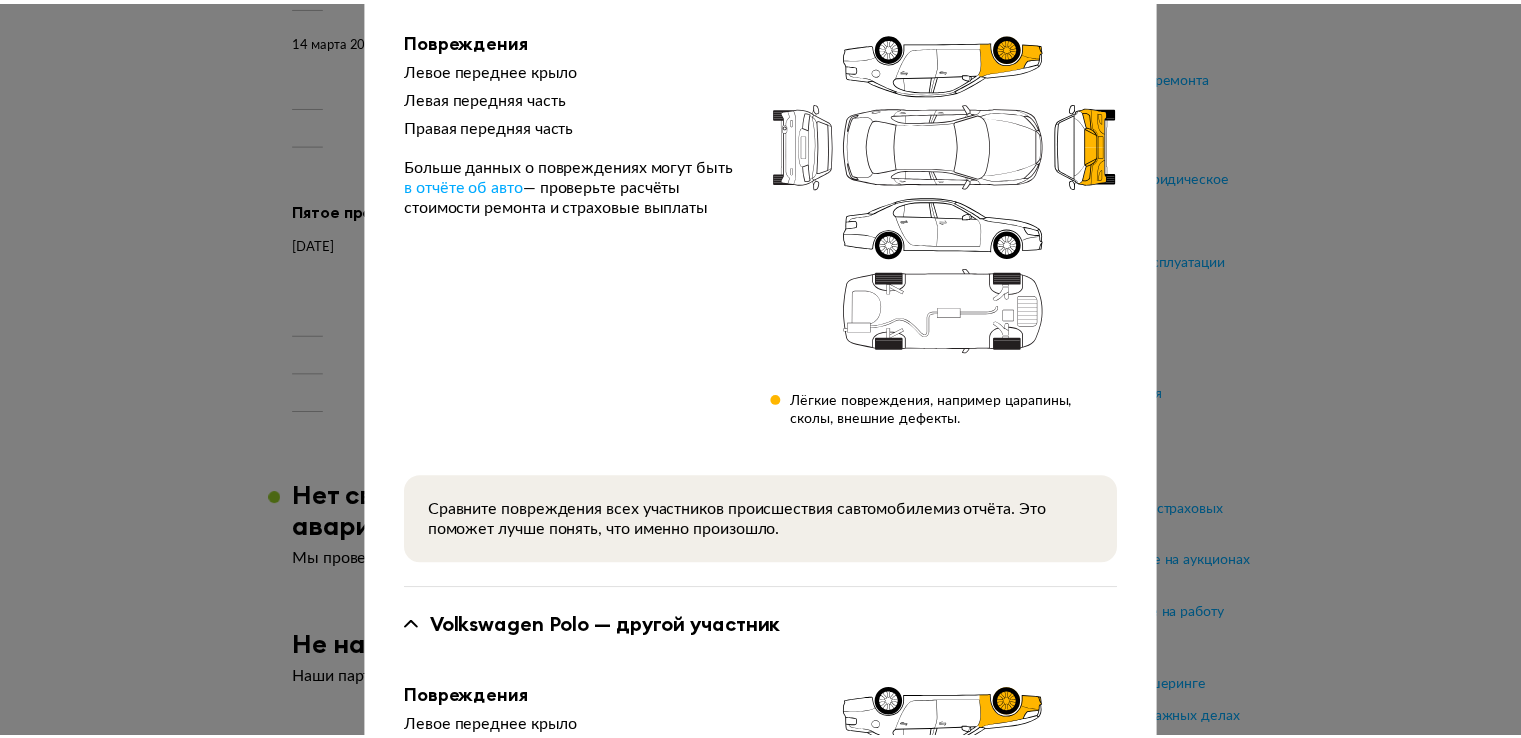 scroll, scrollTop: 0, scrollLeft: 0, axis: both 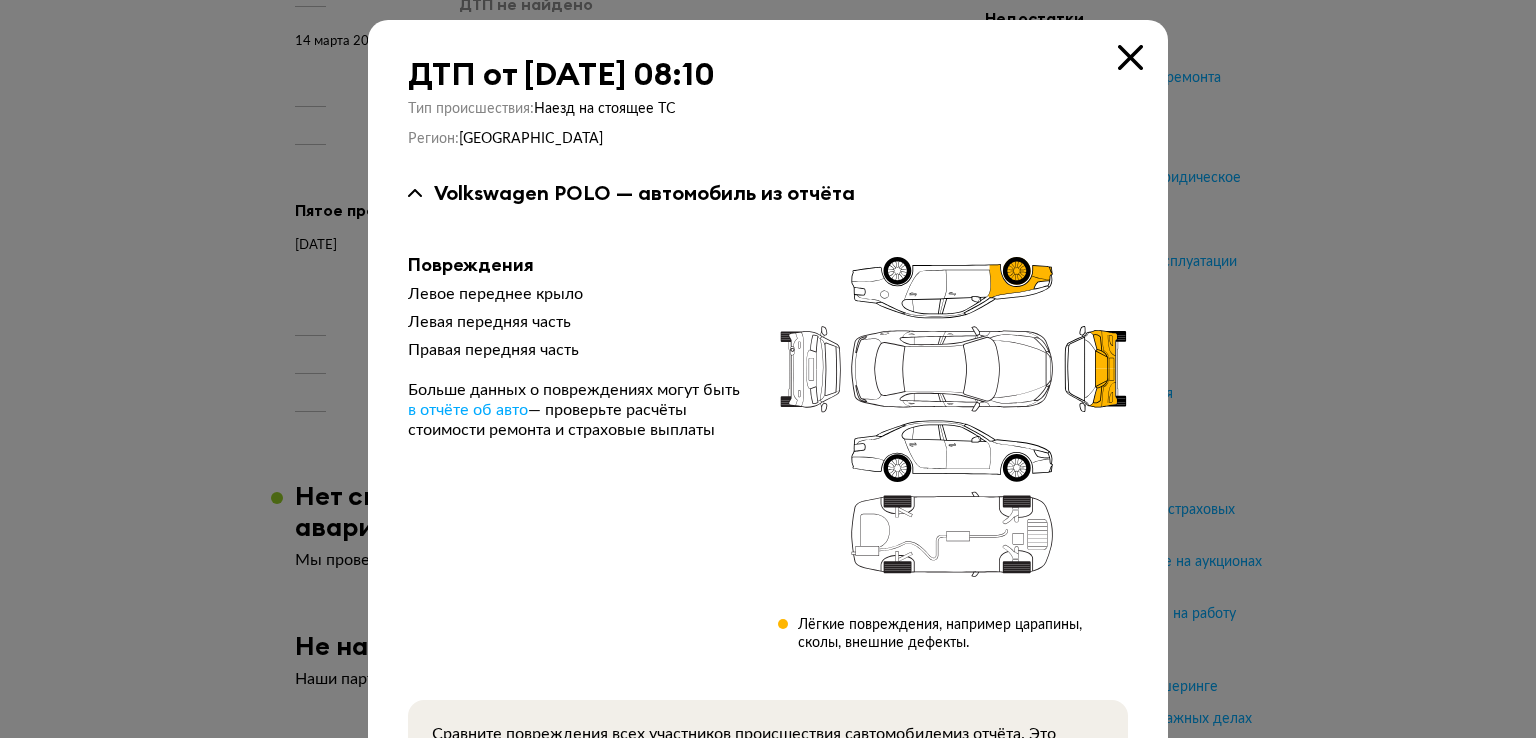 click at bounding box center (1130, 57) 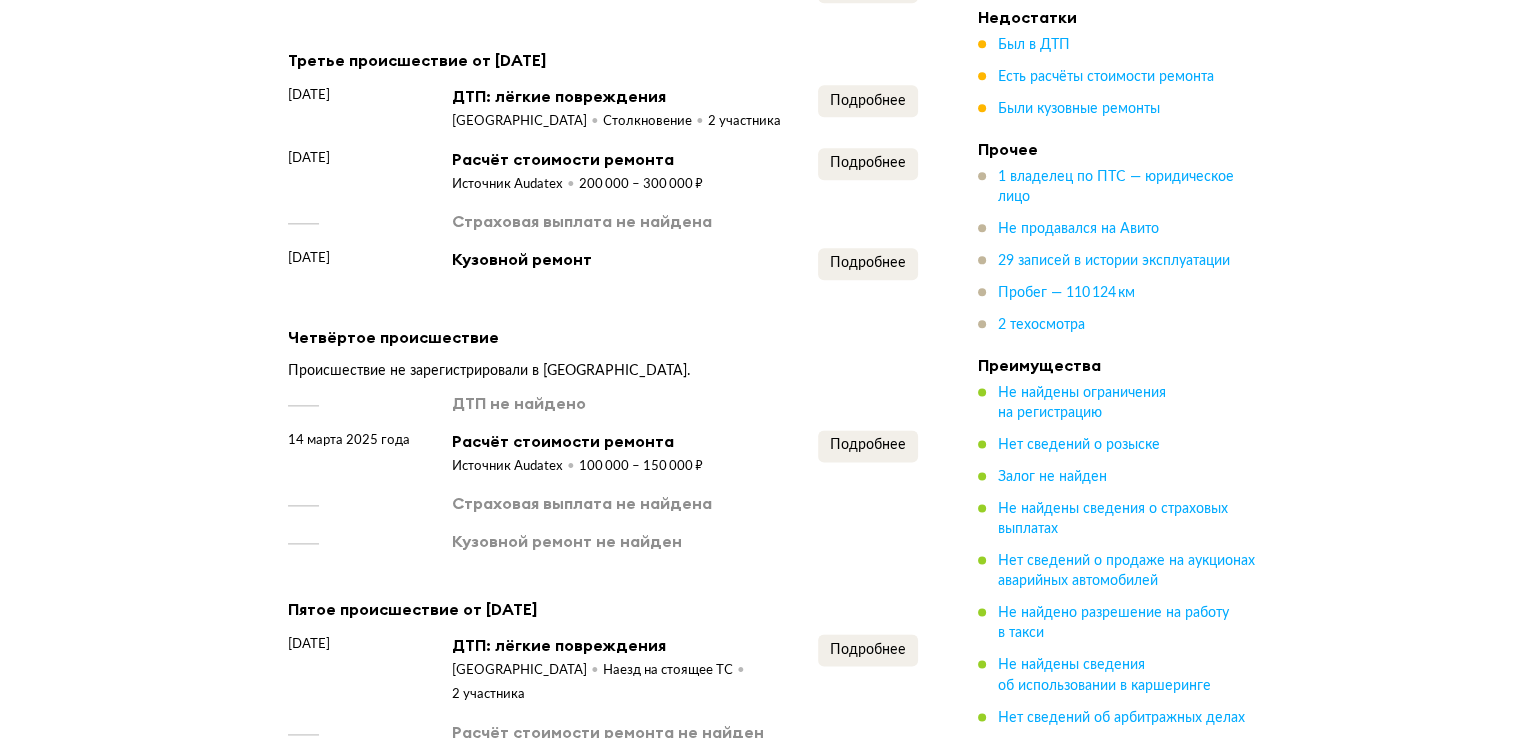 scroll, scrollTop: 2475, scrollLeft: 0, axis: vertical 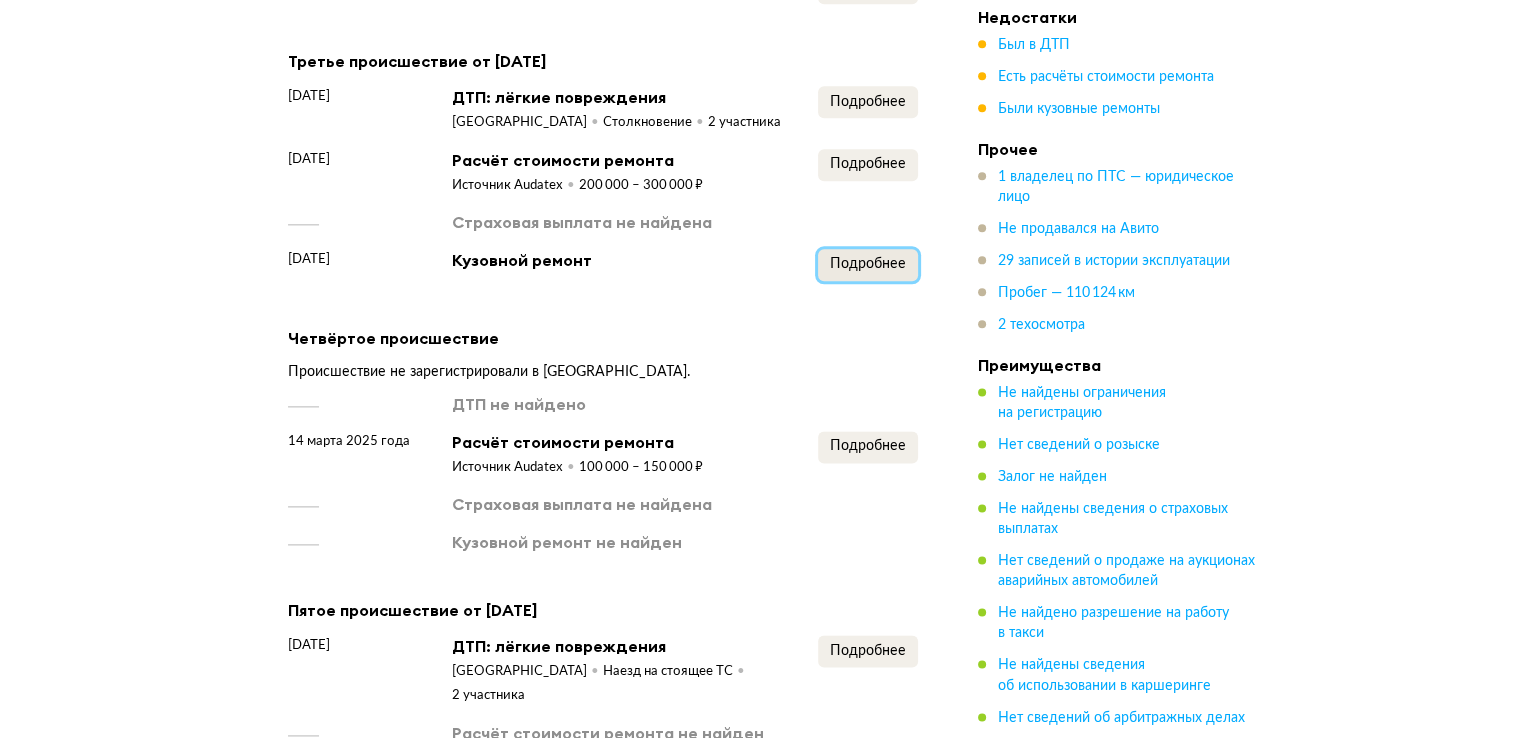 click on "Подробнее" at bounding box center (868, 265) 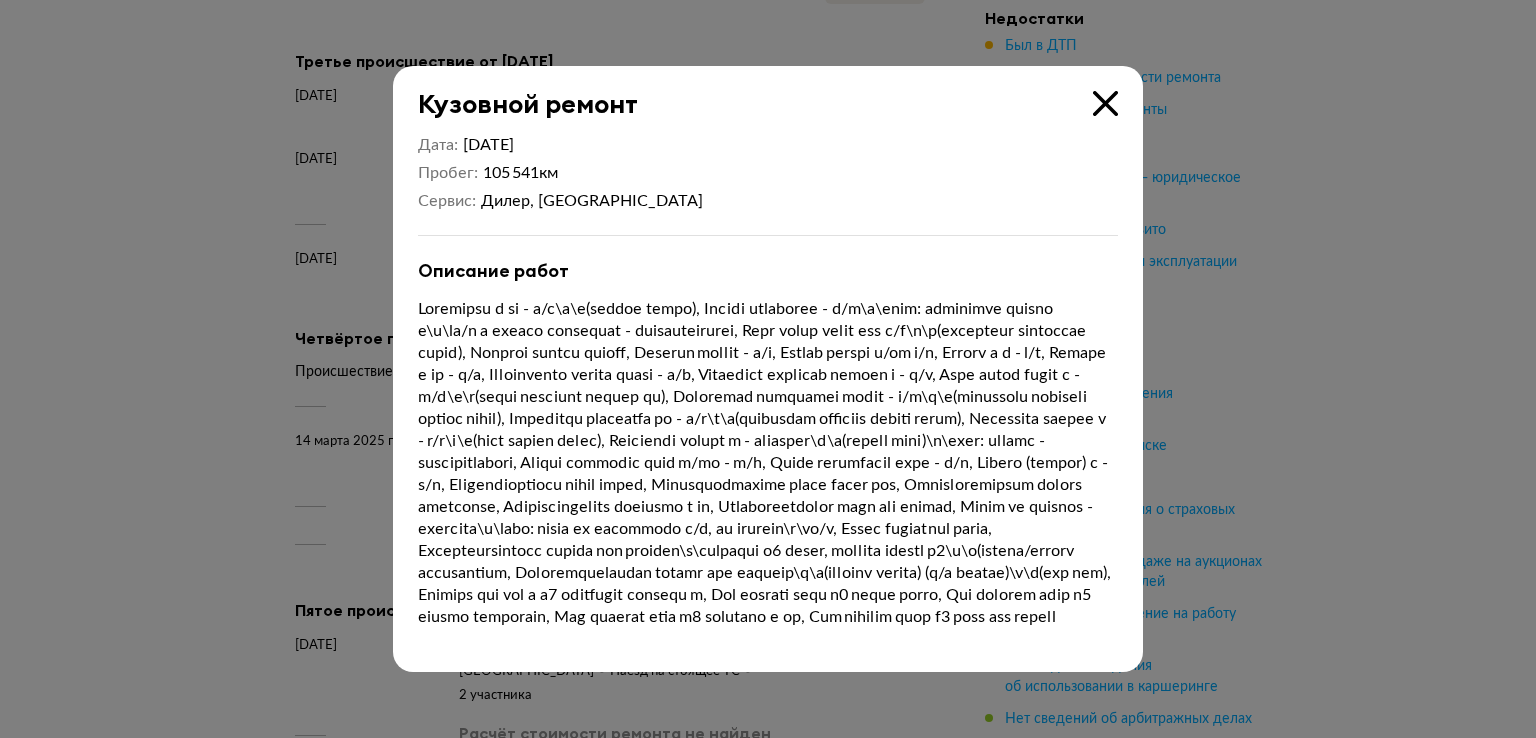 click at bounding box center [1105, 103] 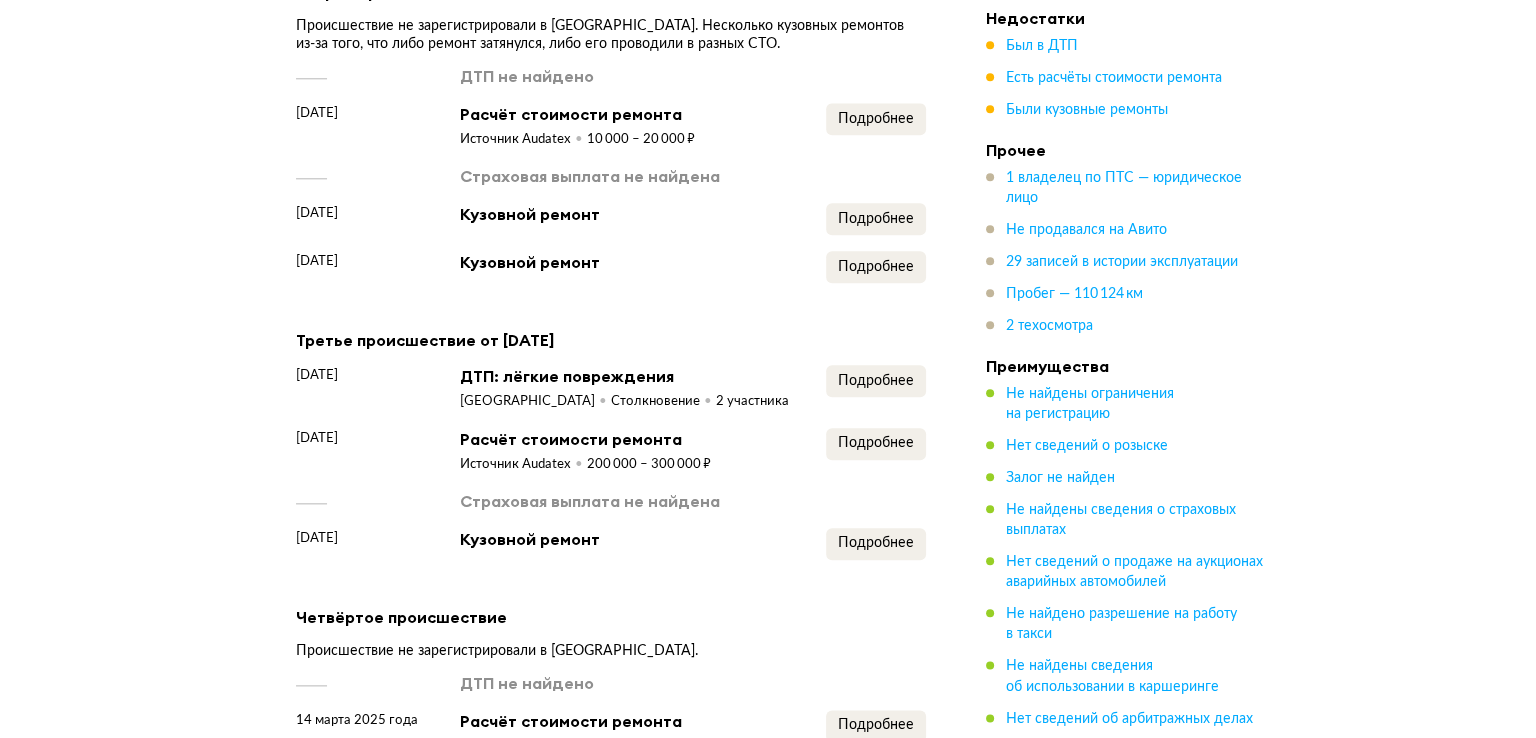 scroll, scrollTop: 2175, scrollLeft: 0, axis: vertical 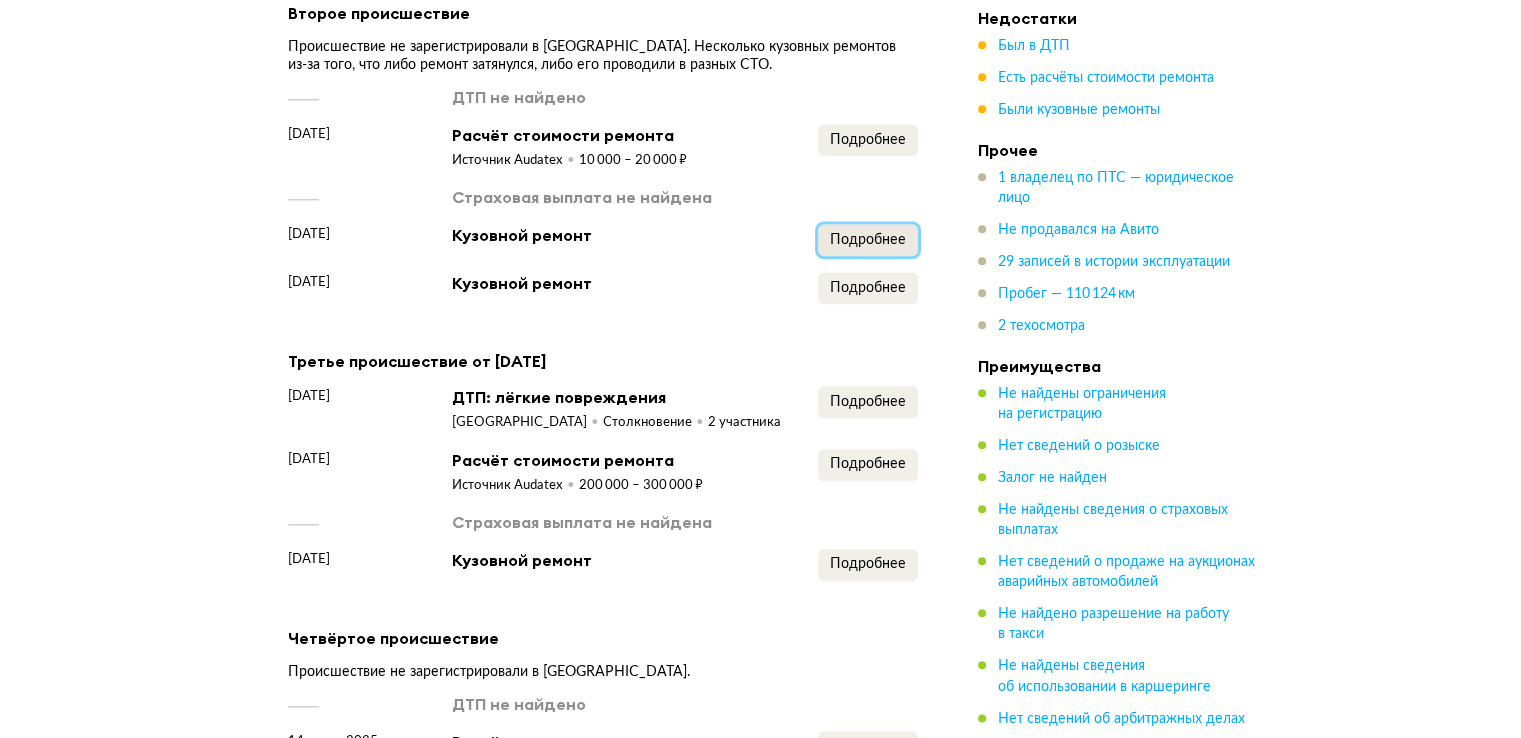 click on "Подробнее" at bounding box center (868, 240) 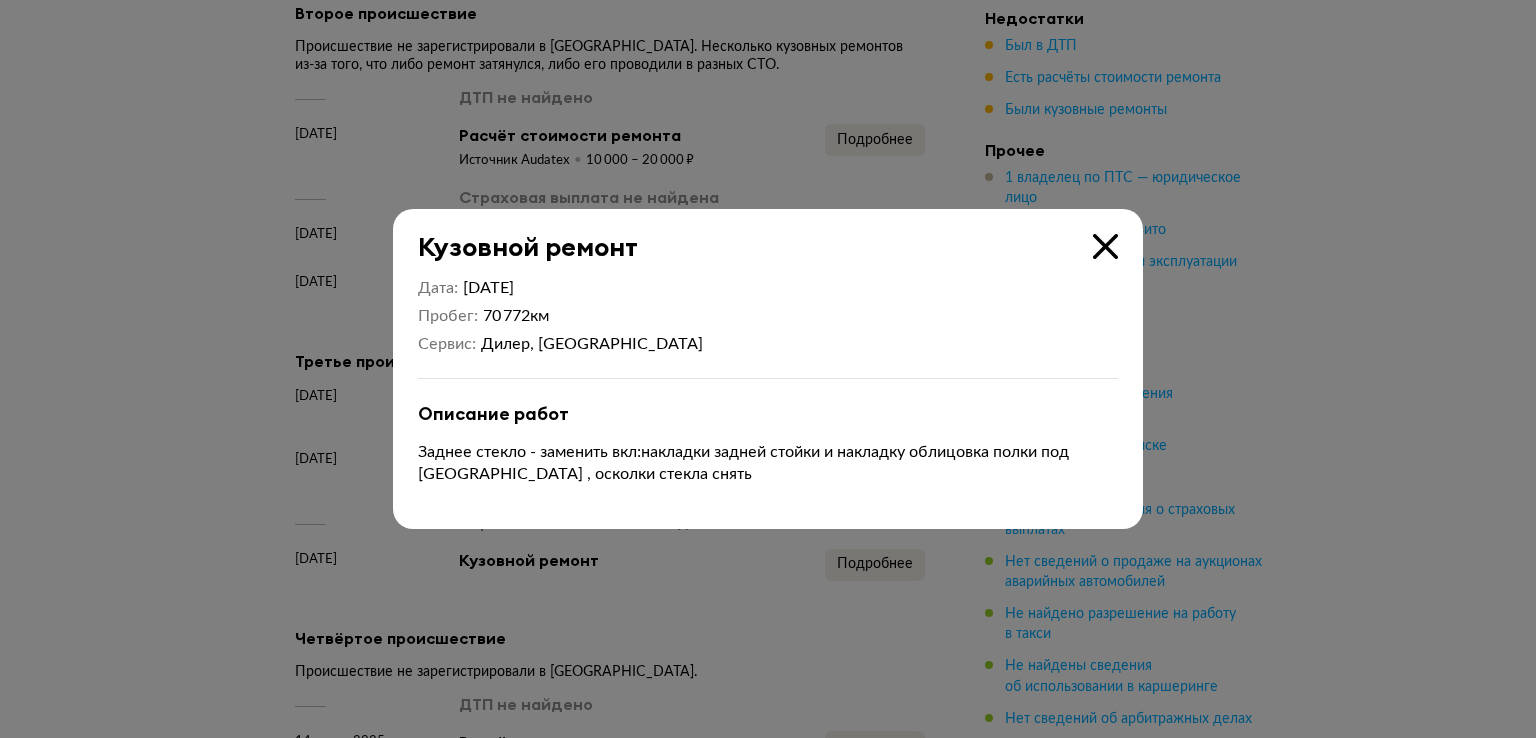 click at bounding box center (1105, 246) 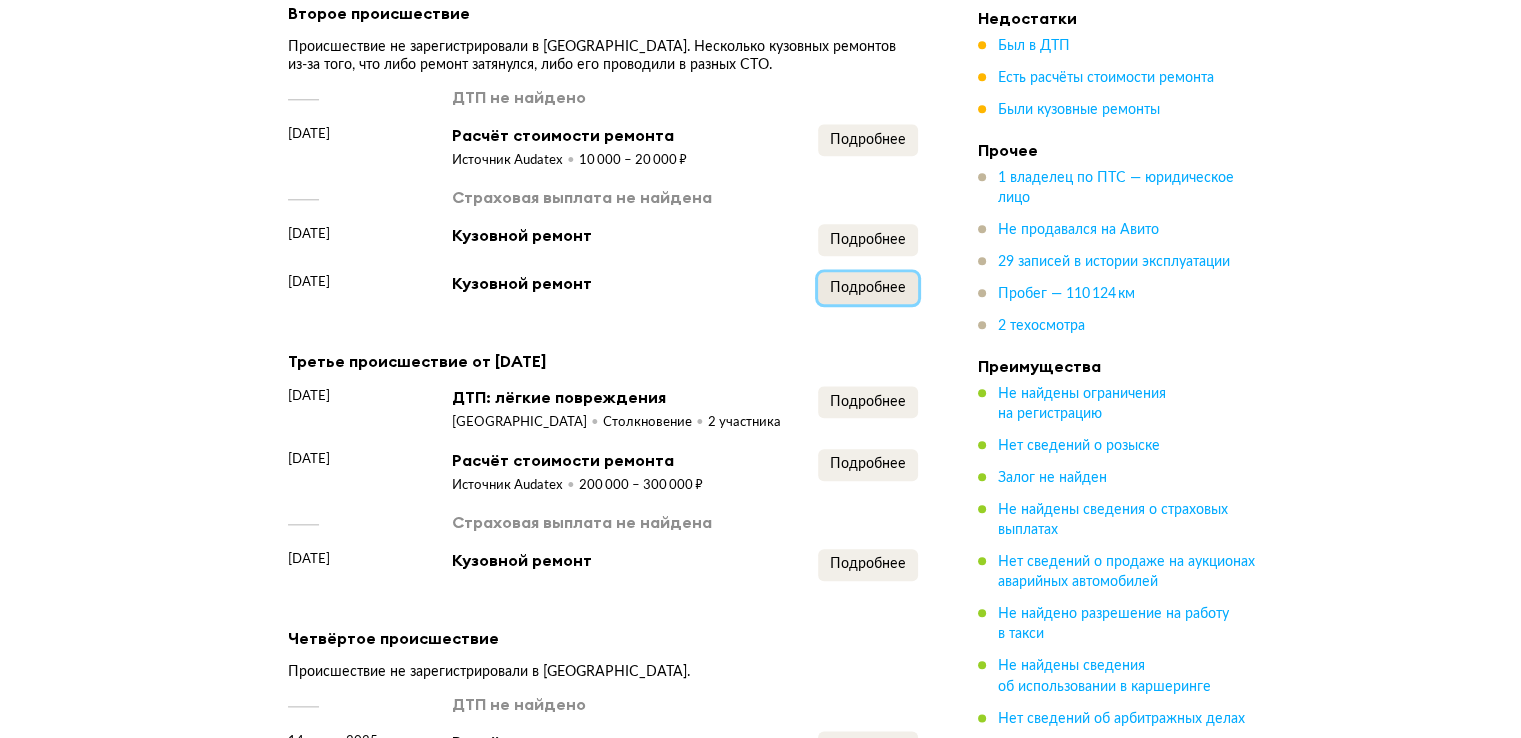 click on "Подробнее" at bounding box center [868, 288] 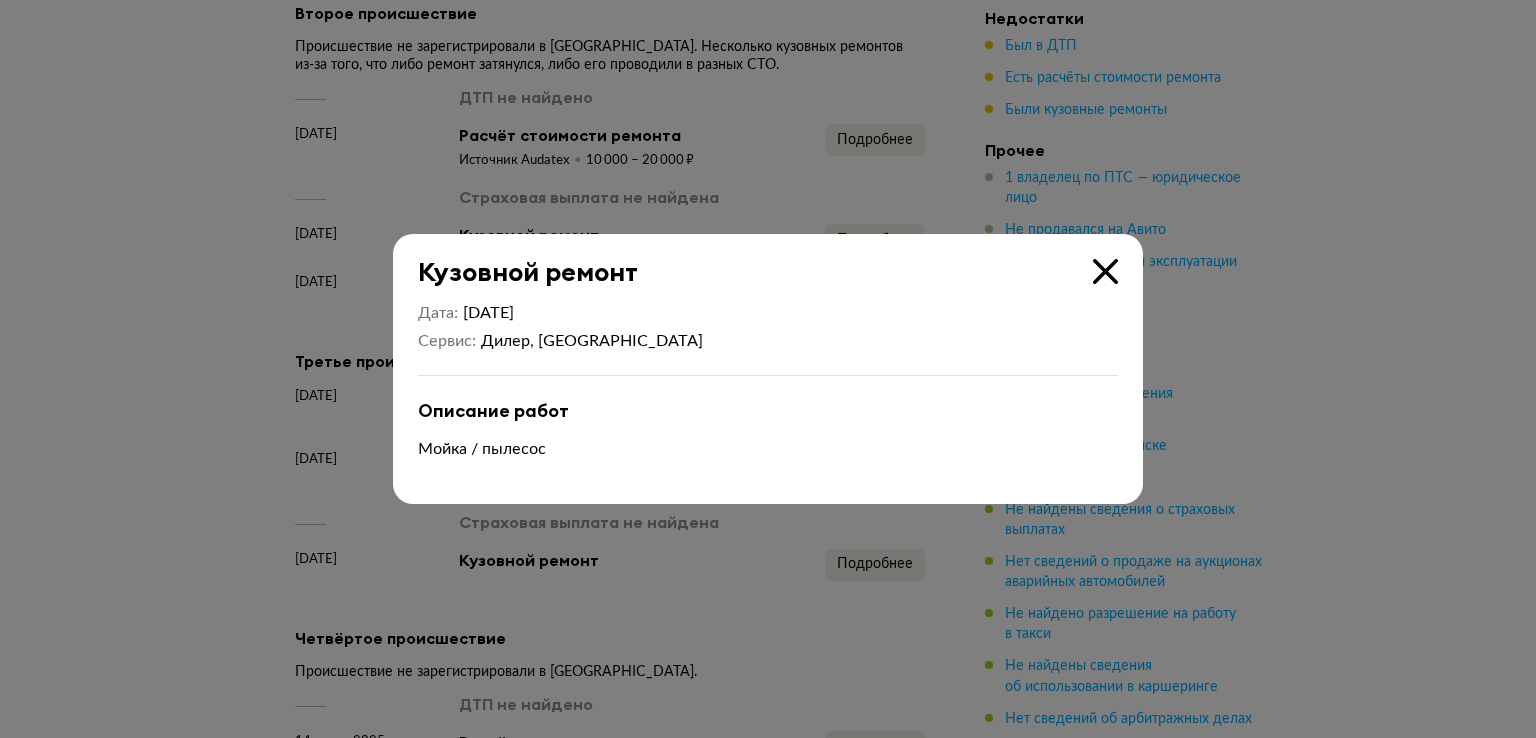 click at bounding box center [1105, 271] 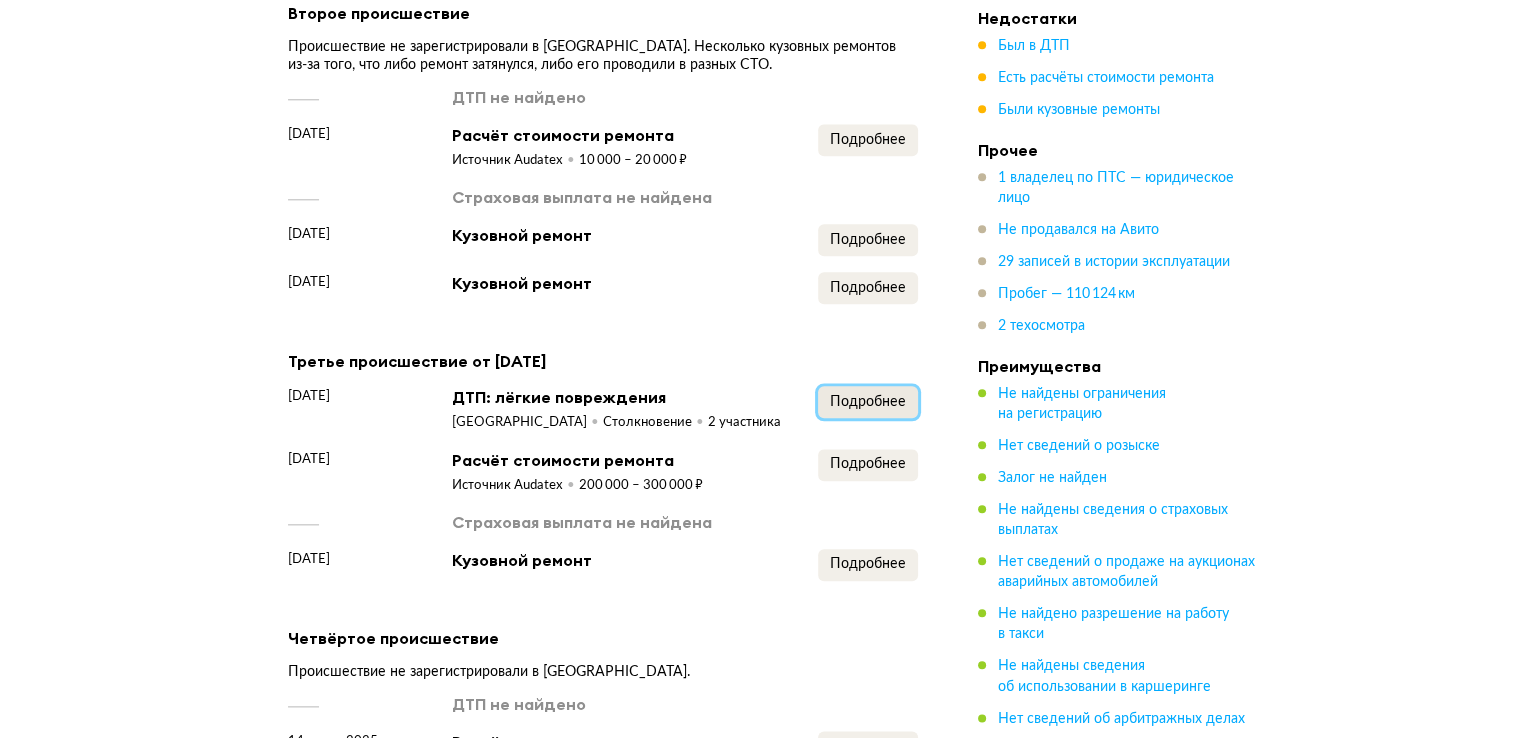 click on "Подробнее" at bounding box center [868, 402] 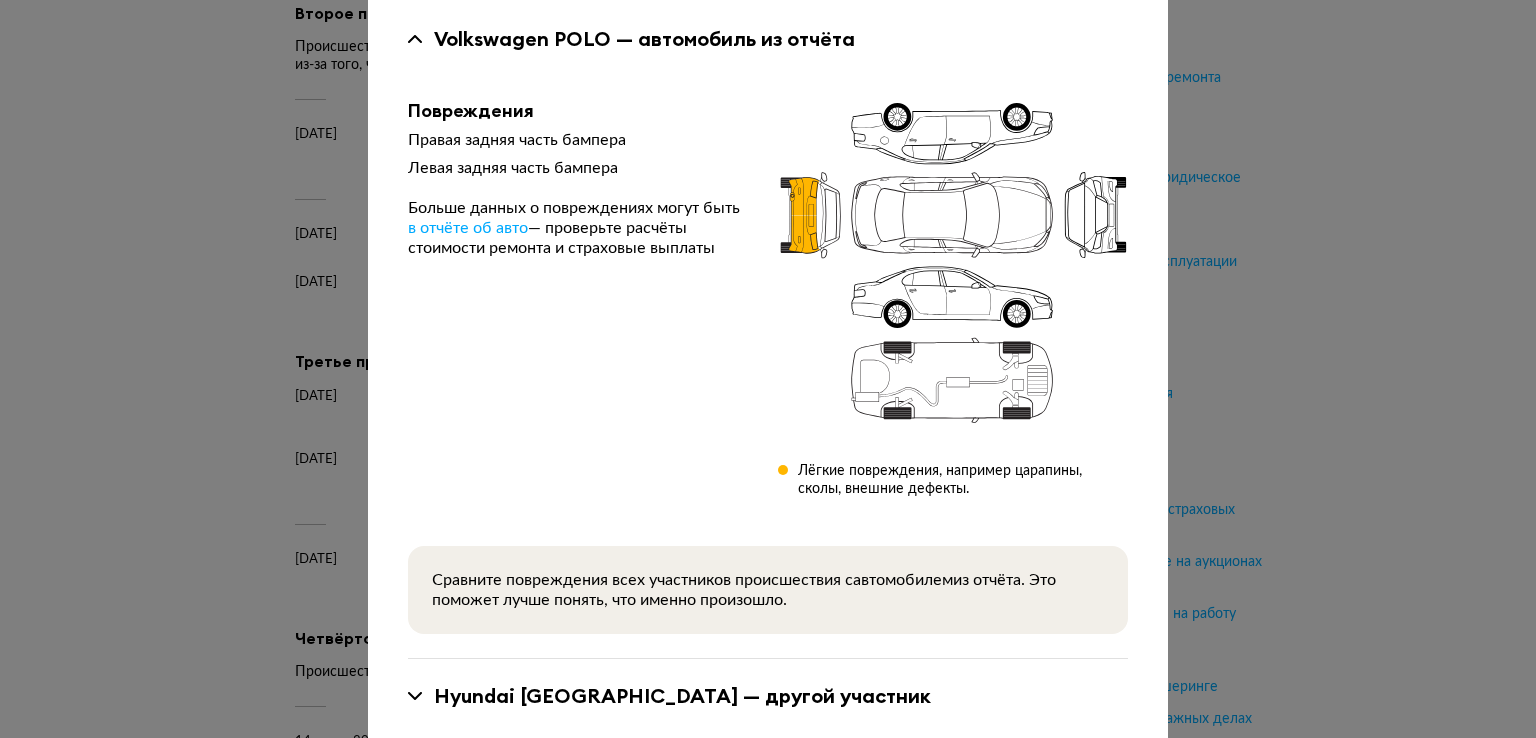 scroll, scrollTop: 200, scrollLeft: 0, axis: vertical 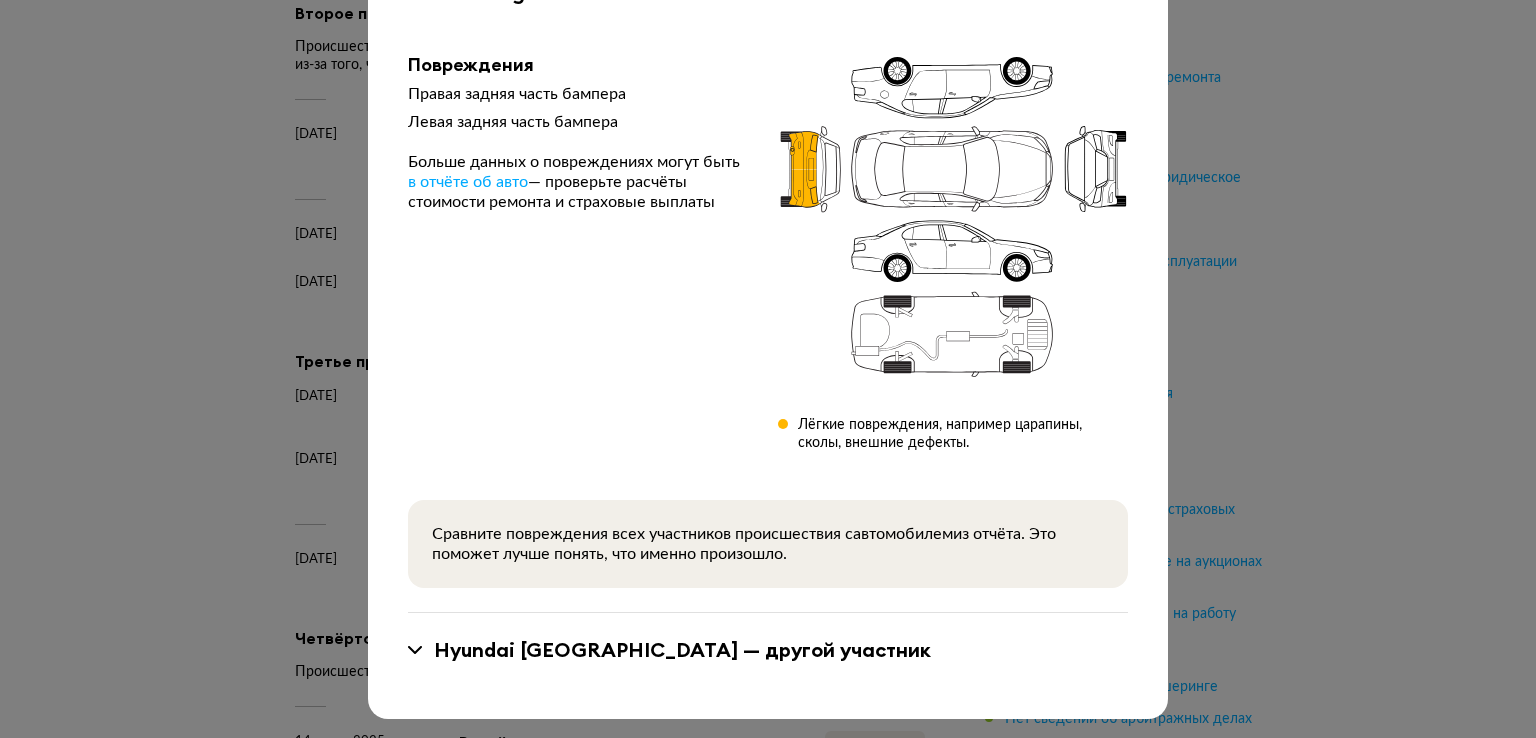 click at bounding box center (415, 650) 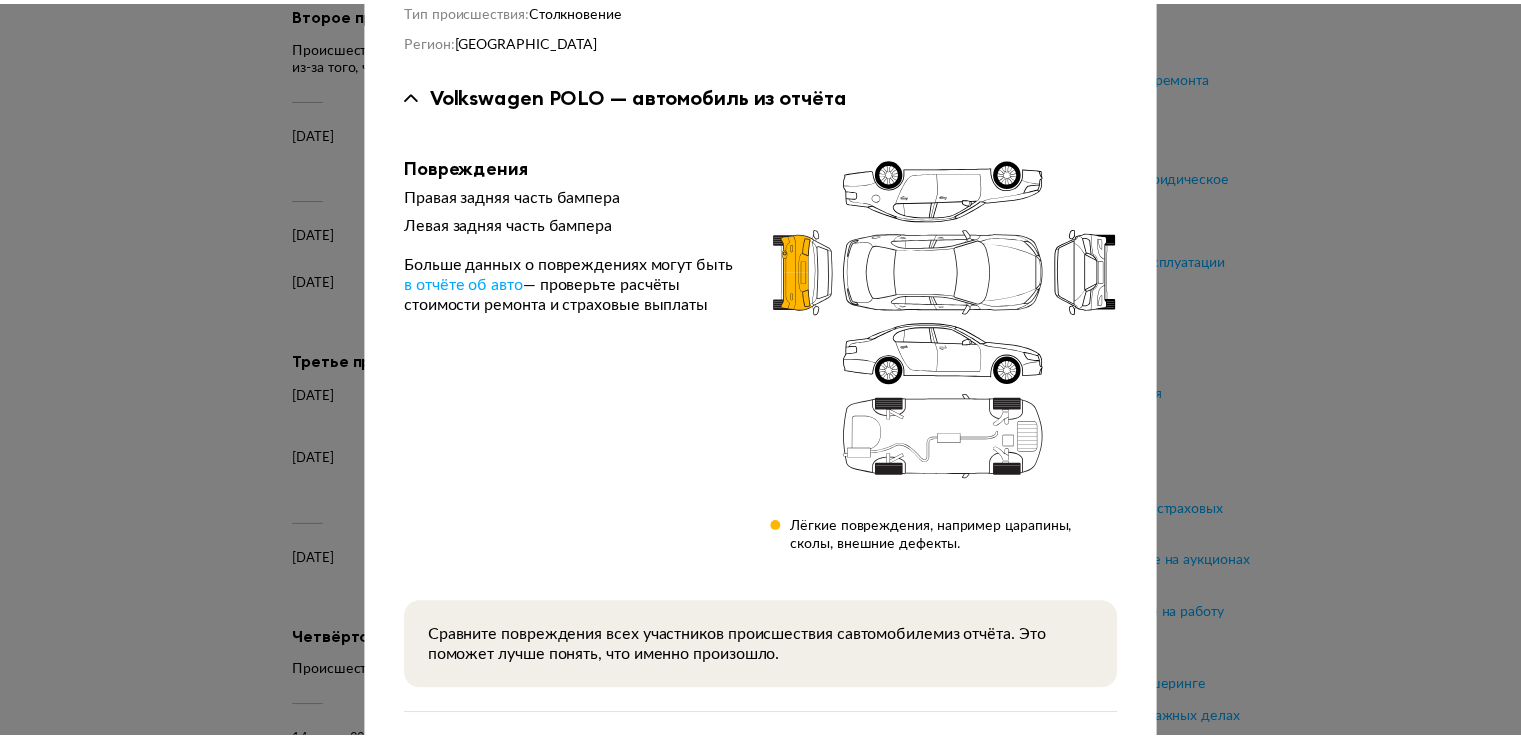 scroll, scrollTop: 0, scrollLeft: 0, axis: both 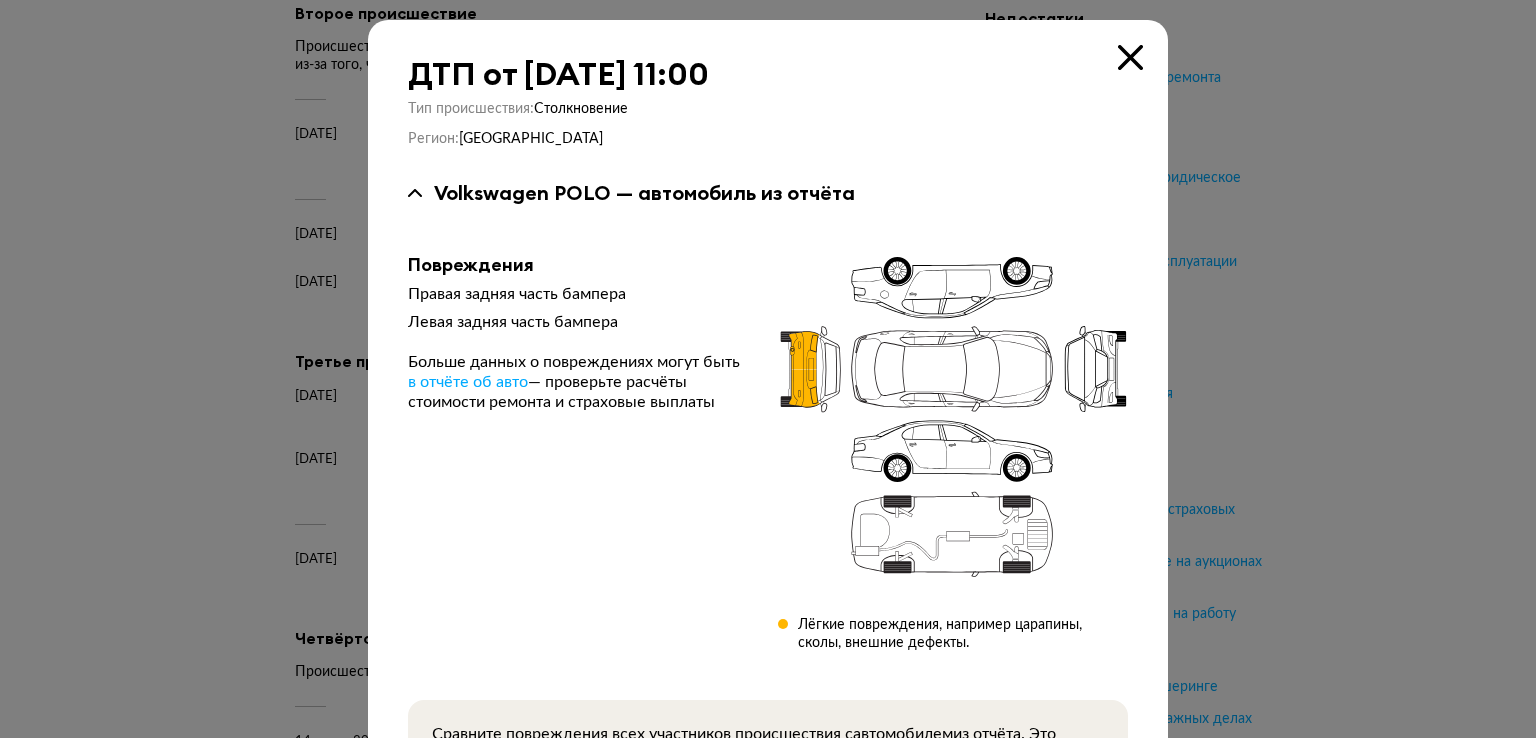 click at bounding box center (1130, 57) 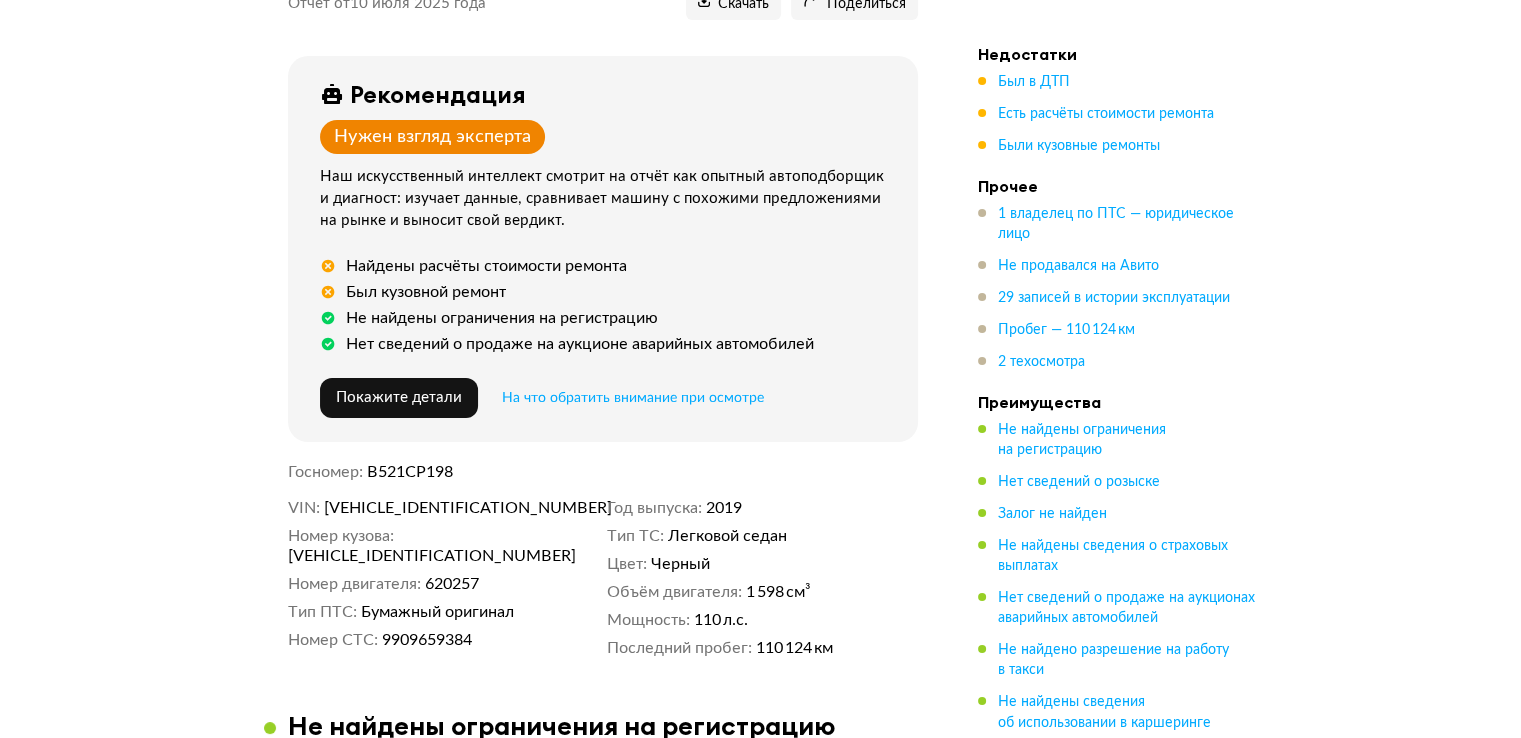 scroll, scrollTop: 0, scrollLeft: 0, axis: both 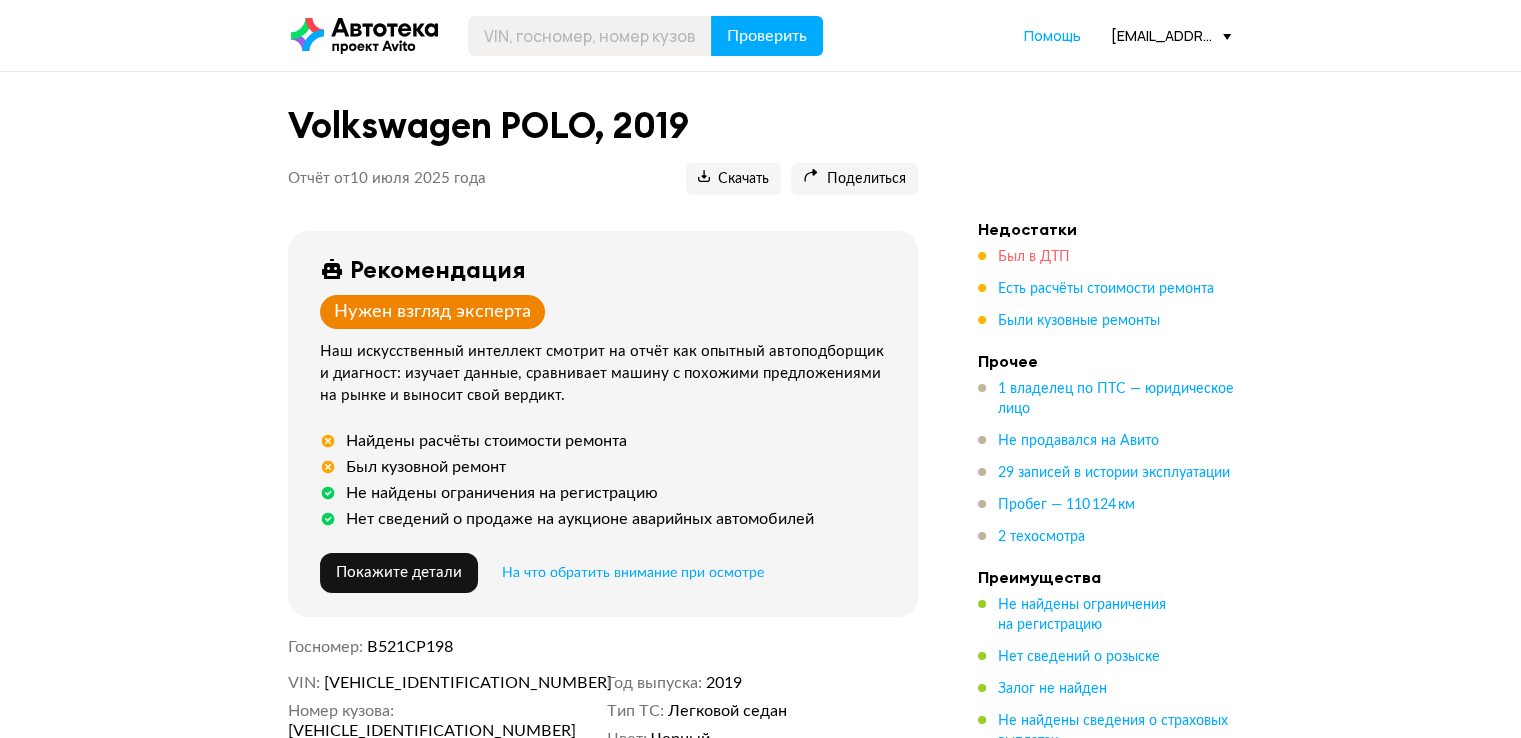 click on "Был в ДТП" at bounding box center [1034, 257] 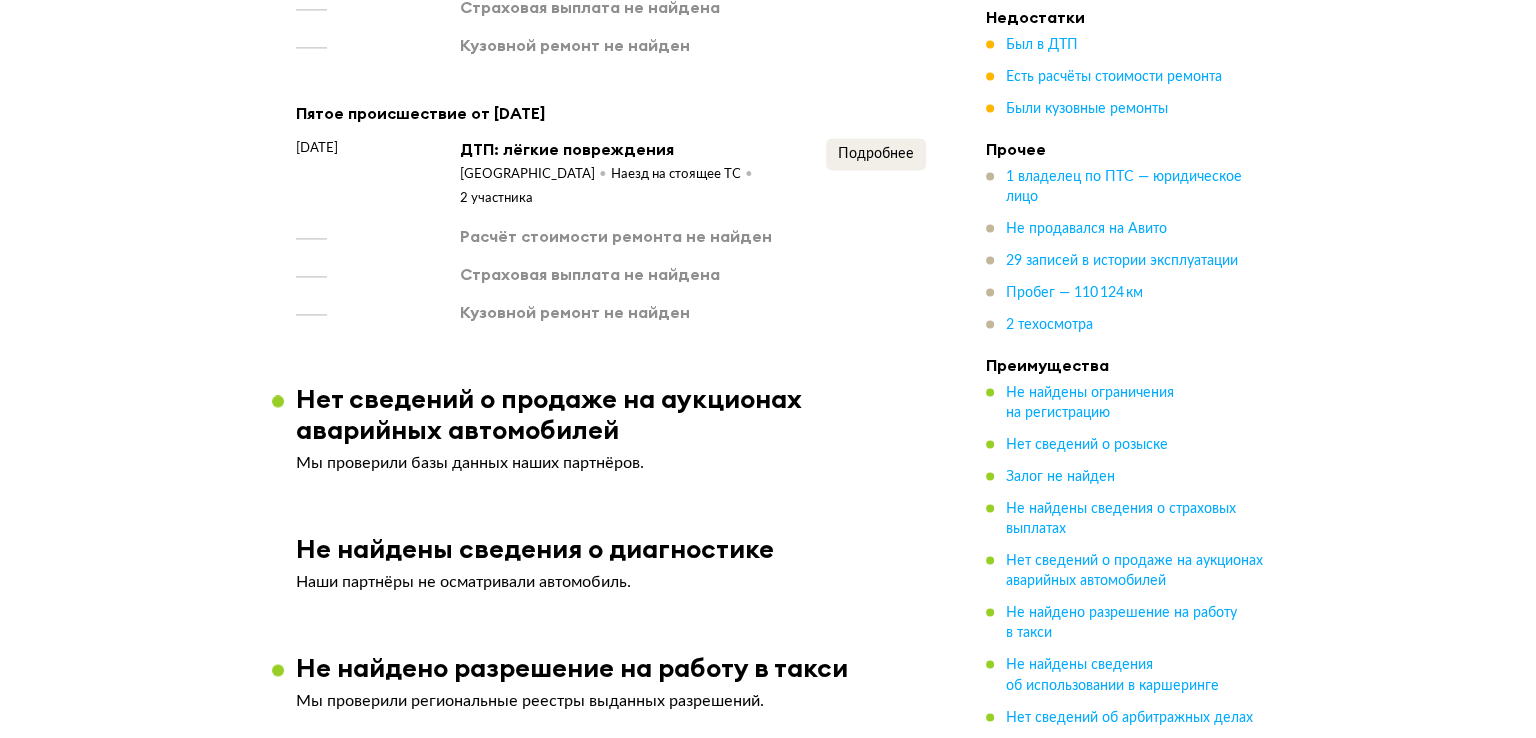 scroll, scrollTop: 2975, scrollLeft: 0, axis: vertical 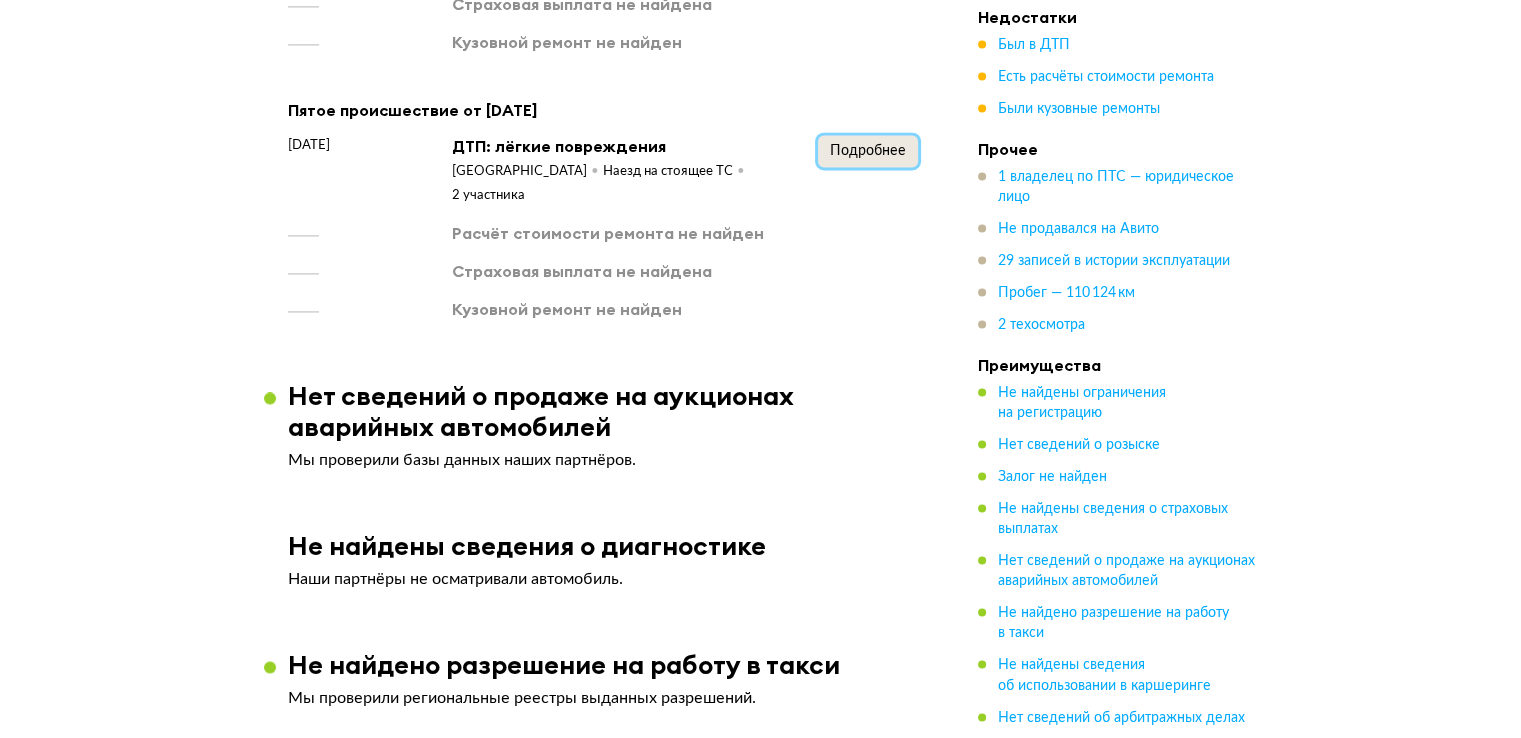 click on "Подробнее" at bounding box center (868, 151) 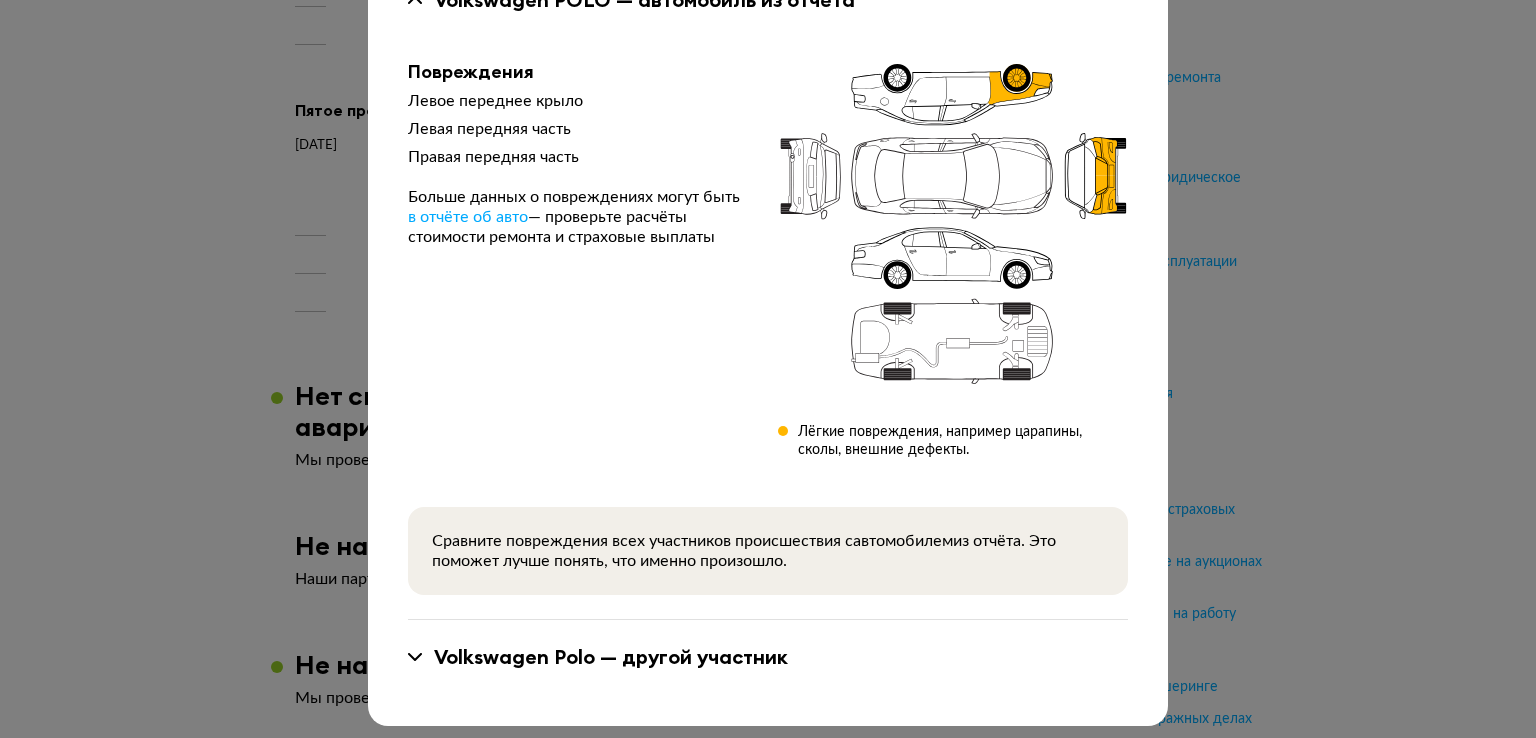 scroll, scrollTop: 200, scrollLeft: 0, axis: vertical 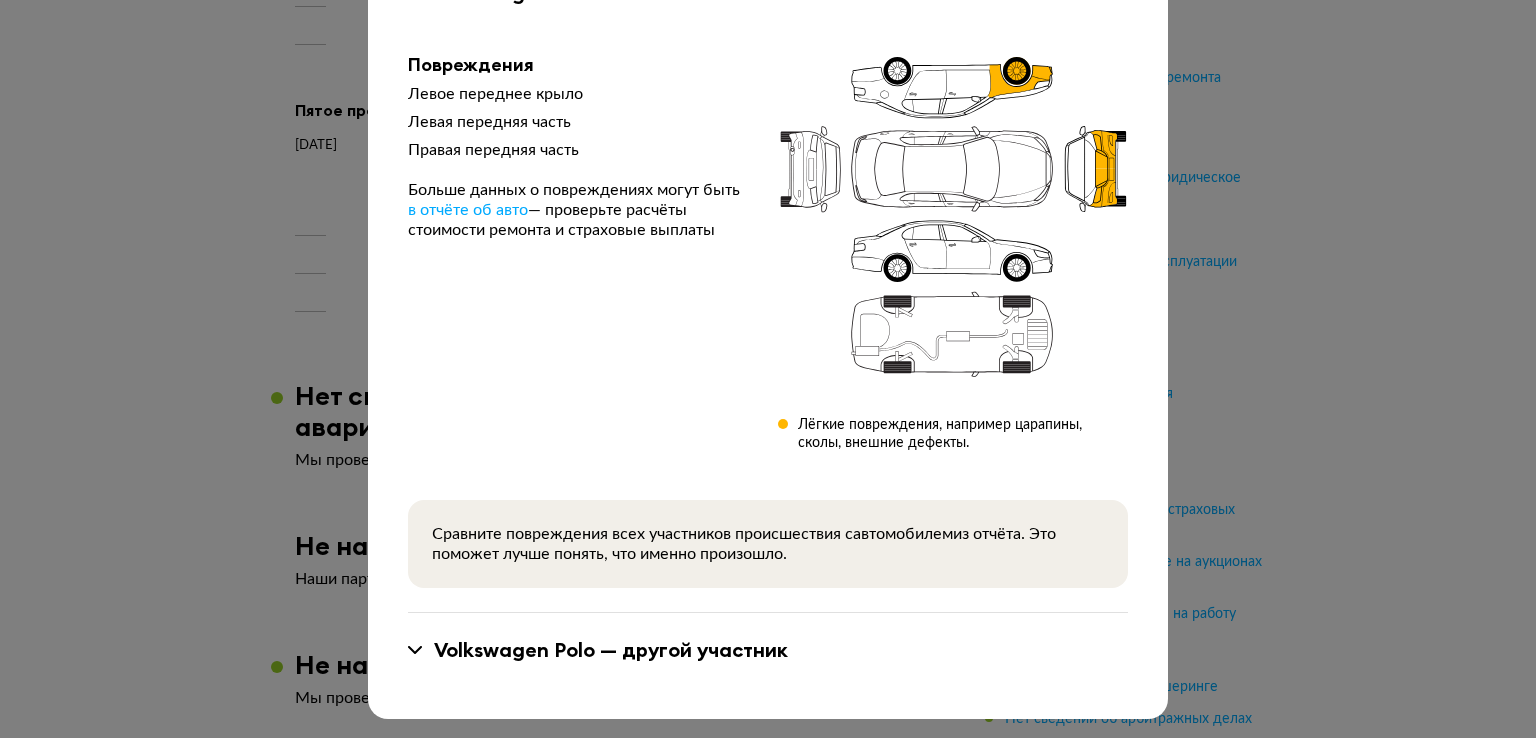 click at bounding box center (415, 650) 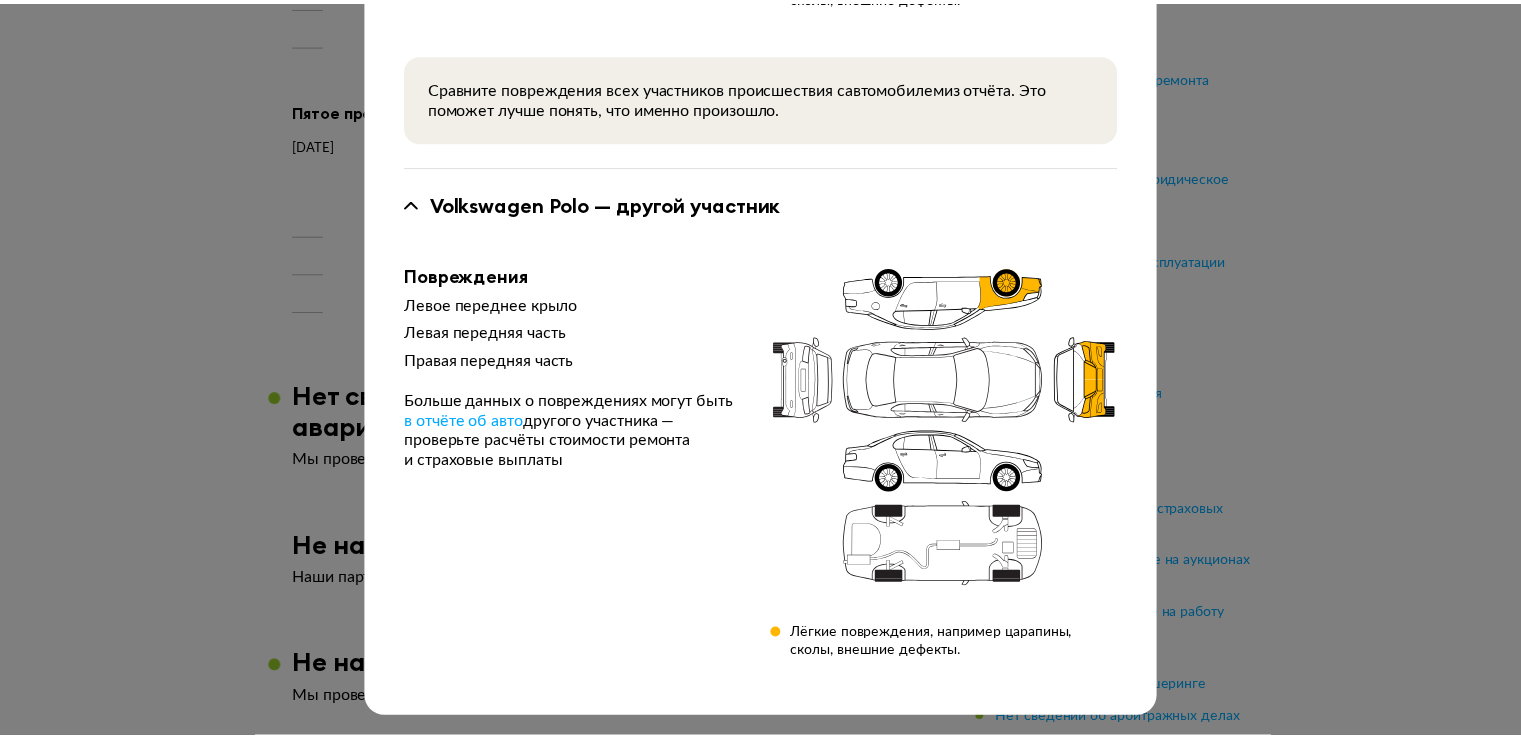 scroll, scrollTop: 0, scrollLeft: 0, axis: both 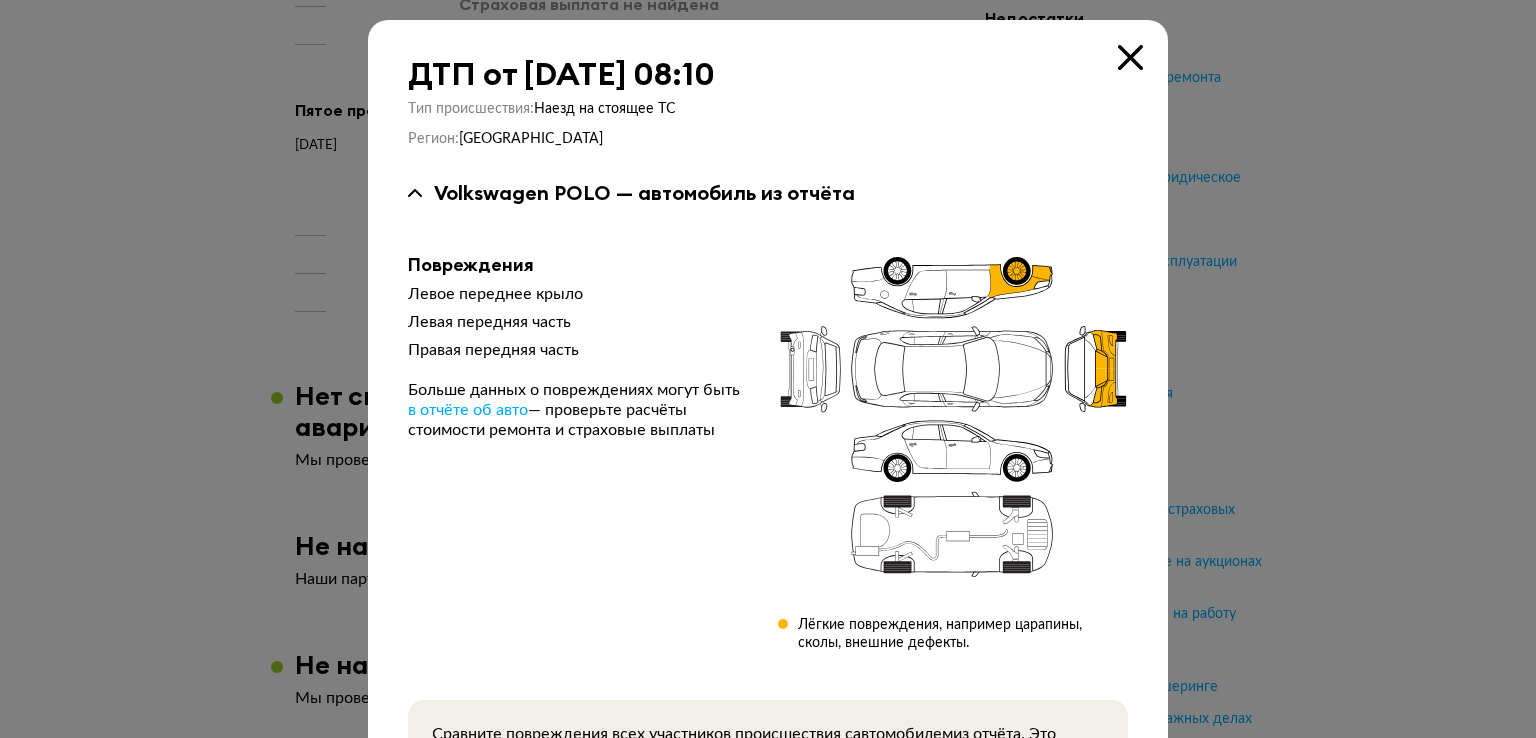 click at bounding box center [1130, 57] 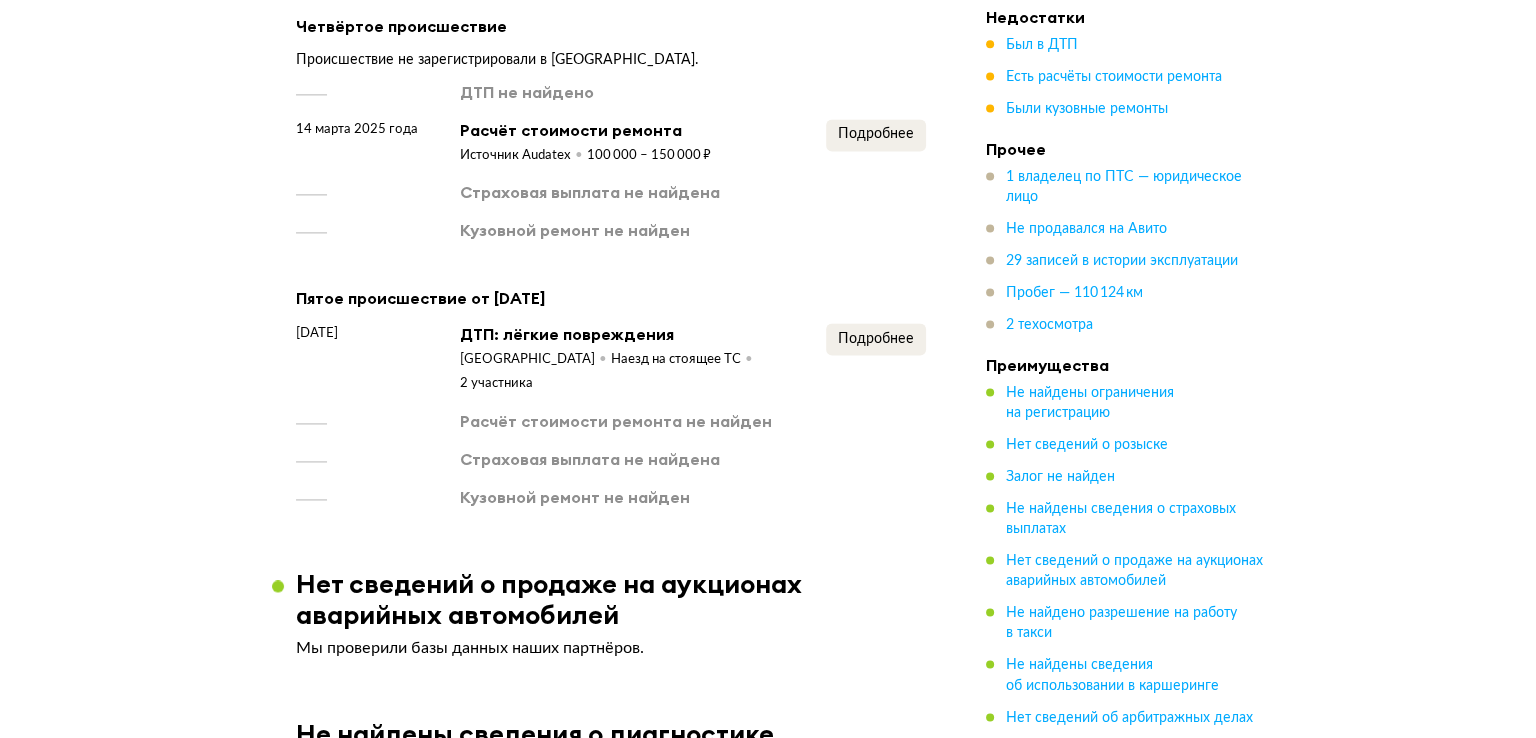 scroll, scrollTop: 2775, scrollLeft: 0, axis: vertical 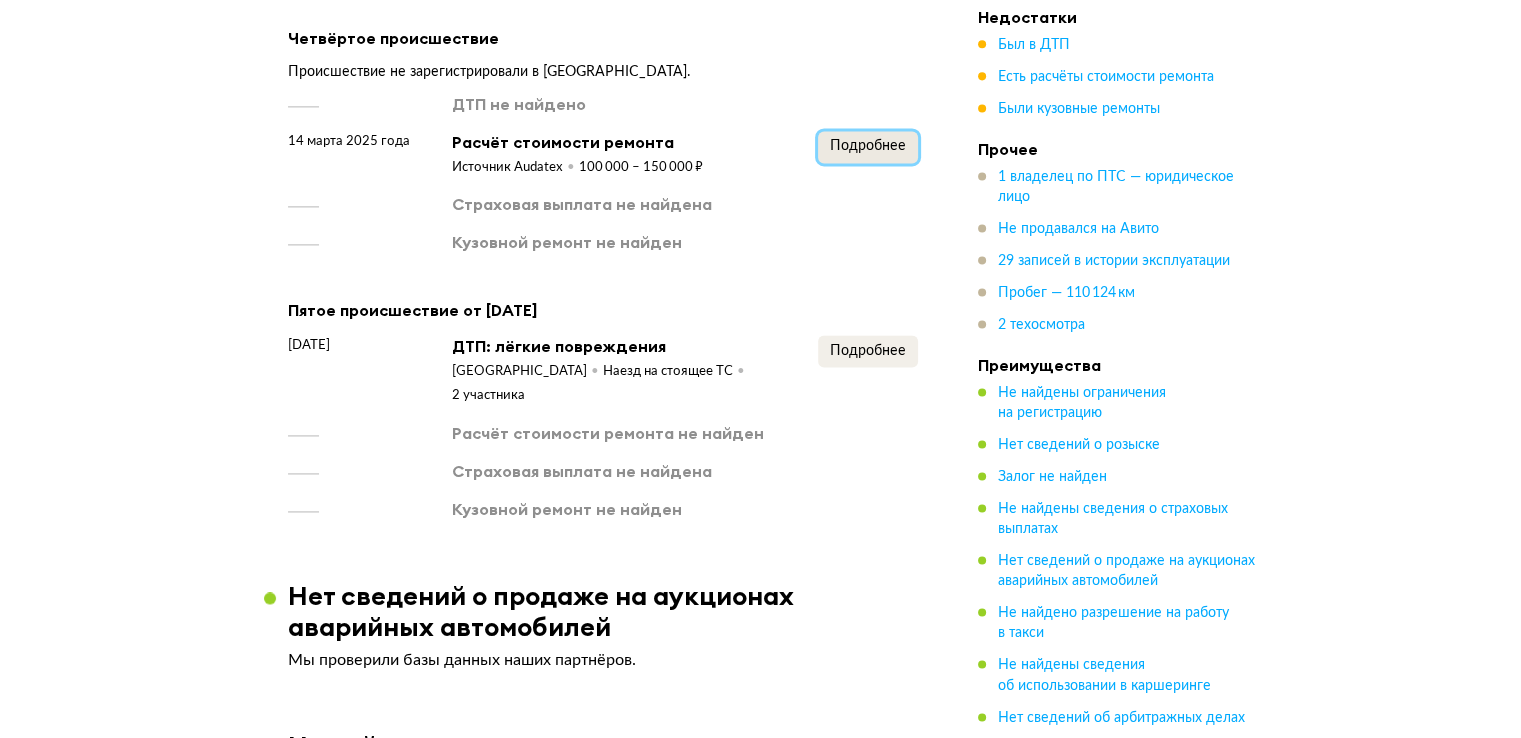 click on "Подробнее" at bounding box center [868, 146] 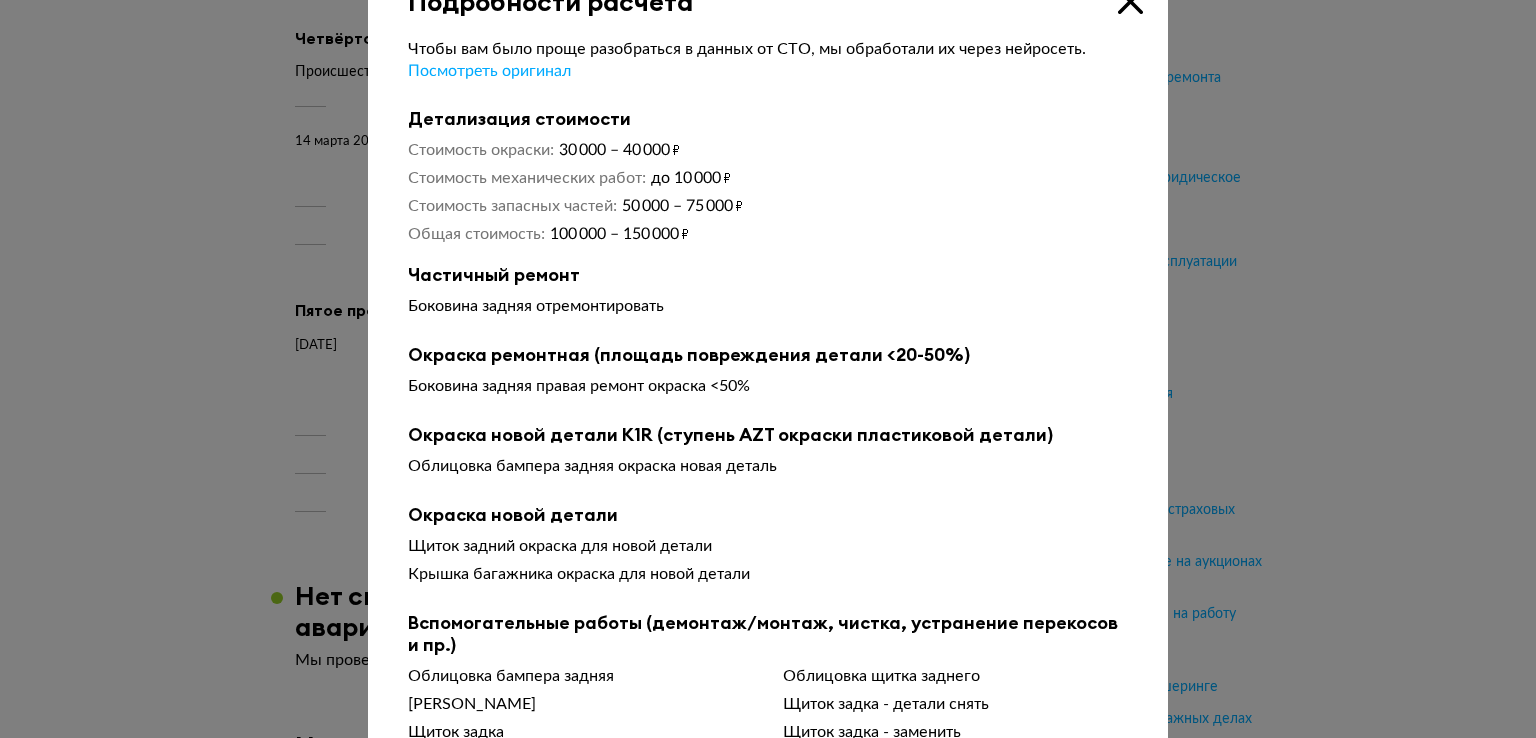 scroll, scrollTop: 0, scrollLeft: 0, axis: both 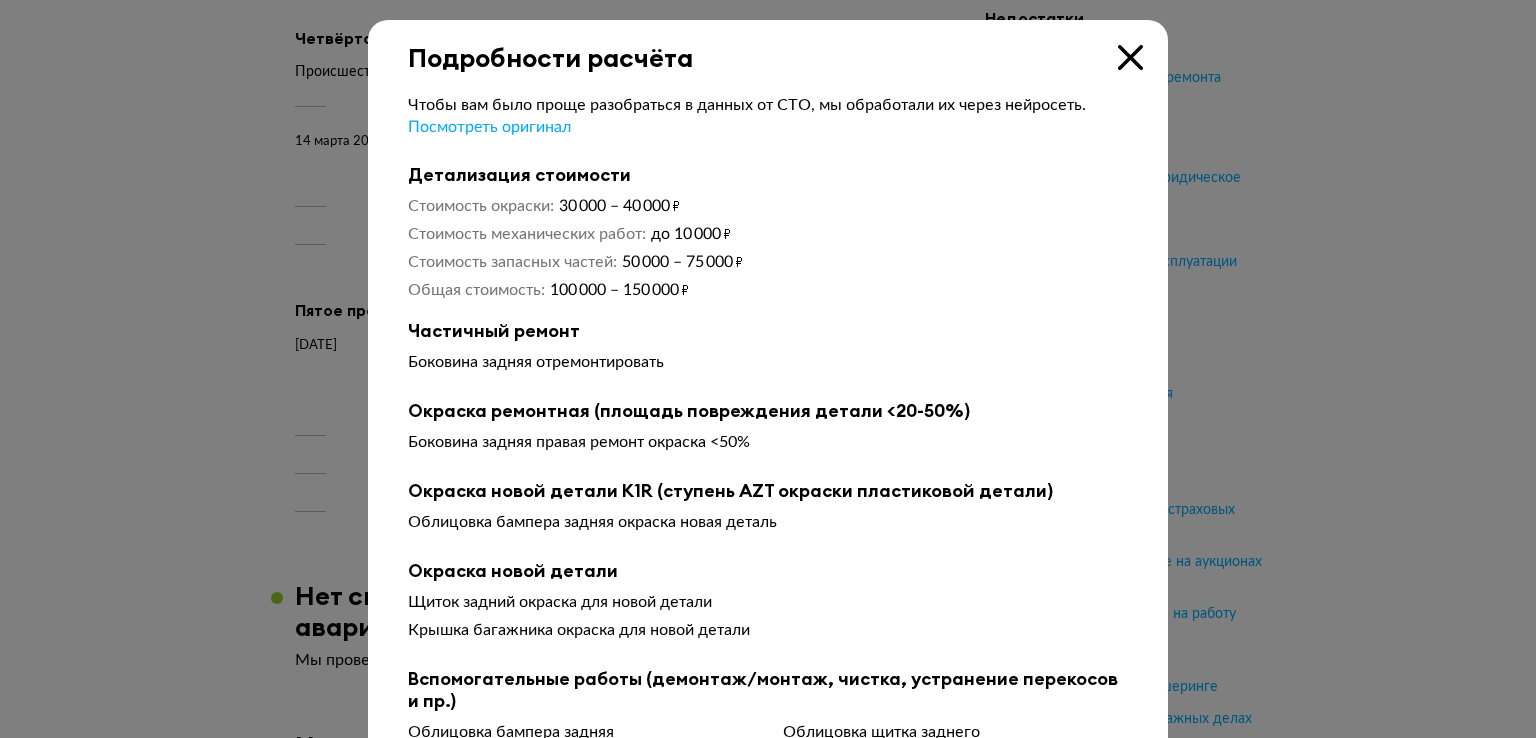 click at bounding box center [1130, 57] 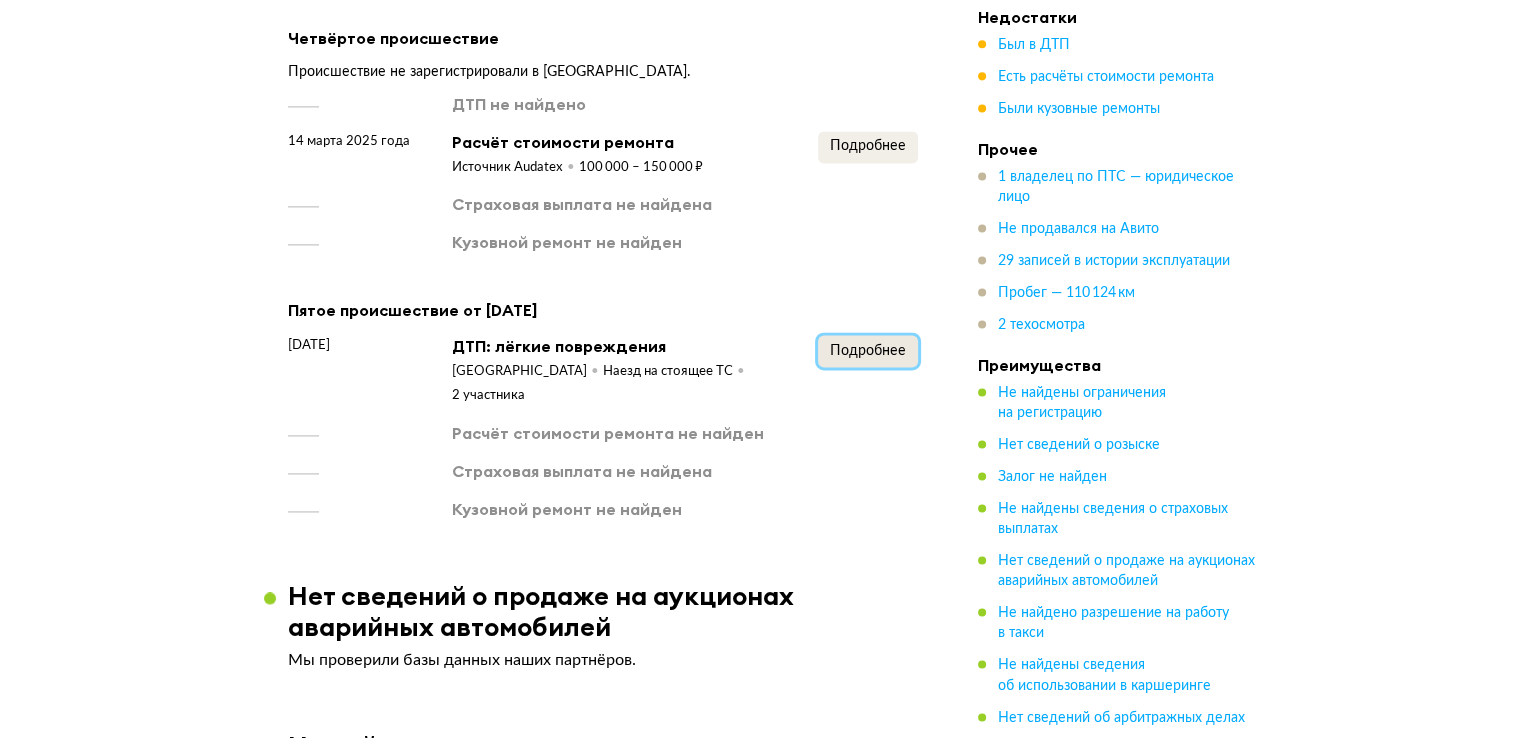 click on "Подробнее" at bounding box center (868, 351) 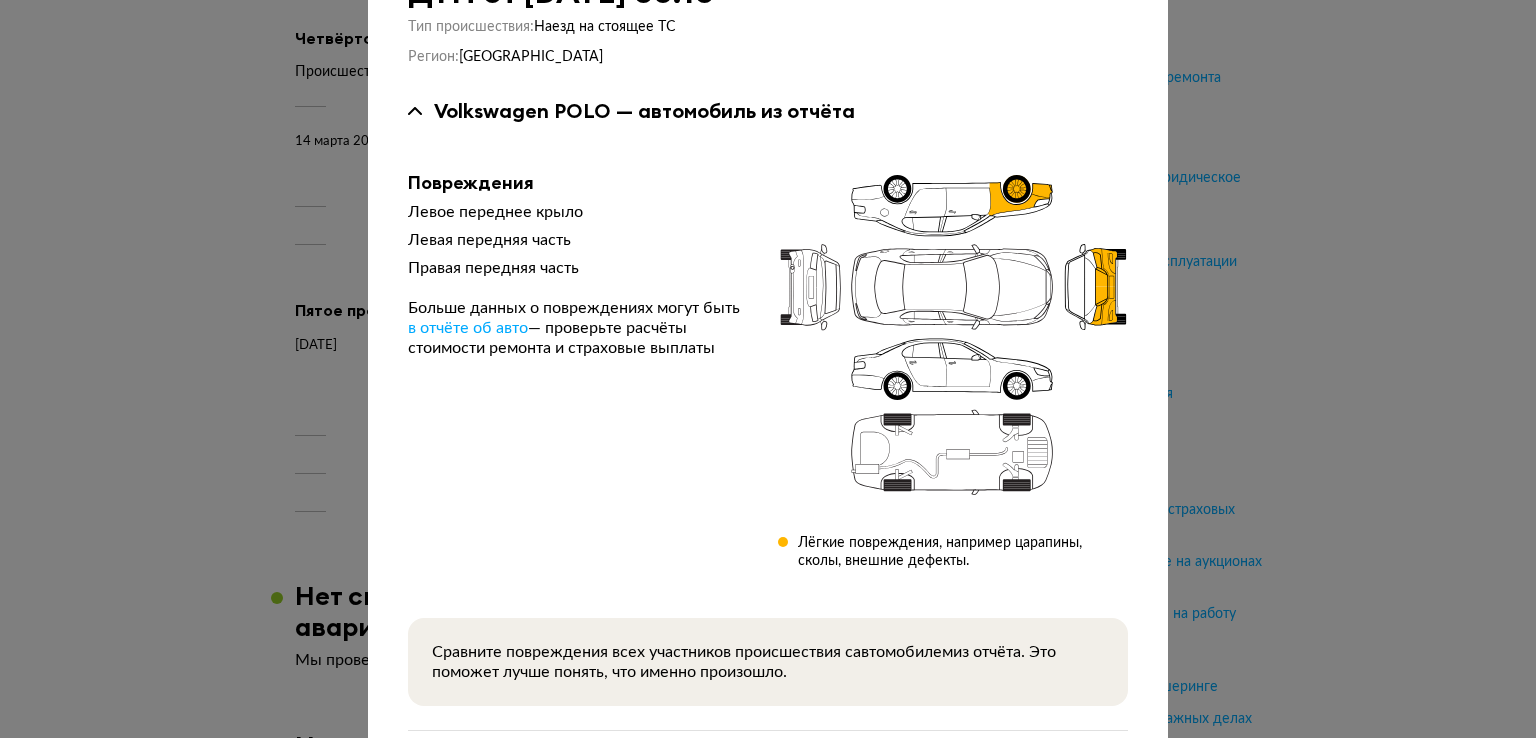 scroll, scrollTop: 200, scrollLeft: 0, axis: vertical 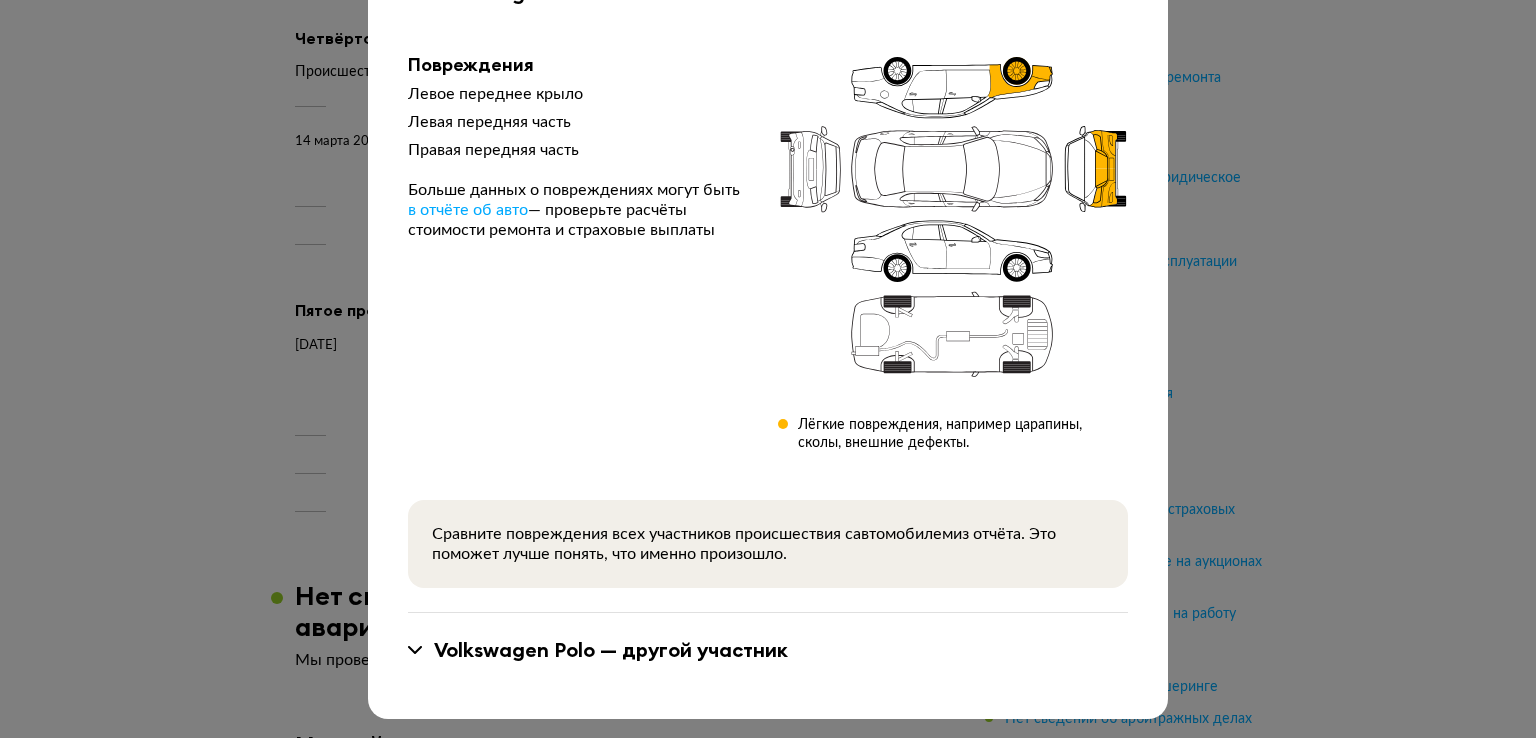 click on "Volkswagen   Polo   —   другой участник" at bounding box center [768, 650] 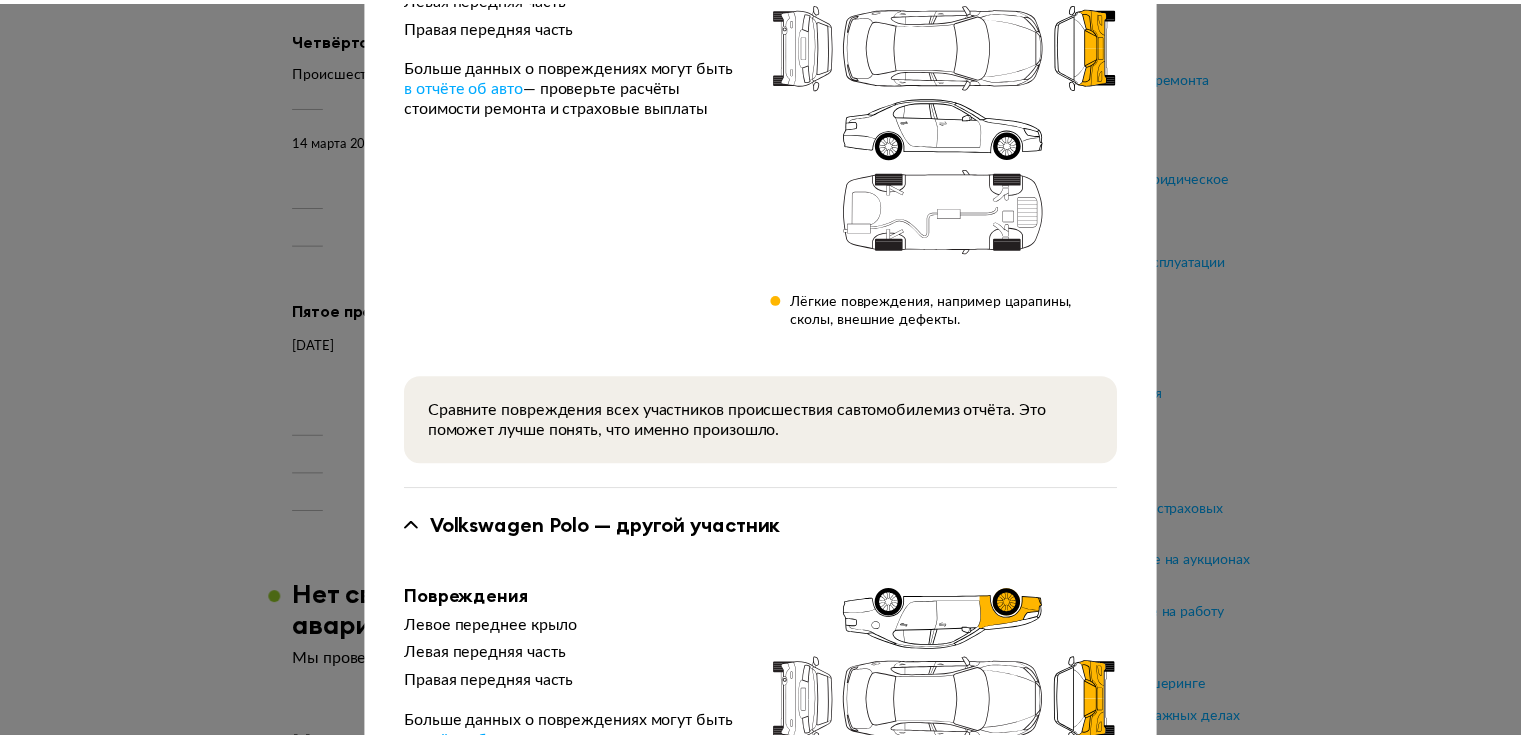 scroll, scrollTop: 0, scrollLeft: 0, axis: both 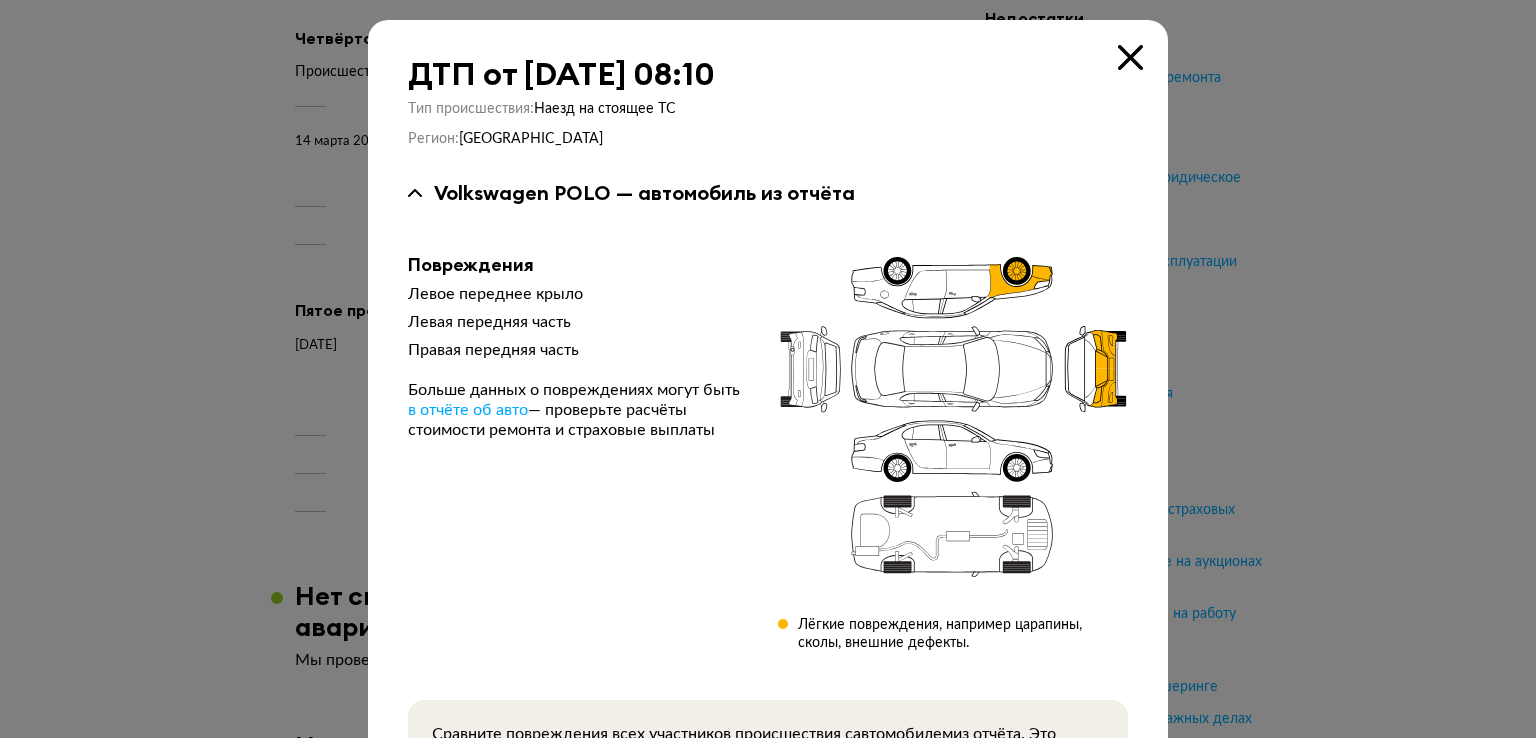 drag, startPoint x: 1126, startPoint y: 53, endPoint x: 1064, endPoint y: 89, distance: 71.693794 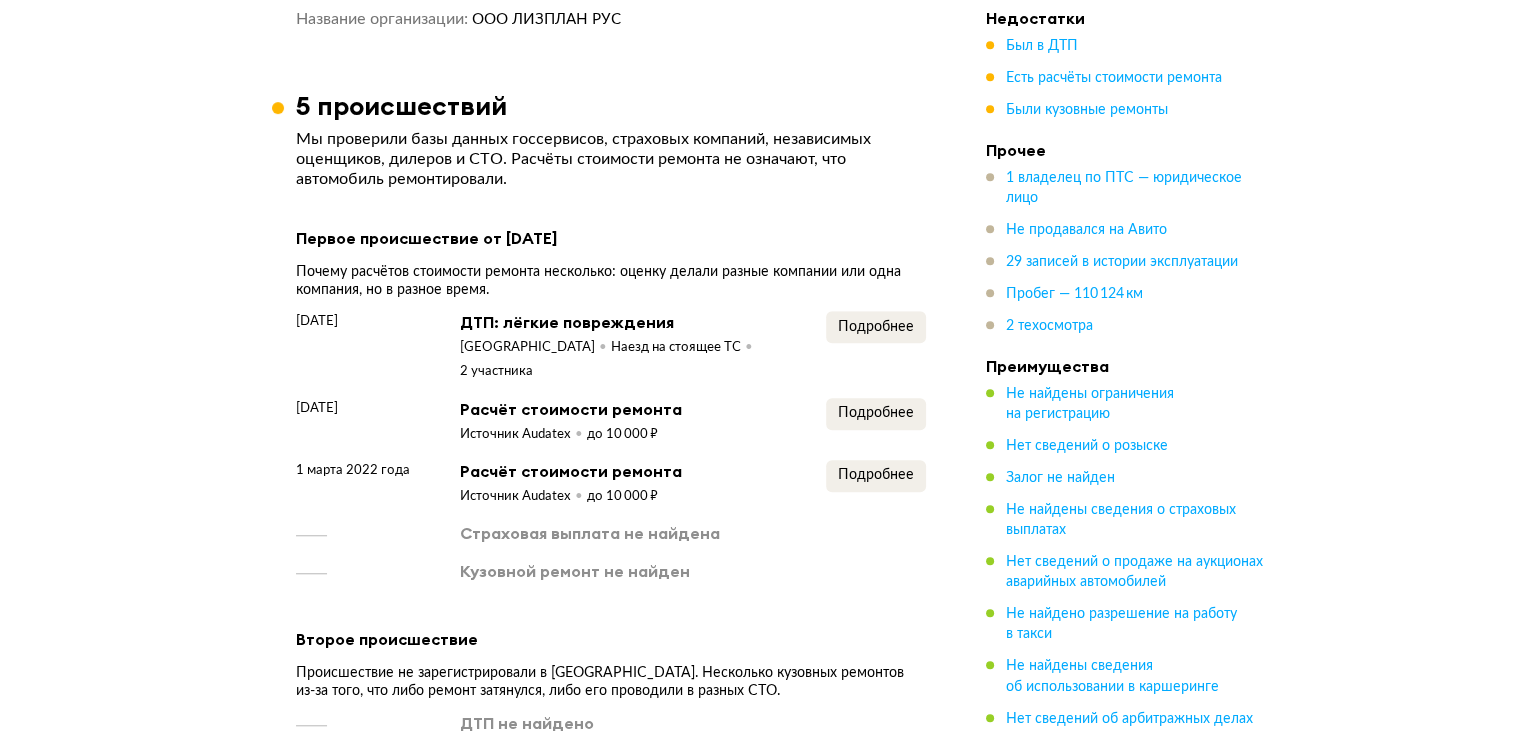 scroll, scrollTop: 1575, scrollLeft: 0, axis: vertical 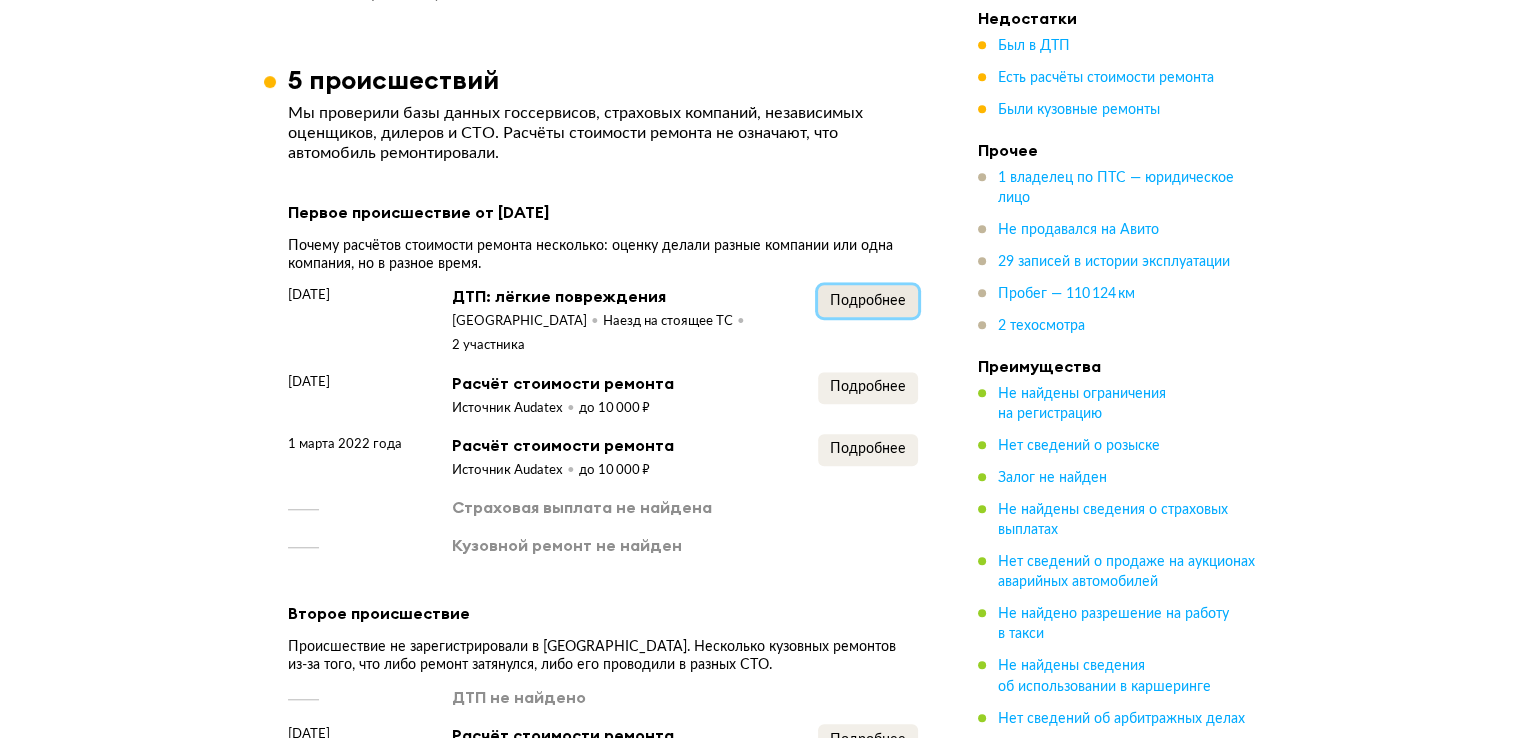click on "Подробнее" at bounding box center [868, 301] 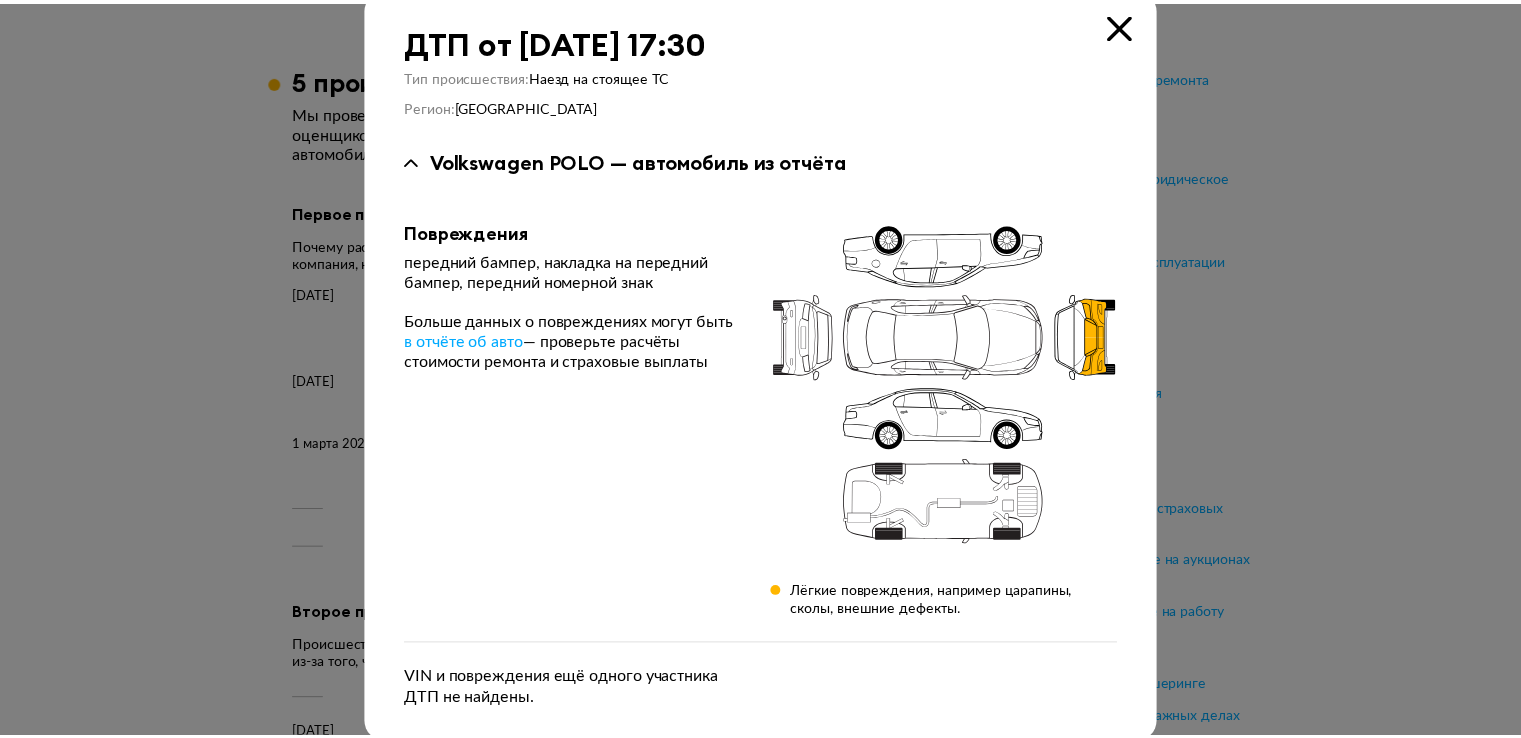 scroll, scrollTop: 58, scrollLeft: 0, axis: vertical 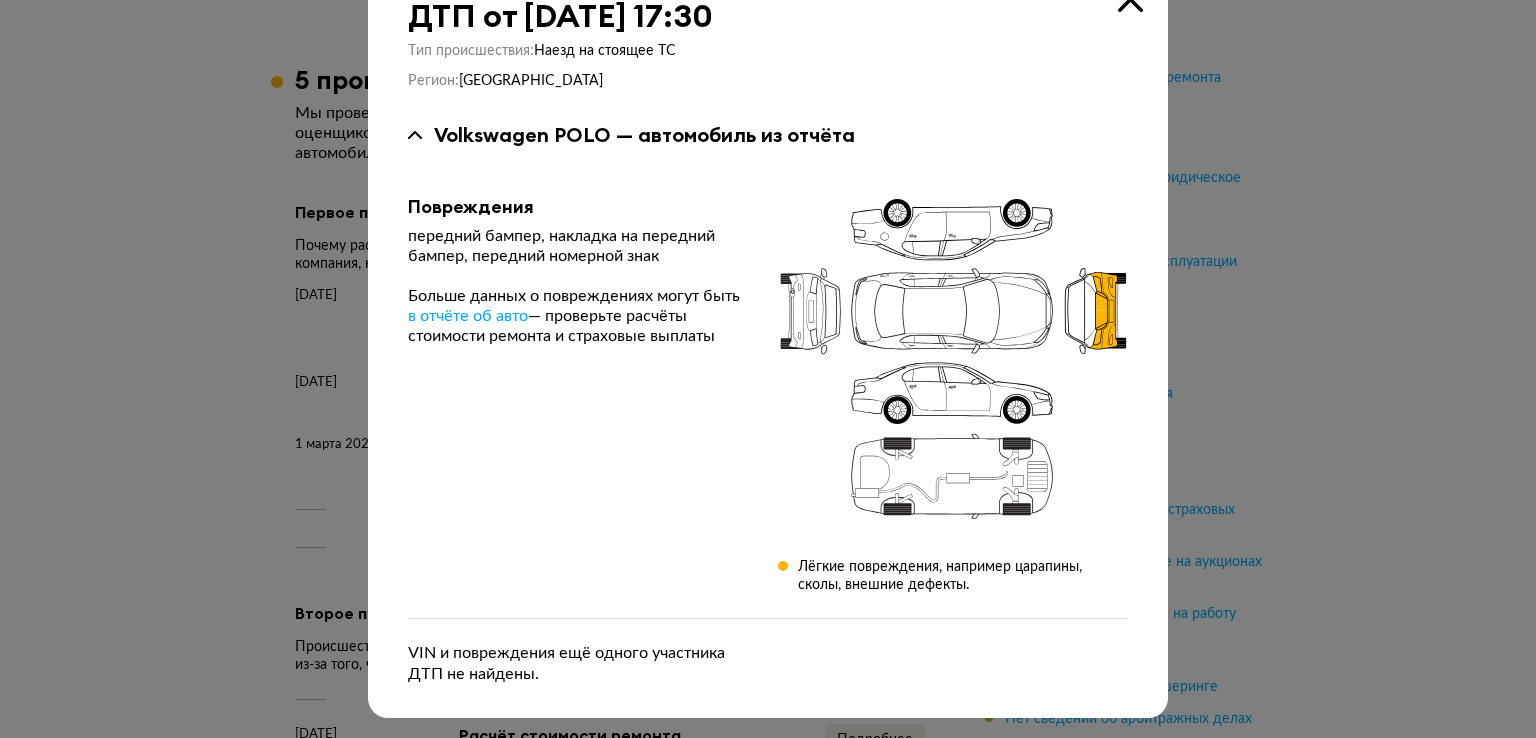 click at bounding box center [1130, -1] 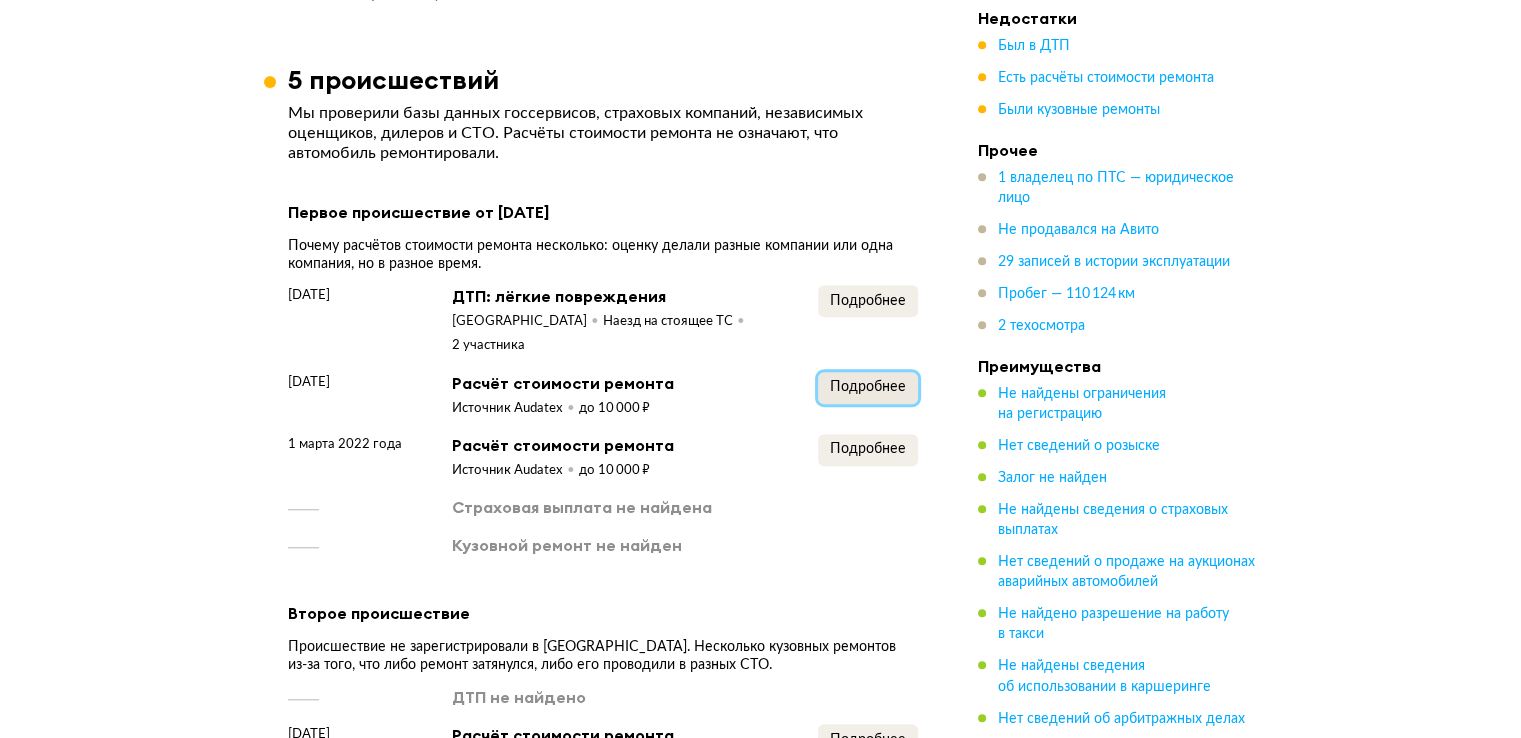 click on "Подробнее" at bounding box center (868, 387) 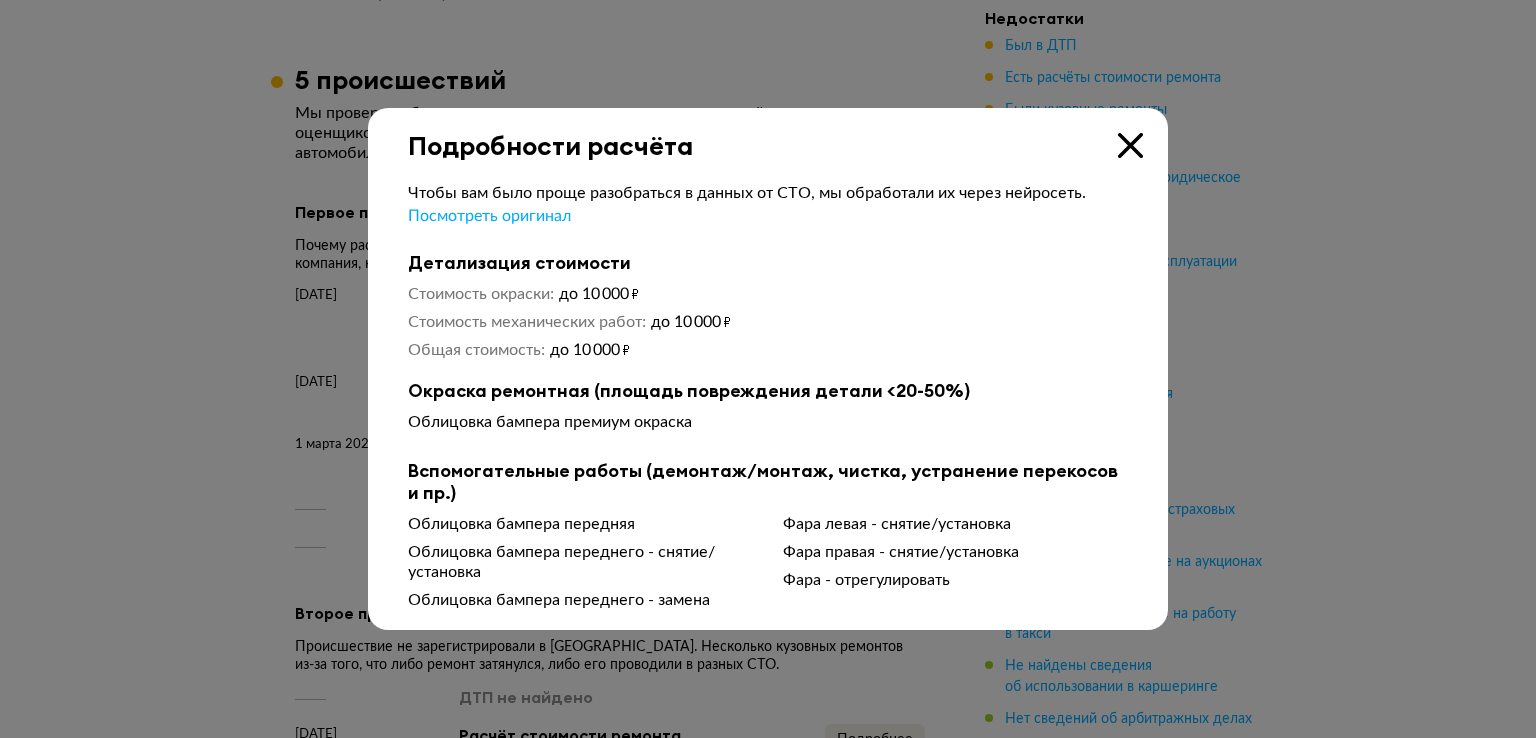 click at bounding box center [1130, 145] 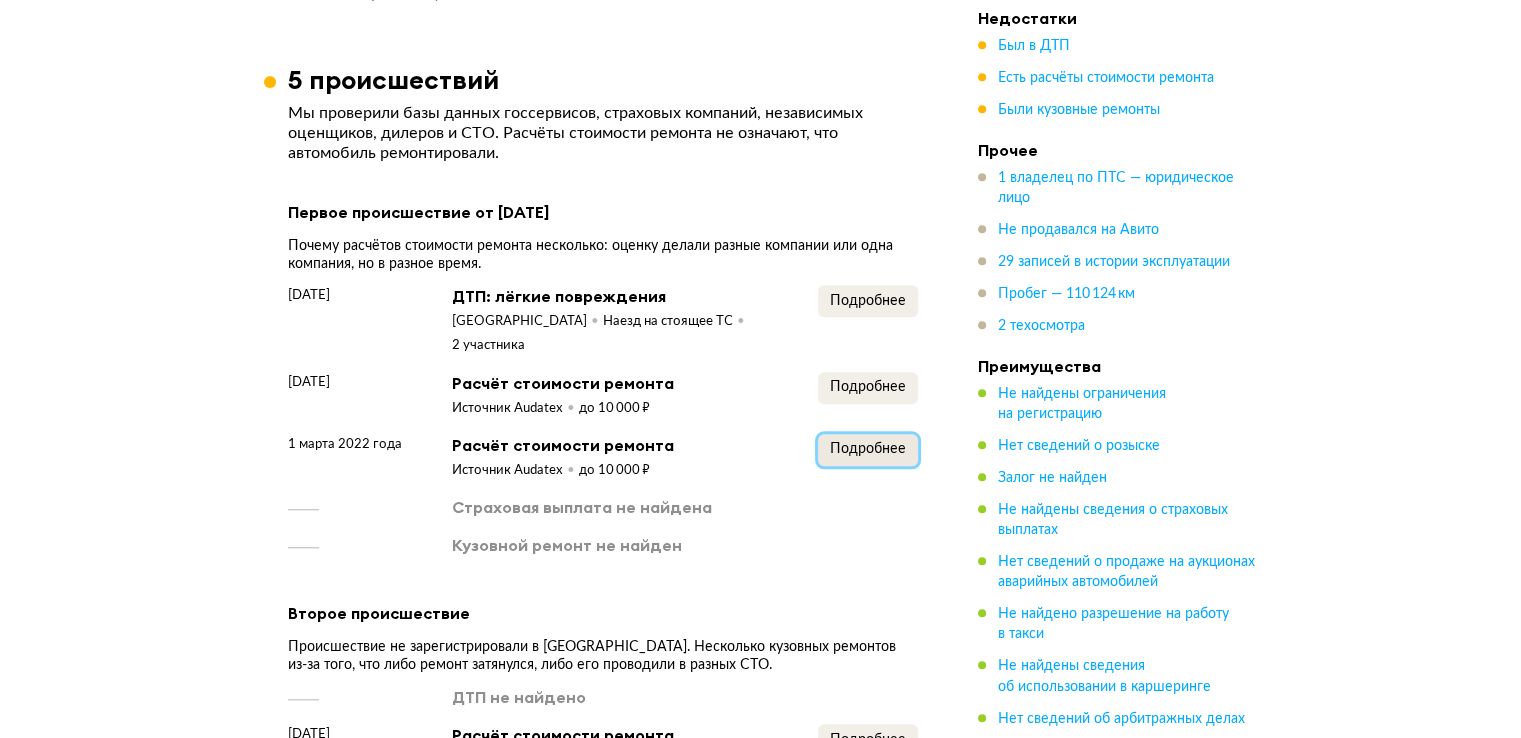 click on "Подробнее" at bounding box center (868, 450) 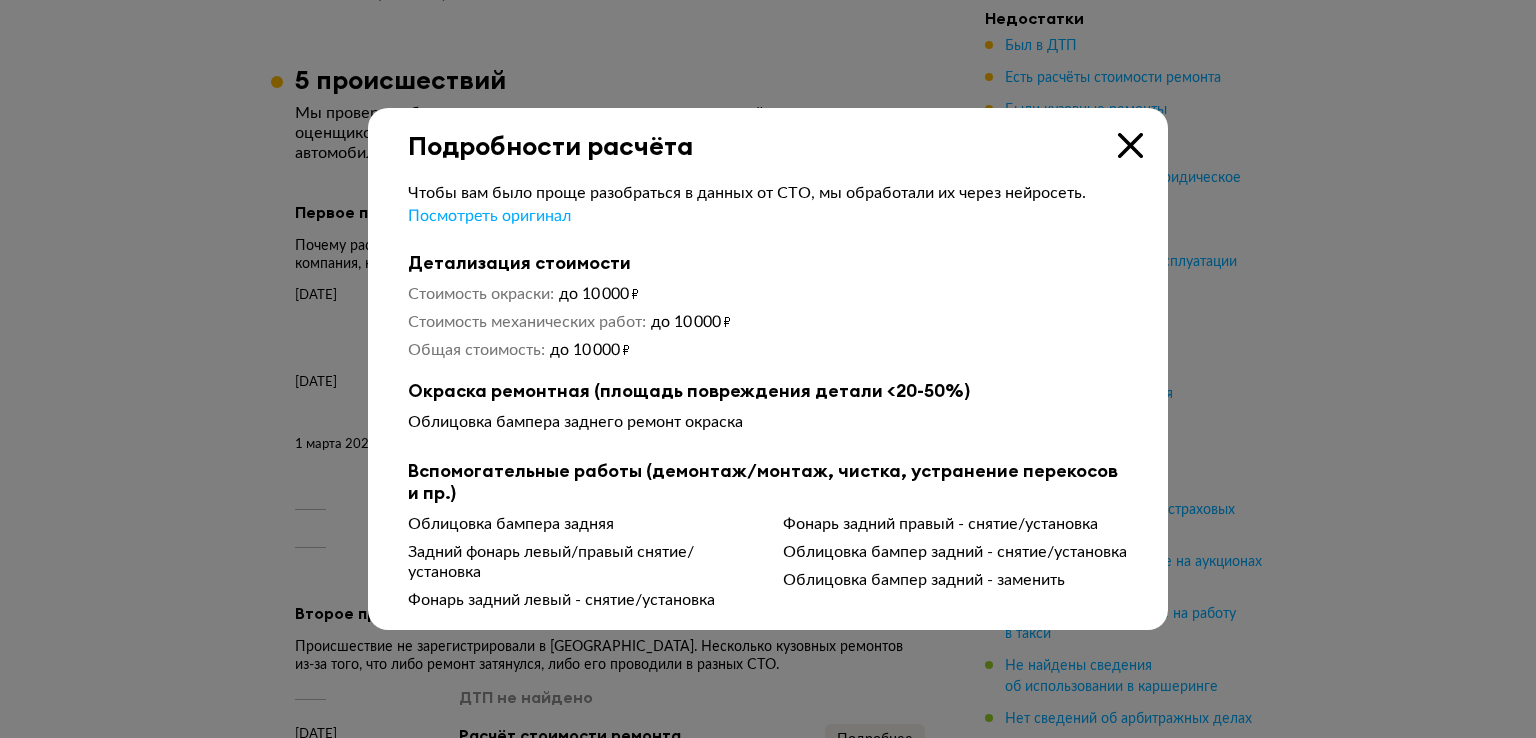 click at bounding box center [1130, 145] 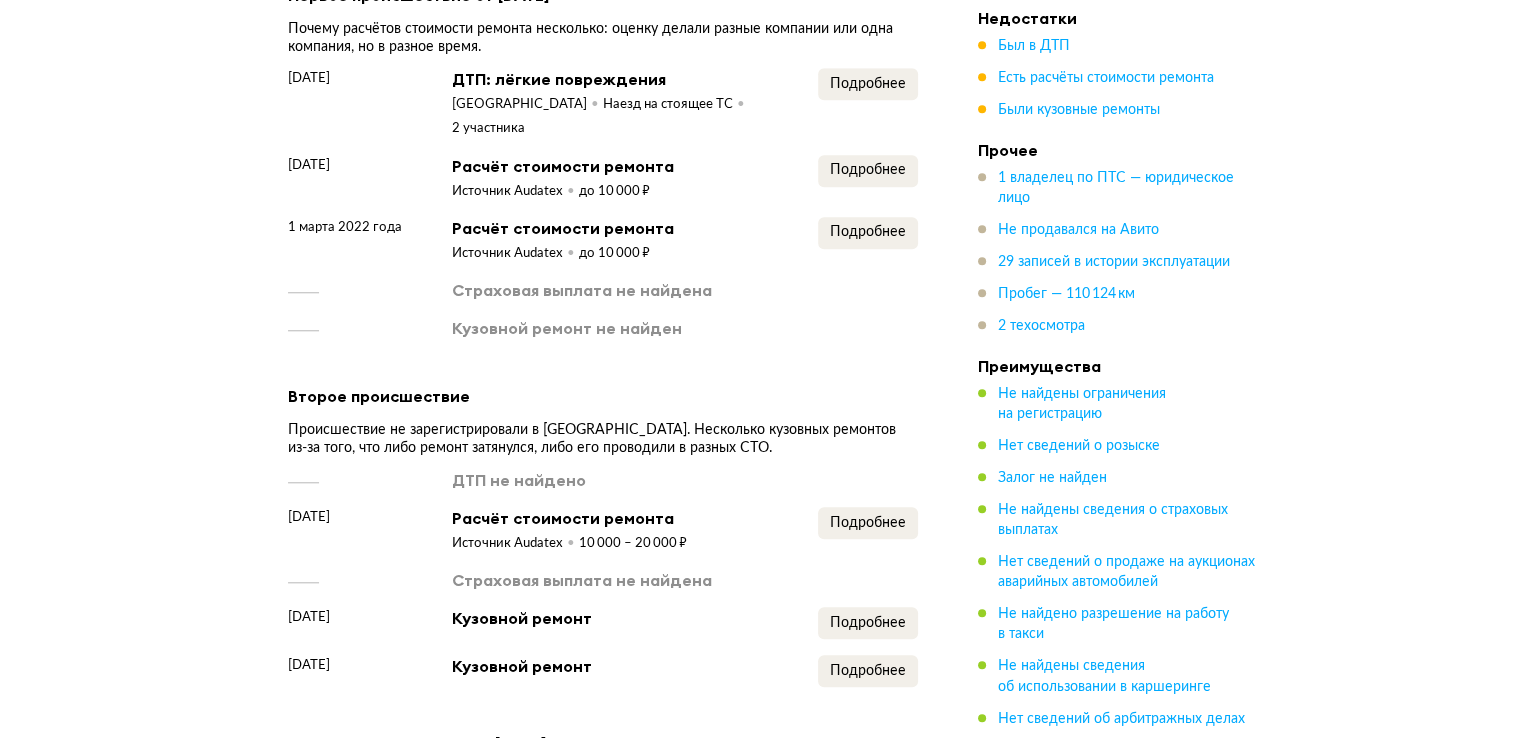 scroll, scrollTop: 1875, scrollLeft: 0, axis: vertical 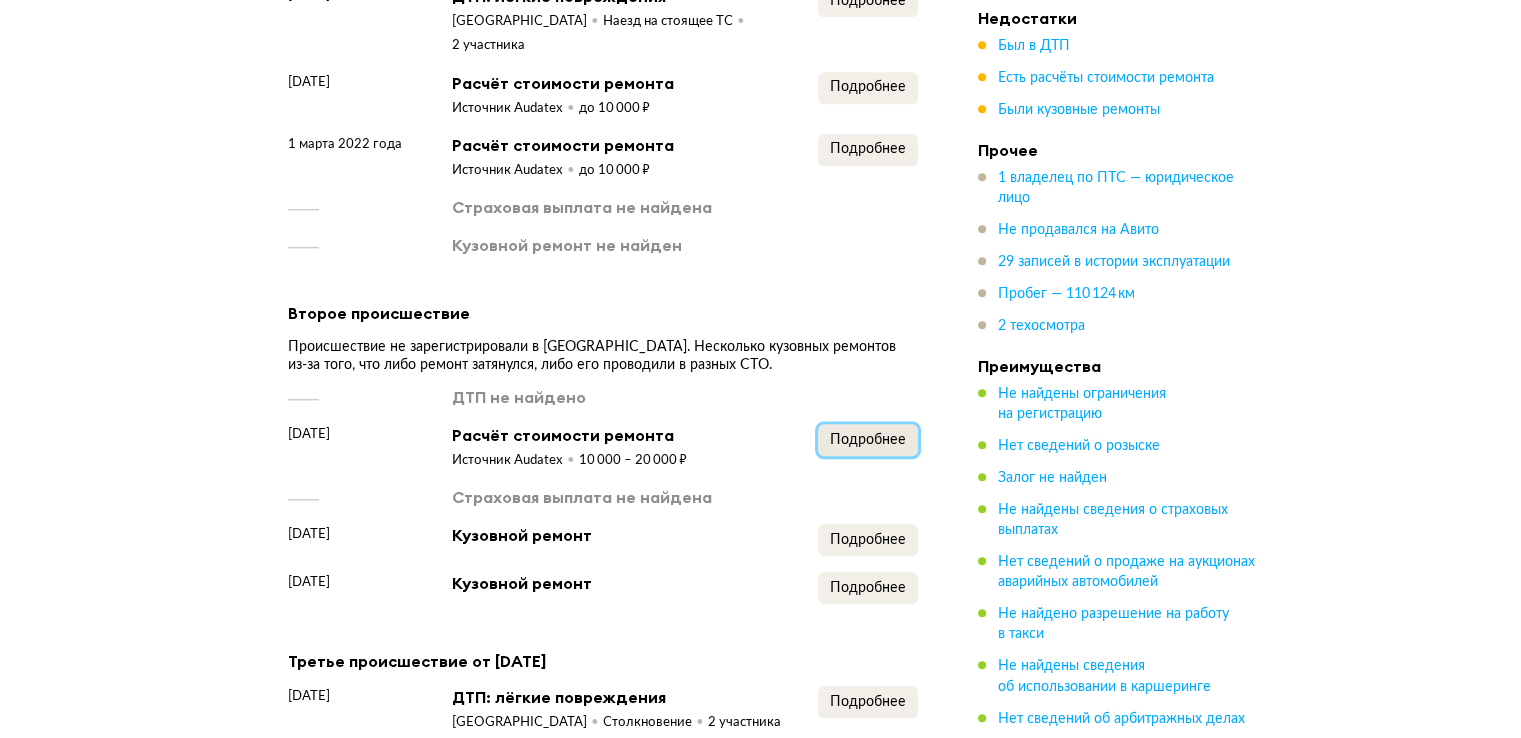 click on "Подробнее" at bounding box center [868, 440] 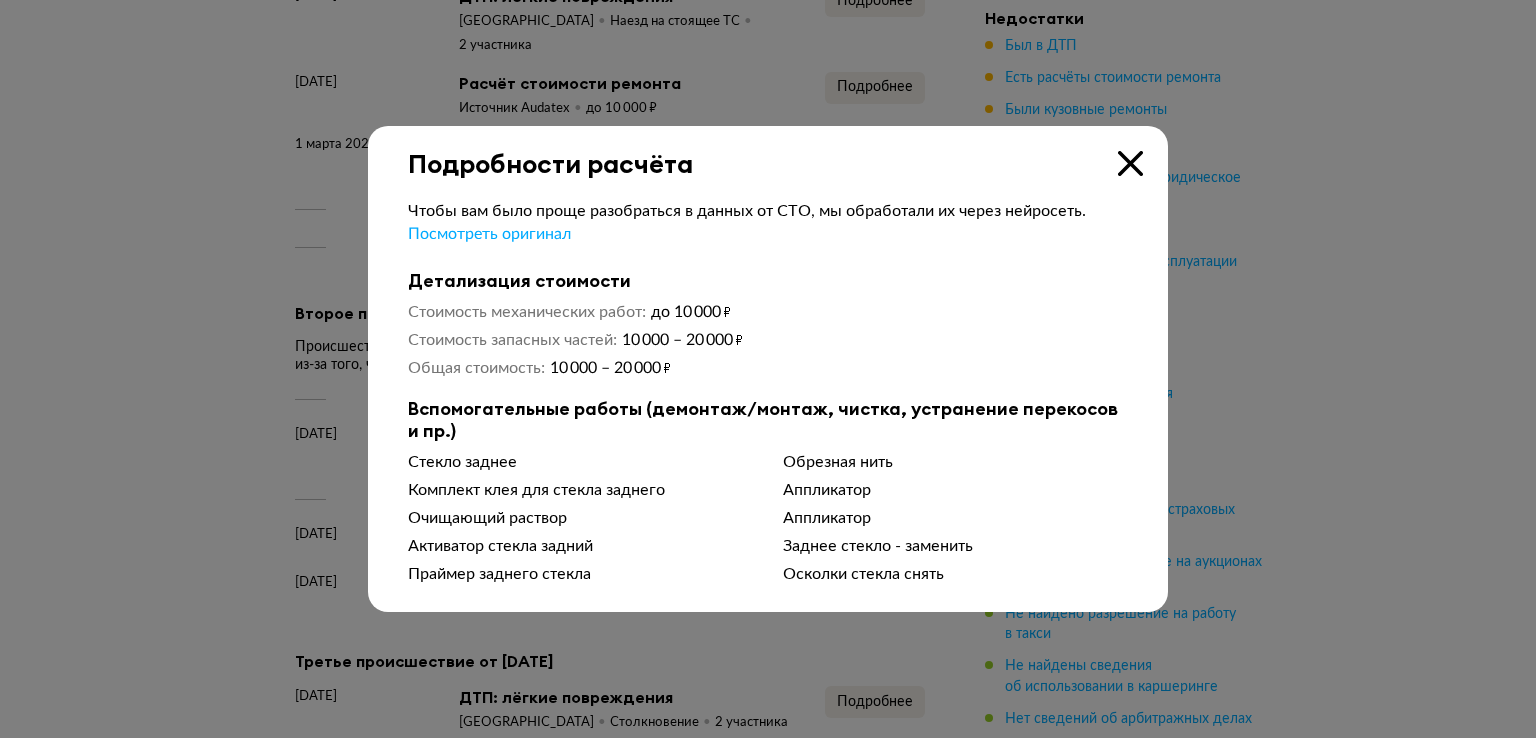 click at bounding box center (1130, 163) 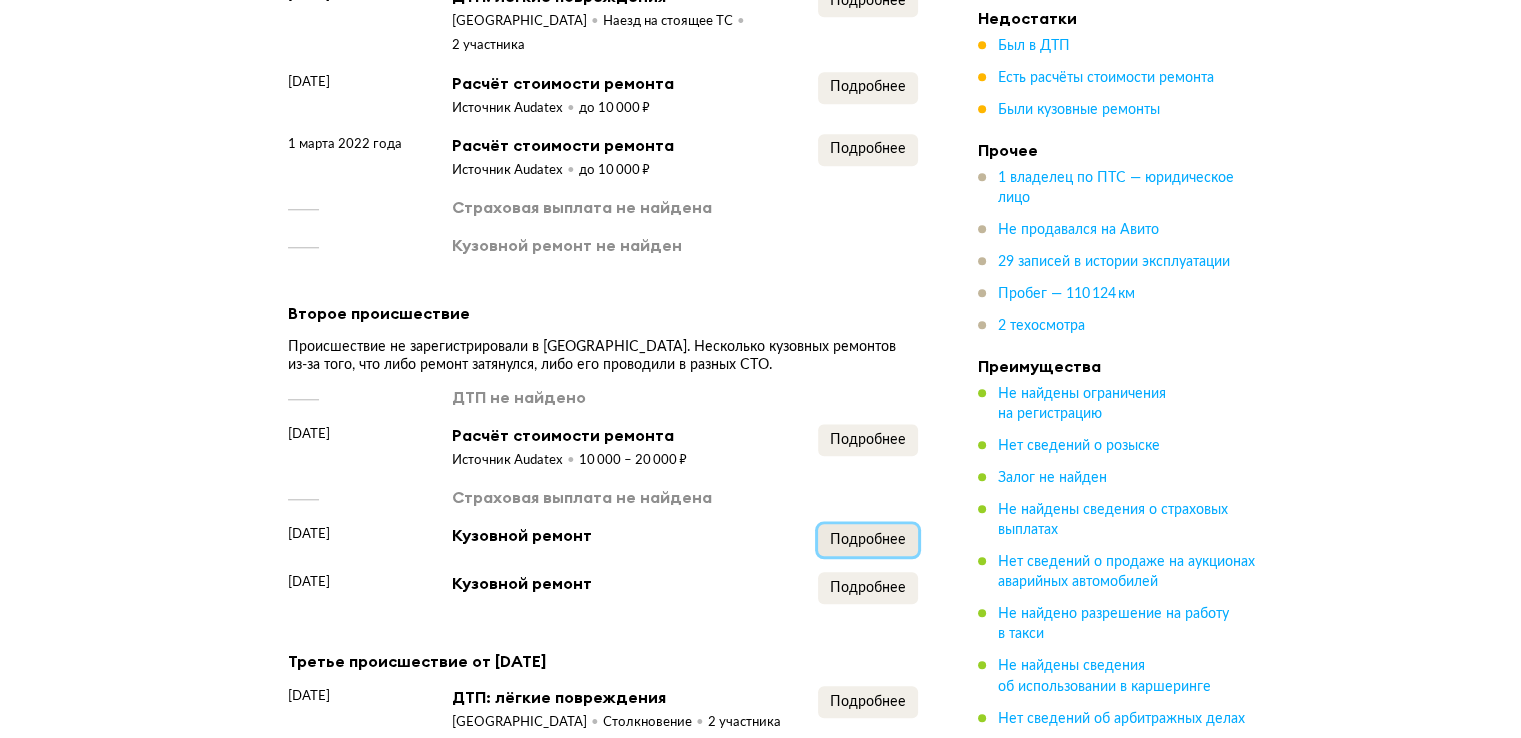 click on "Подробнее" at bounding box center (868, 540) 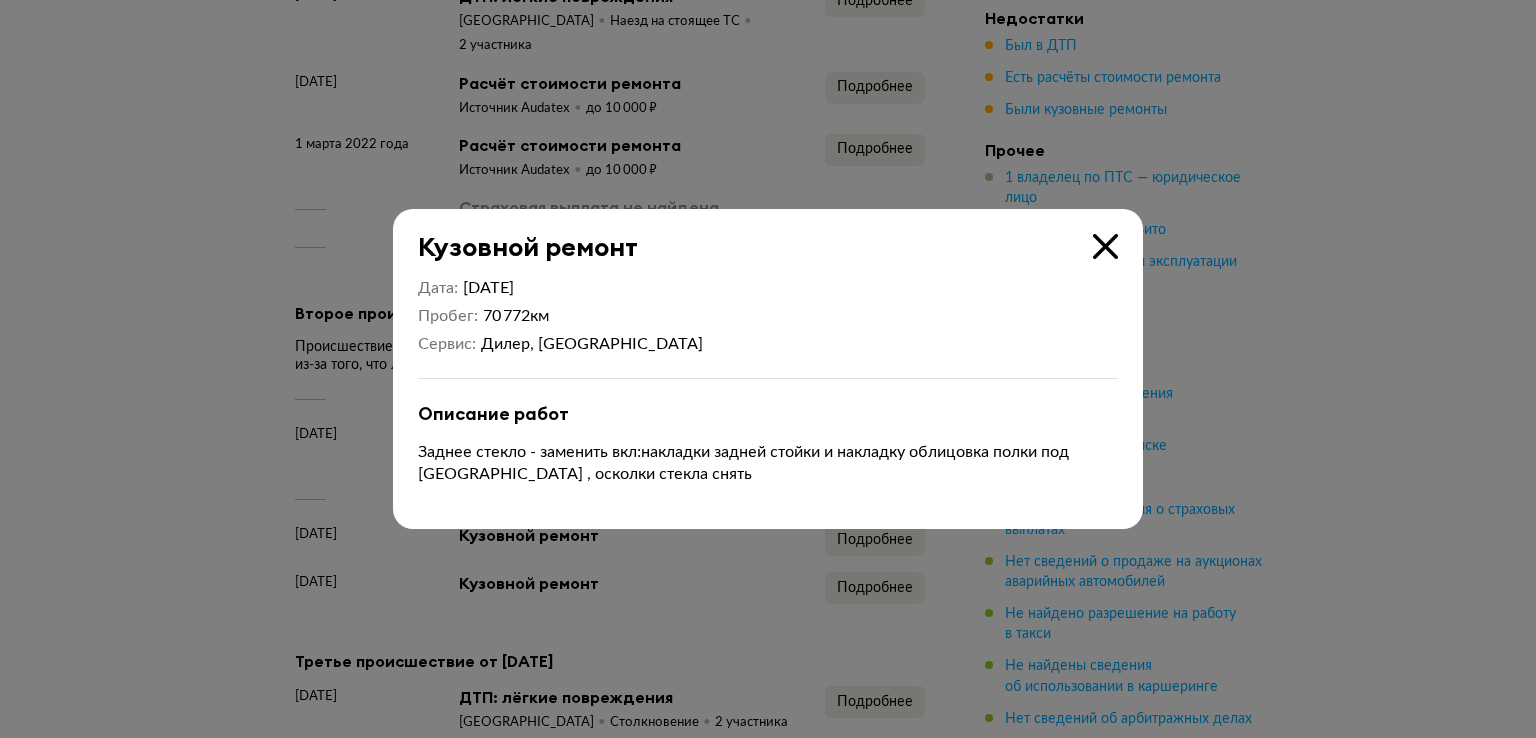 click at bounding box center [1105, 246] 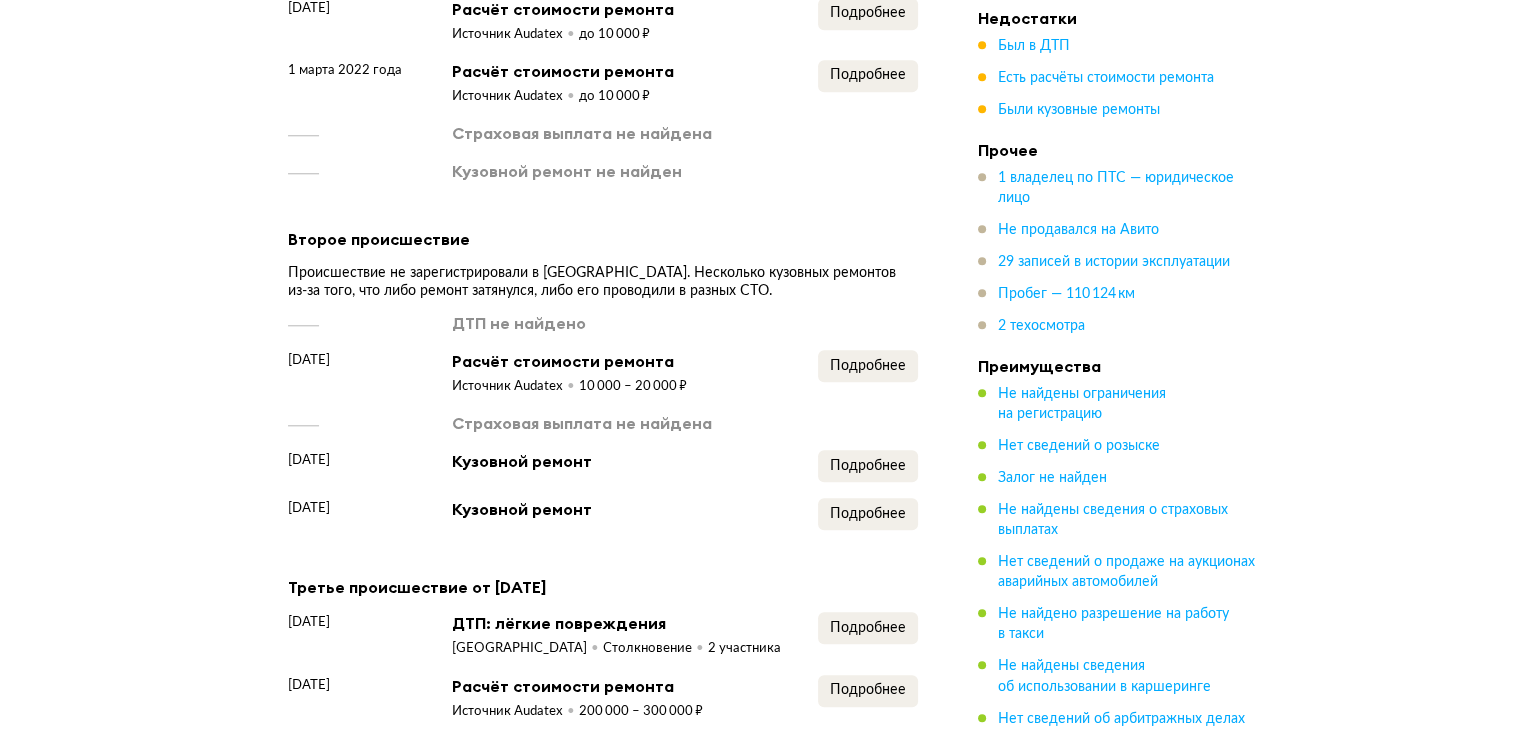 scroll, scrollTop: 2075, scrollLeft: 0, axis: vertical 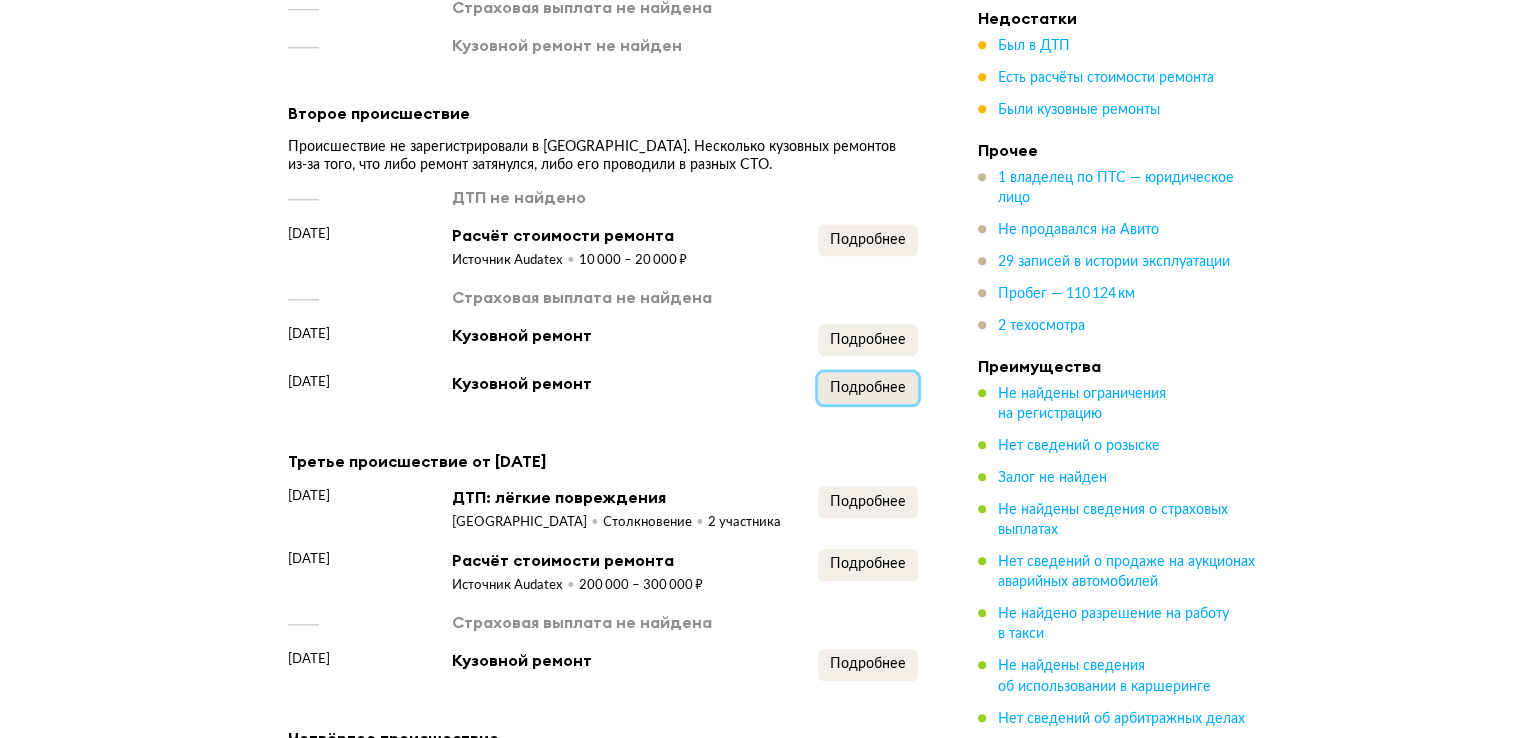 click on "Подробнее" at bounding box center (868, 388) 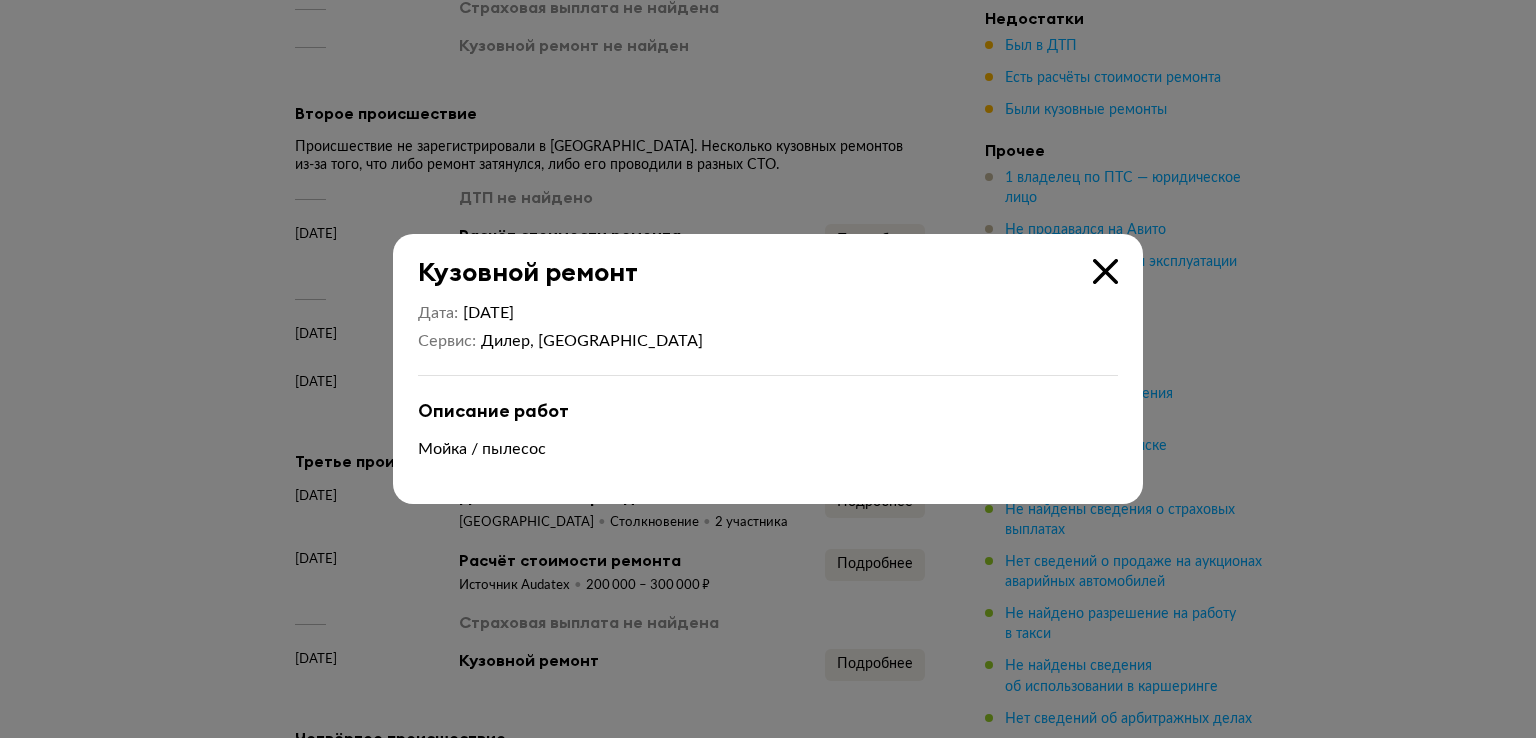 click at bounding box center (1105, 271) 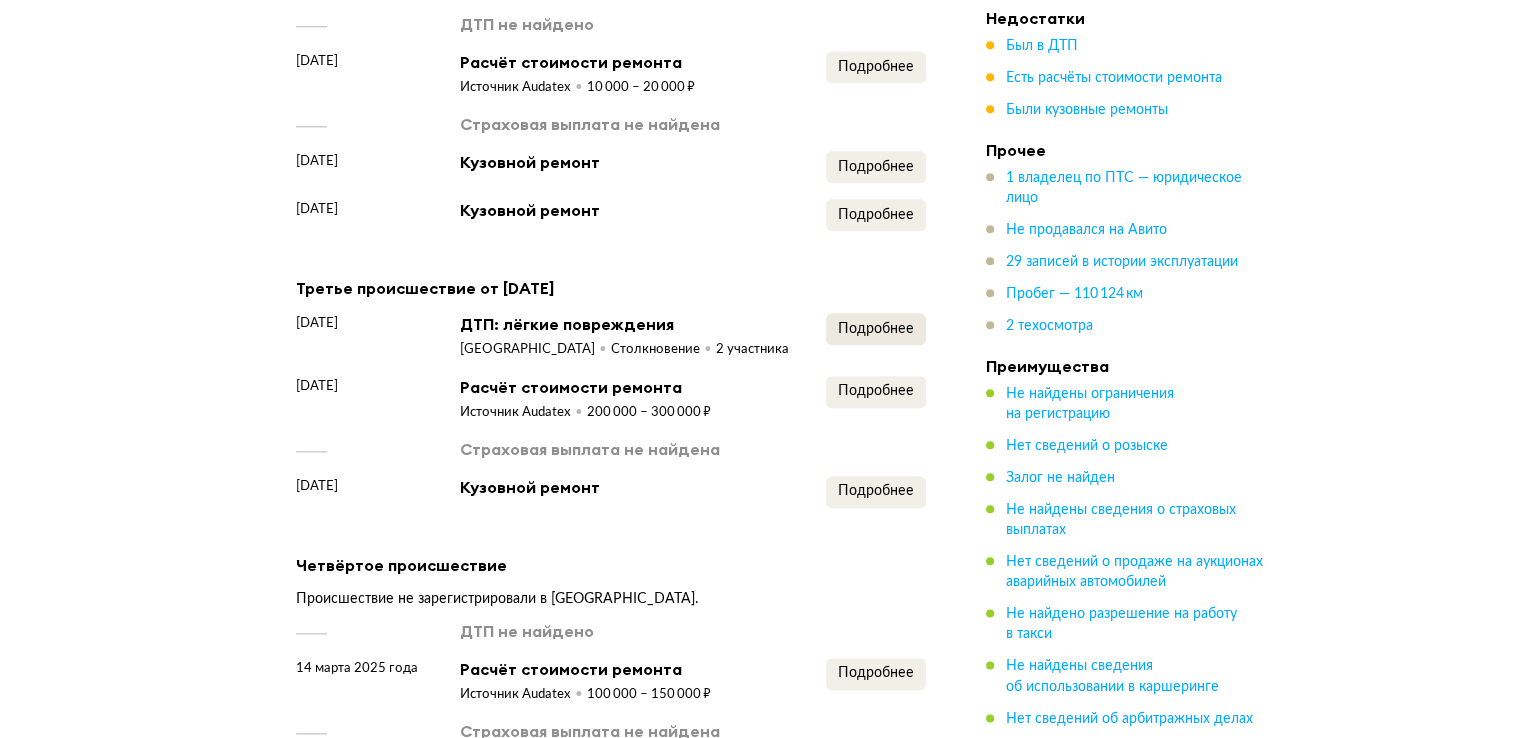 scroll, scrollTop: 2275, scrollLeft: 0, axis: vertical 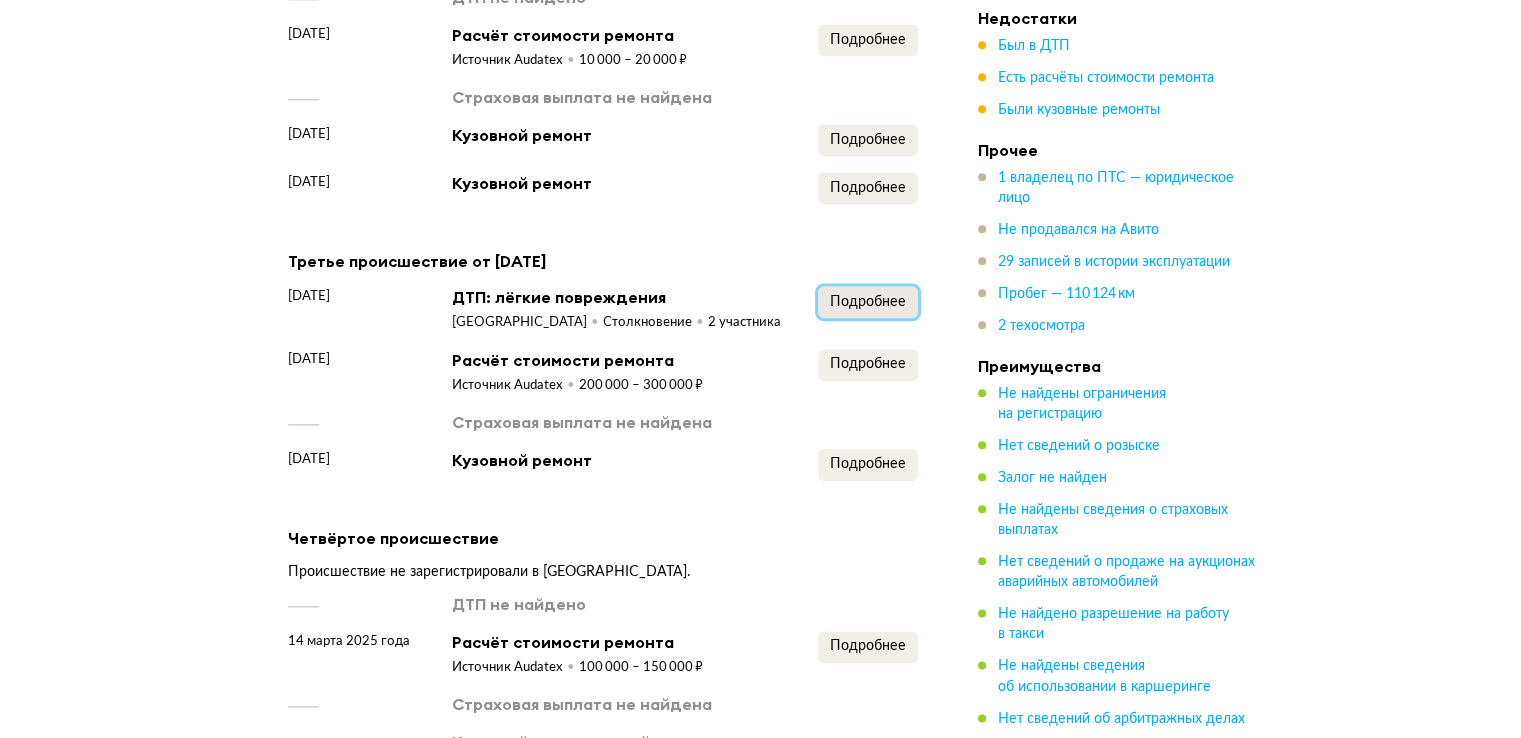 click on "Подробнее" at bounding box center (868, 302) 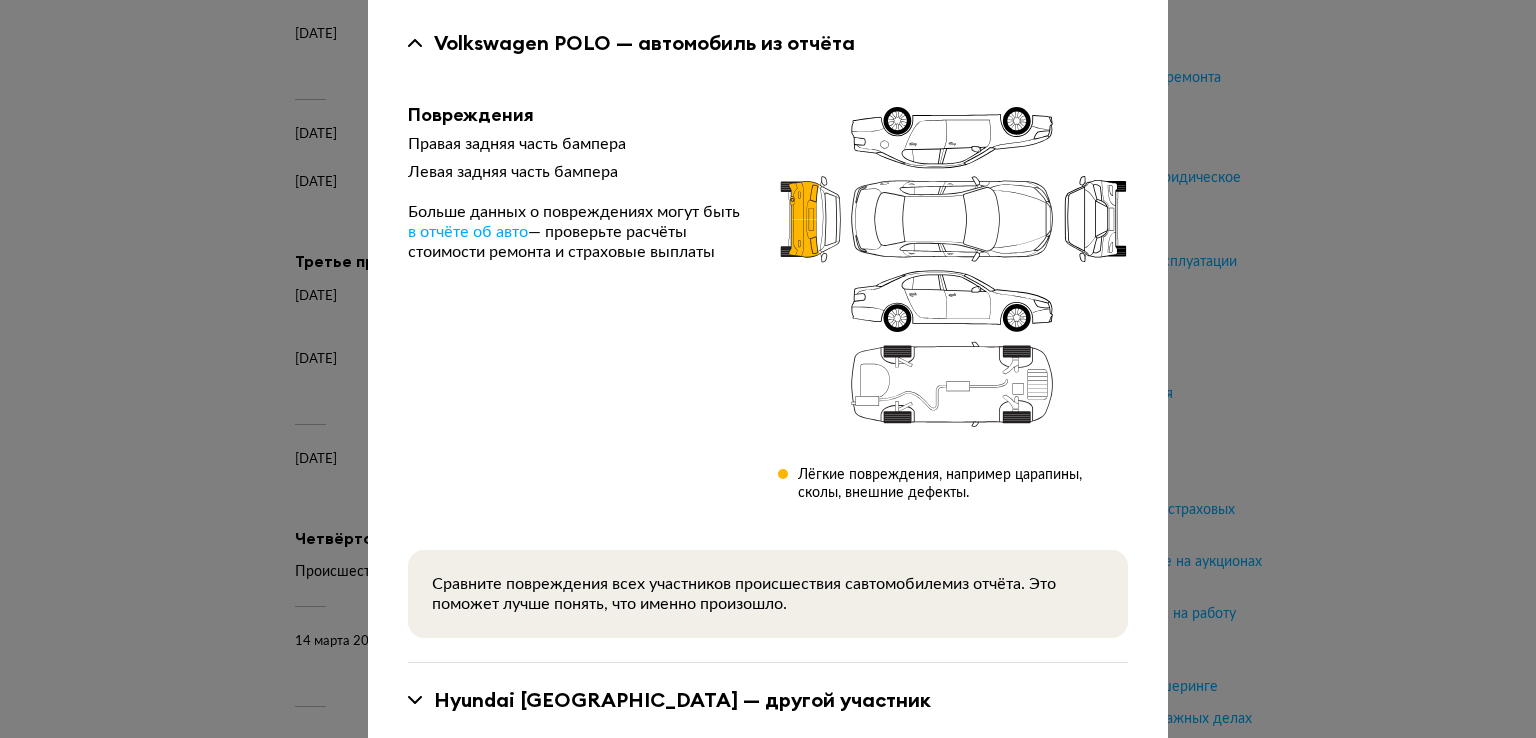 scroll, scrollTop: 200, scrollLeft: 0, axis: vertical 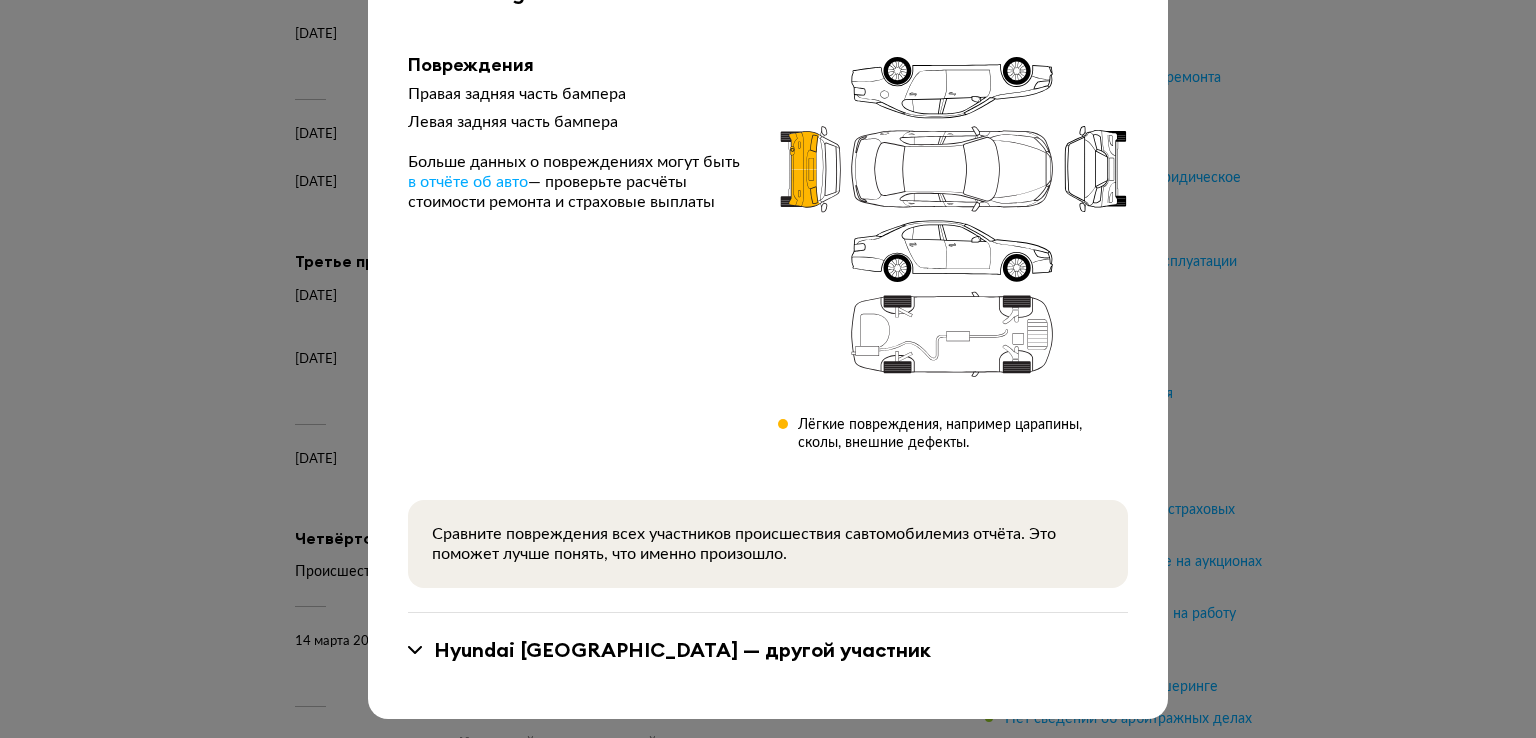 click at bounding box center (415, 650) 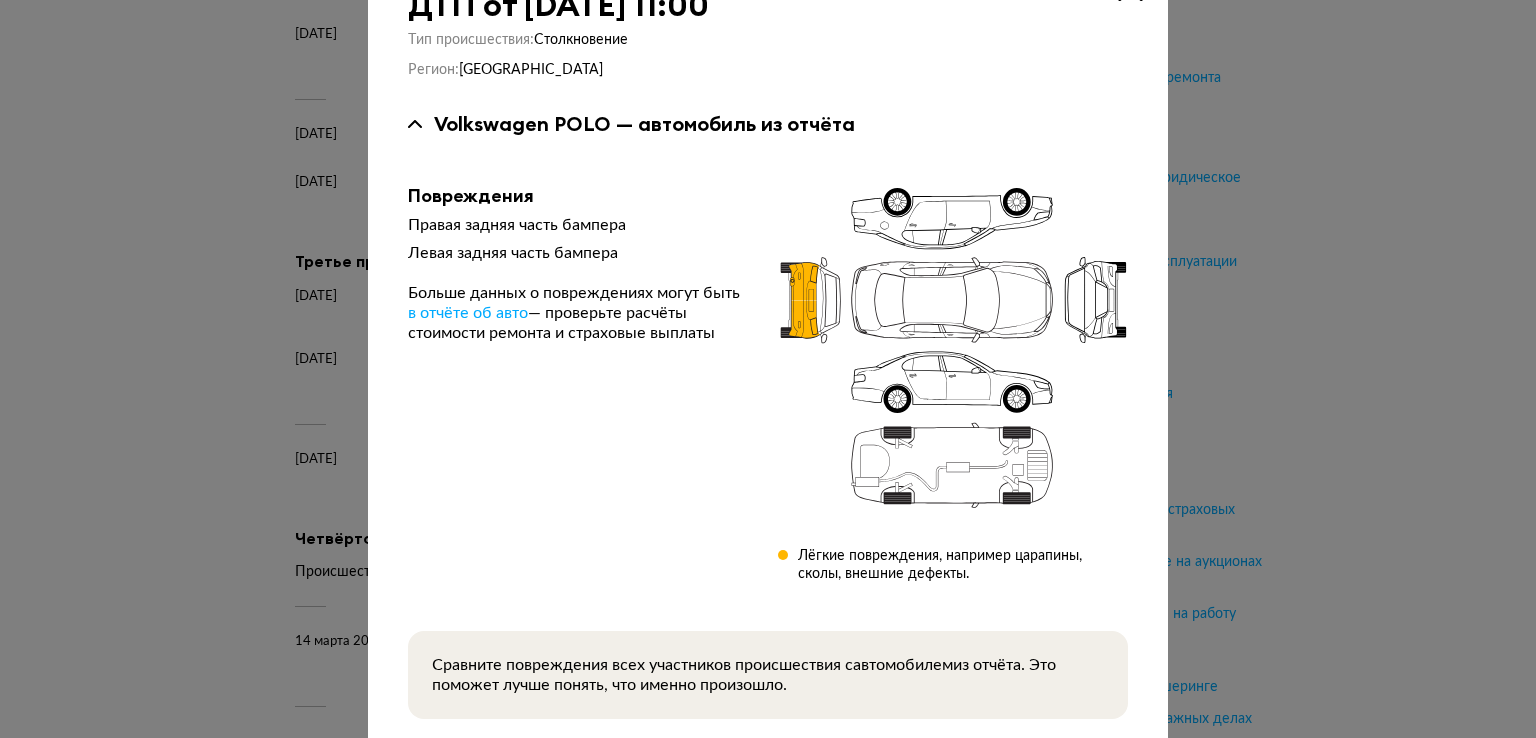 scroll, scrollTop: 0, scrollLeft: 0, axis: both 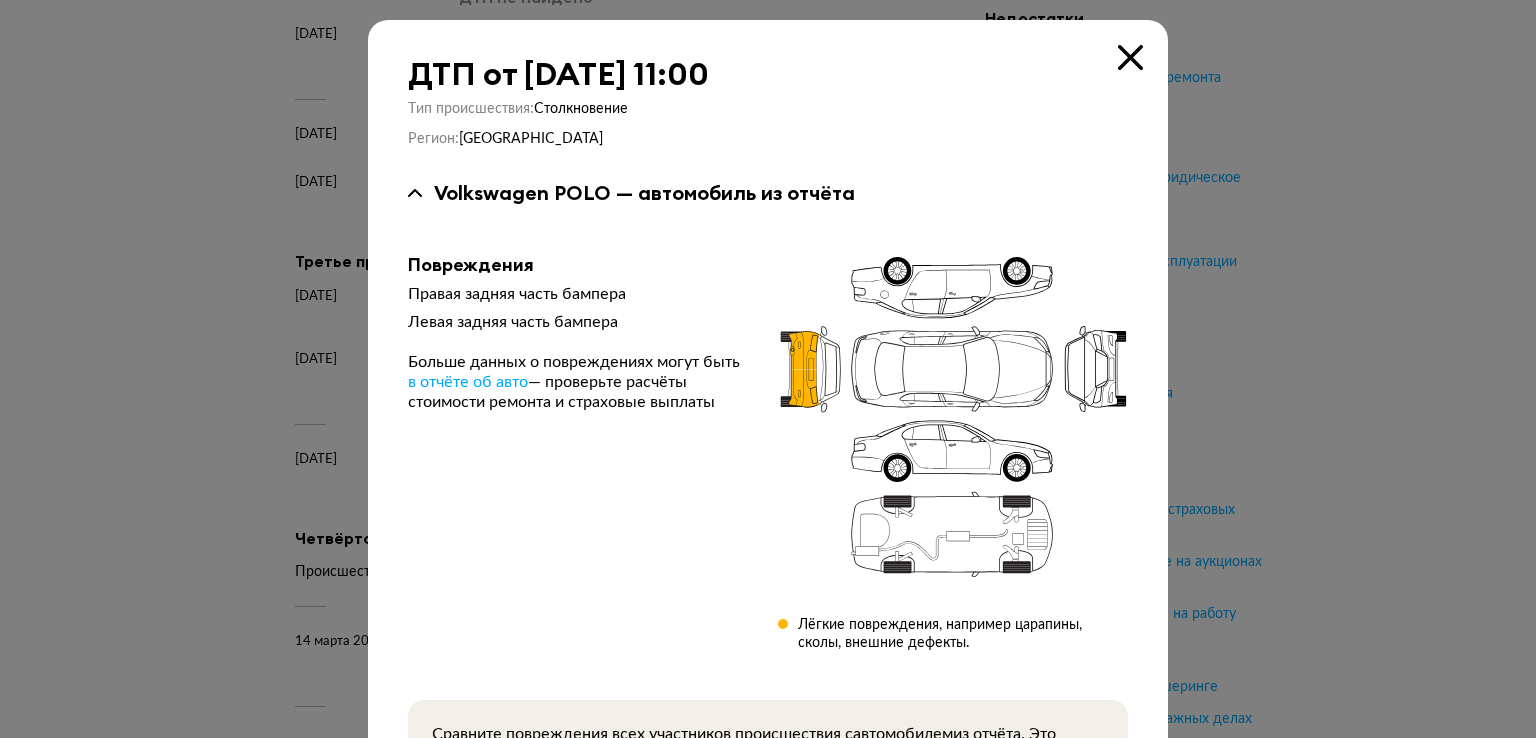 click at bounding box center [1130, 57] 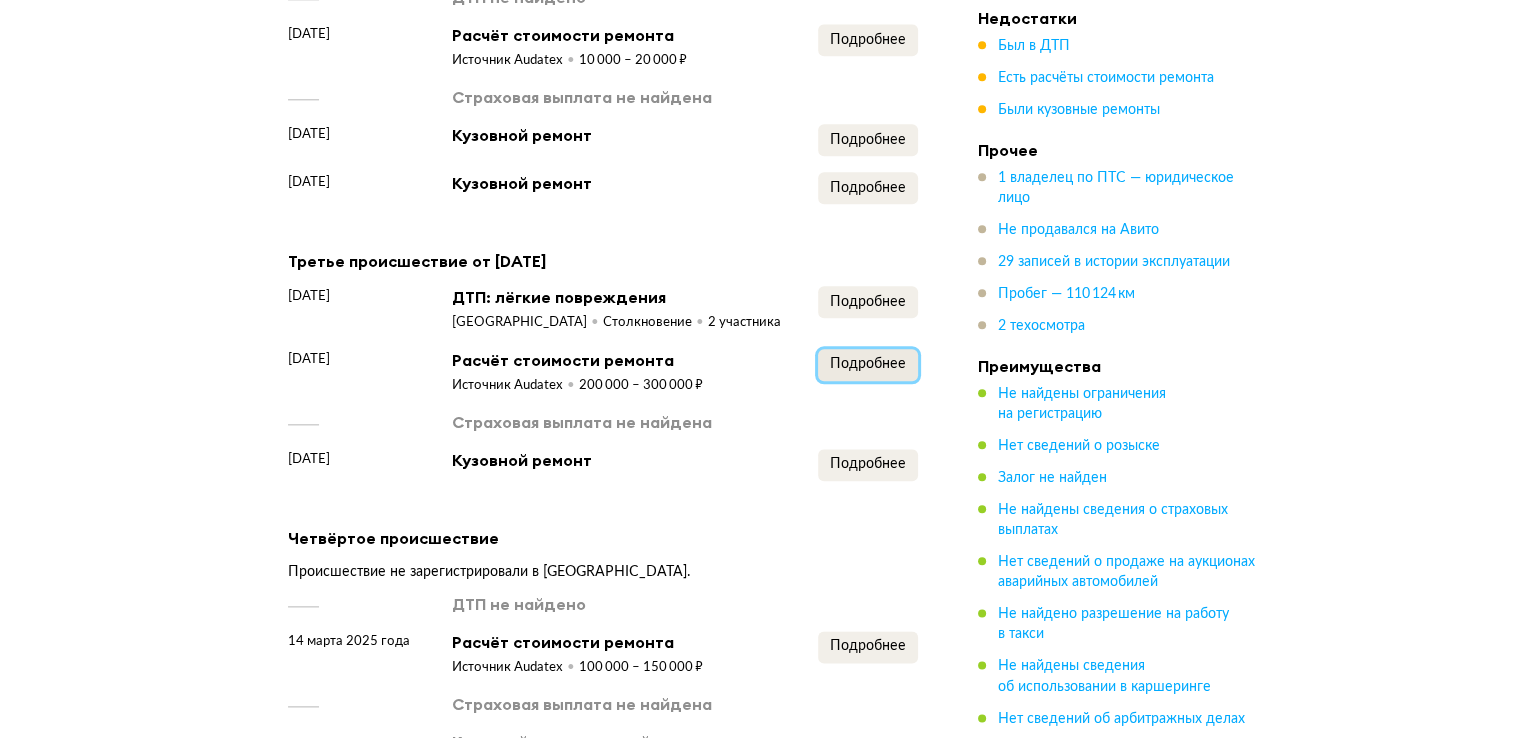 click on "Подробнее" at bounding box center (868, 365) 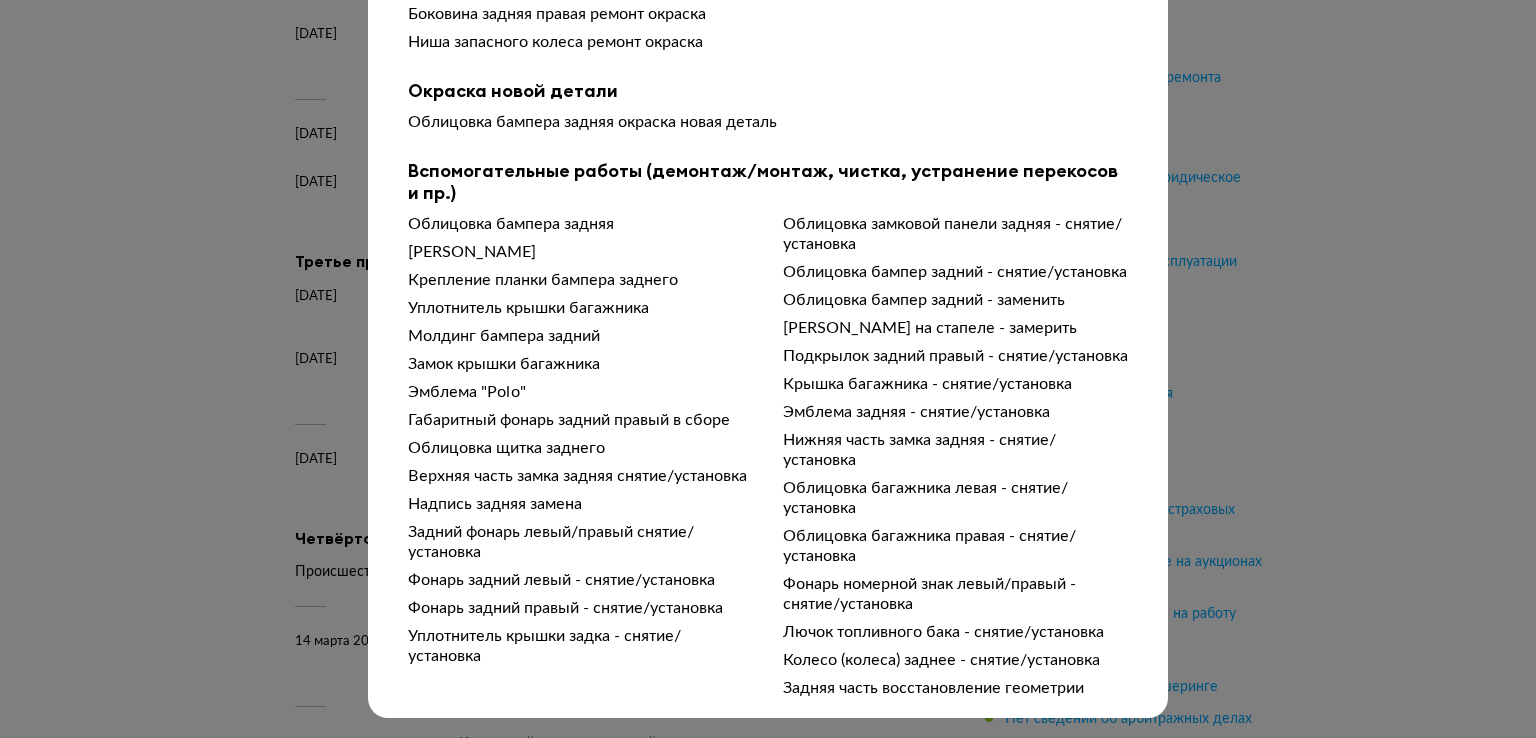 scroll, scrollTop: 690, scrollLeft: 0, axis: vertical 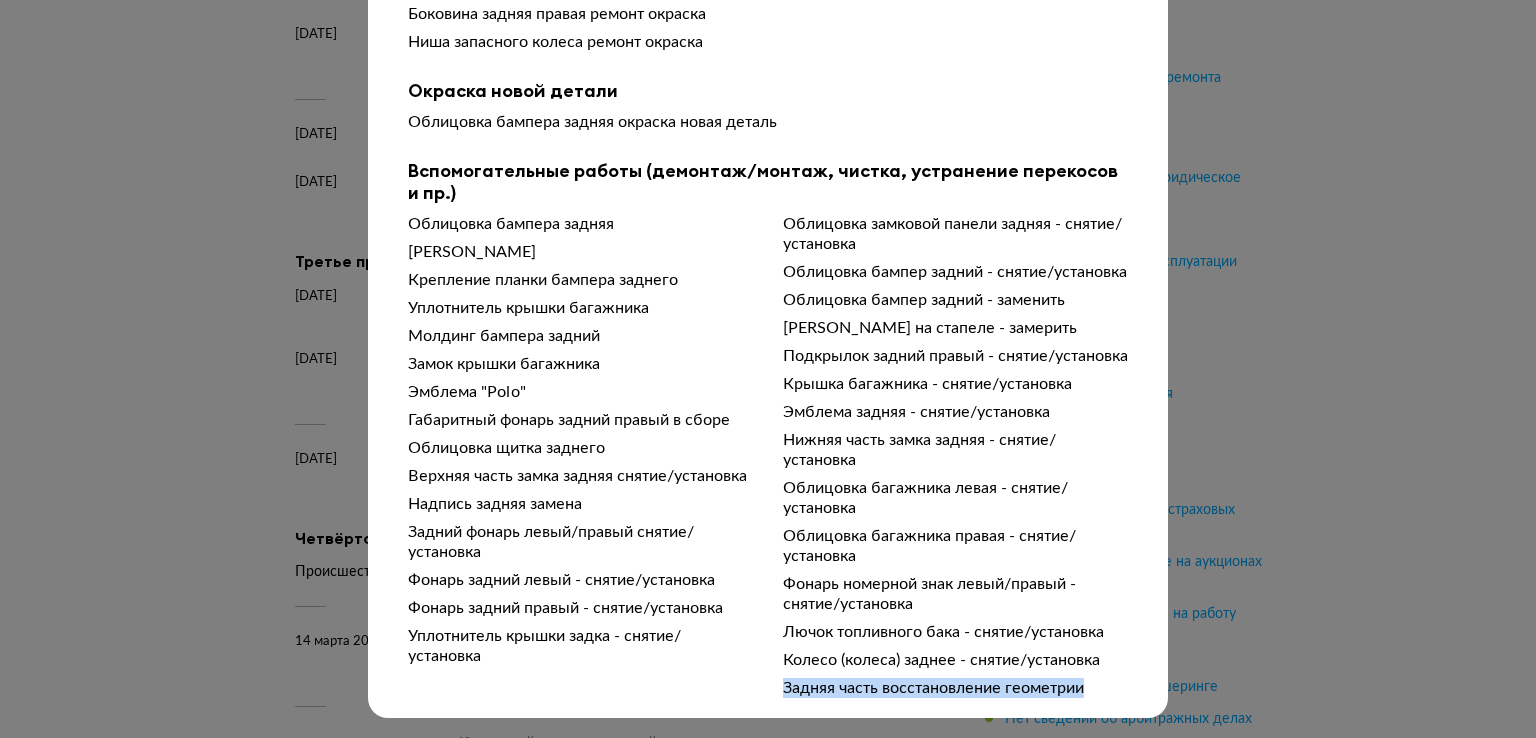 drag, startPoint x: 770, startPoint y: 648, endPoint x: 1087, endPoint y: 663, distance: 317.3547 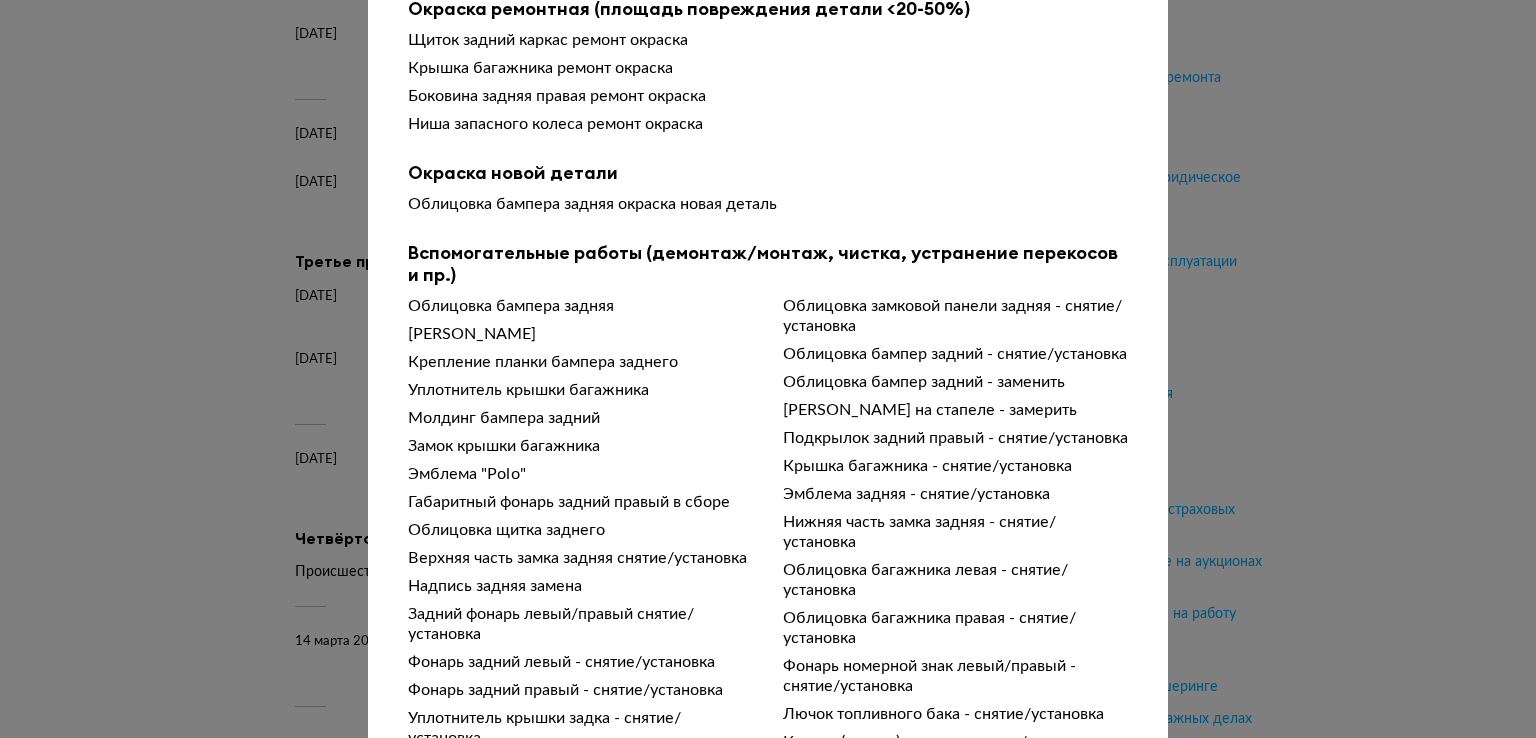 scroll, scrollTop: 690, scrollLeft: 0, axis: vertical 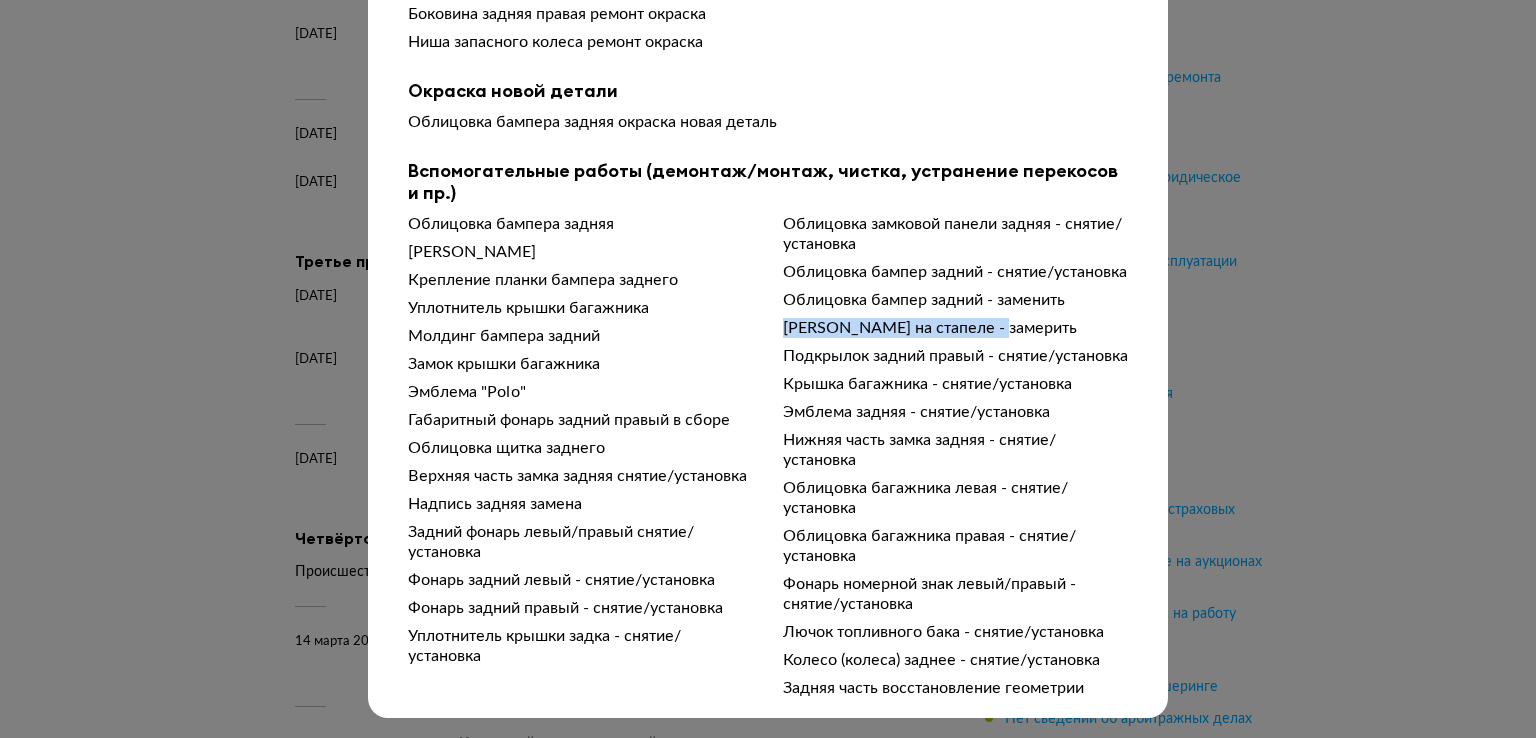 drag, startPoint x: 769, startPoint y: 271, endPoint x: 992, endPoint y: 265, distance: 223.0807 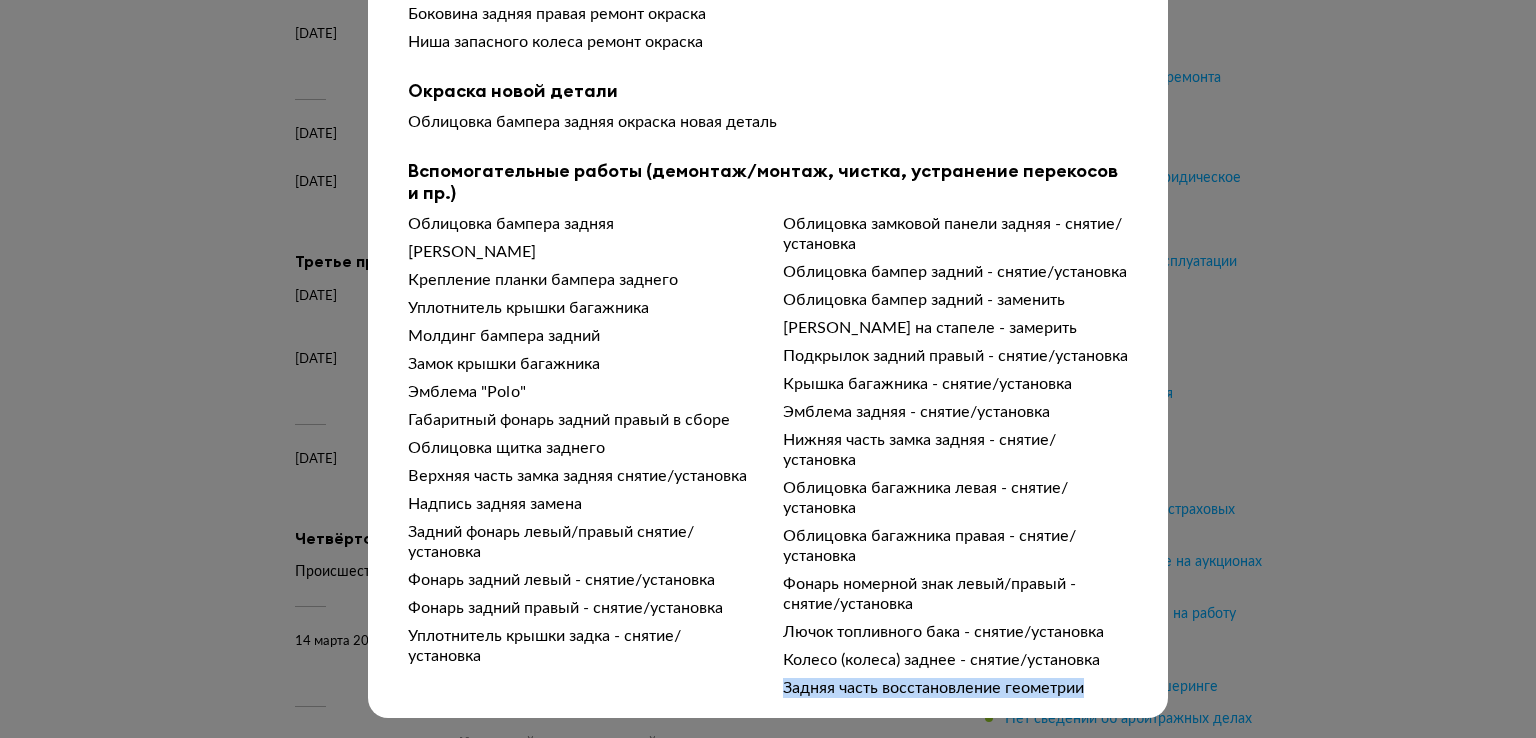 drag, startPoint x: 775, startPoint y: 645, endPoint x: 1084, endPoint y: 665, distance: 309.64658 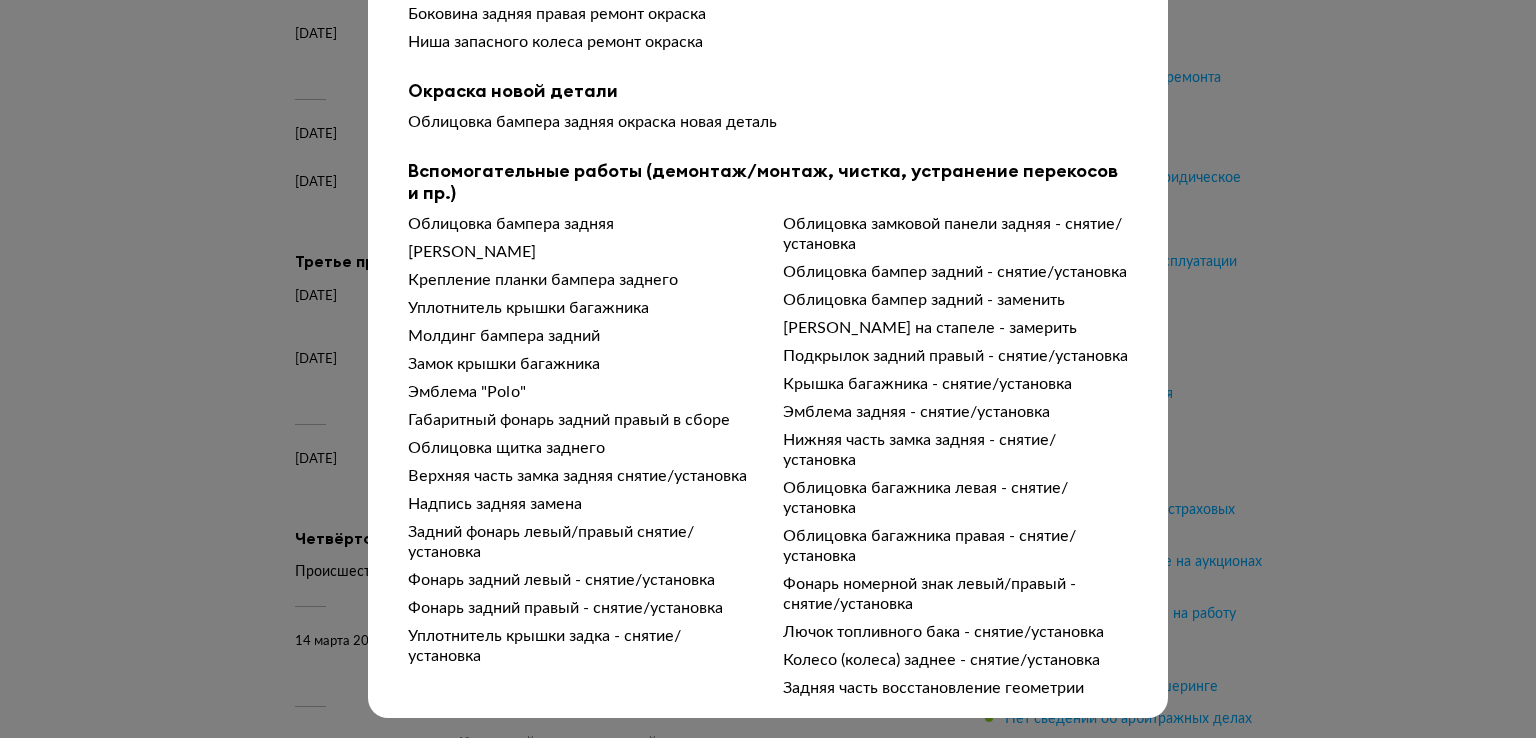 click on "Подробности расчёта Чтобы вам было проще разобраться в данных от СТО, мы обработали их через нейросеть. Посмотреть оригинал Детализация стоимости Стоимость окраски до 10 000 ₽ Стоимость механических работ 50 000 – 75 000 ₽ Стоимость запасных частей 200 000 – 300 000 ₽ Общая стоимость 200 000 – 300 000 ₽ Частичный ремонт Боковина задняя отремонтировать Ниша запасного колеса отремонтировать Ремонт Щиток задний капота отремонтировать Щиток задка нижний отремонтировать Крышка багажника отремонтировать Окраска ремонтная (площадь повреждения детали <20-50%)" at bounding box center [768, 369] 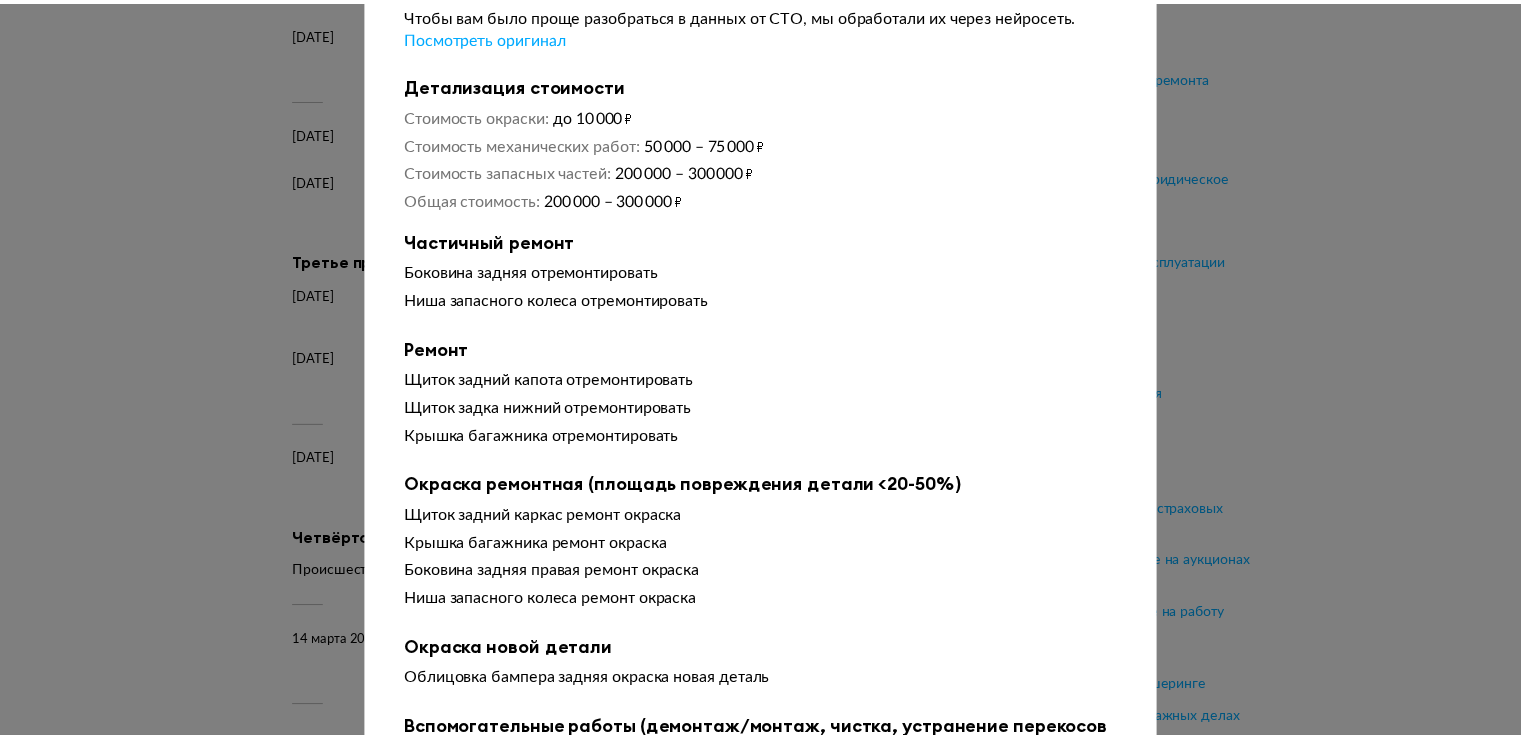 scroll, scrollTop: 0, scrollLeft: 0, axis: both 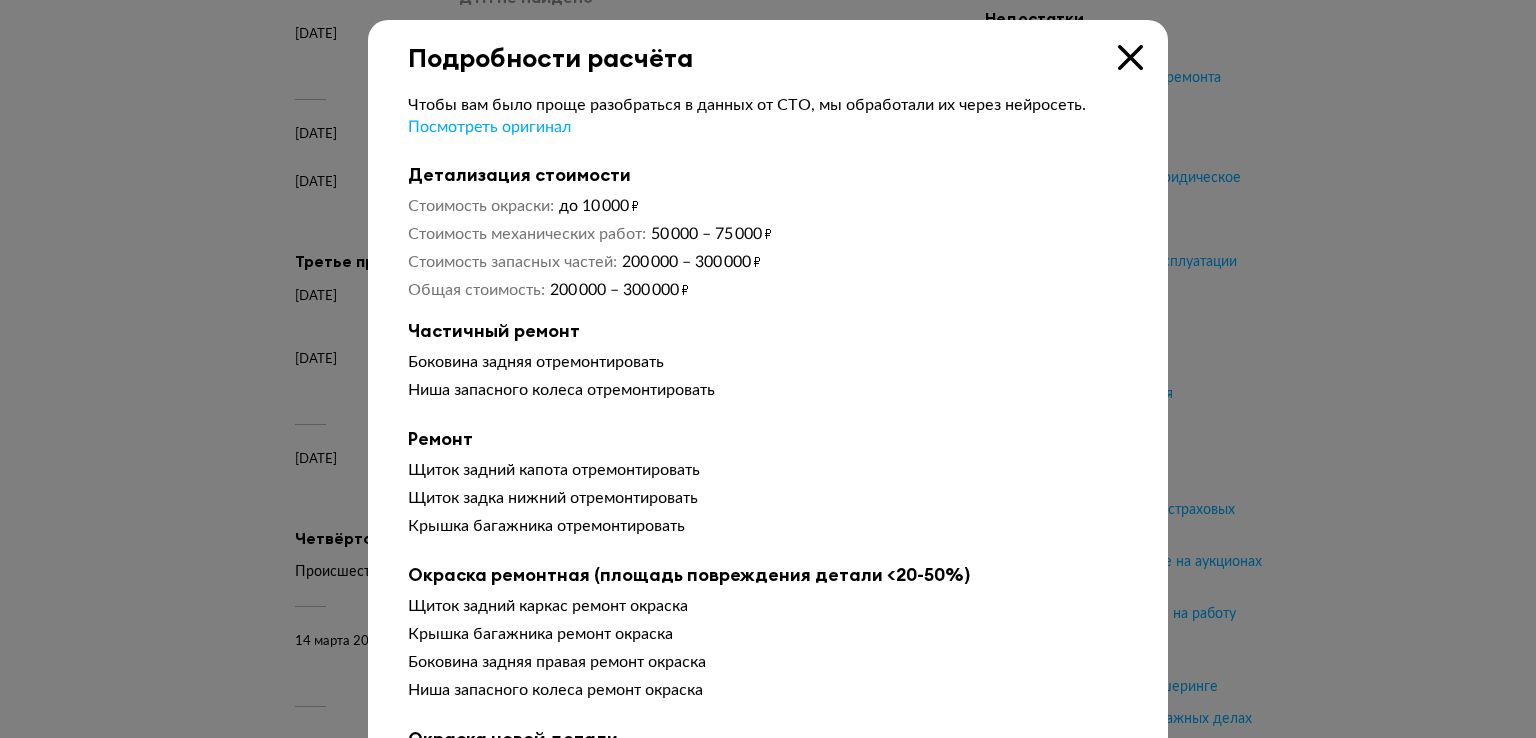 click at bounding box center (1130, 57) 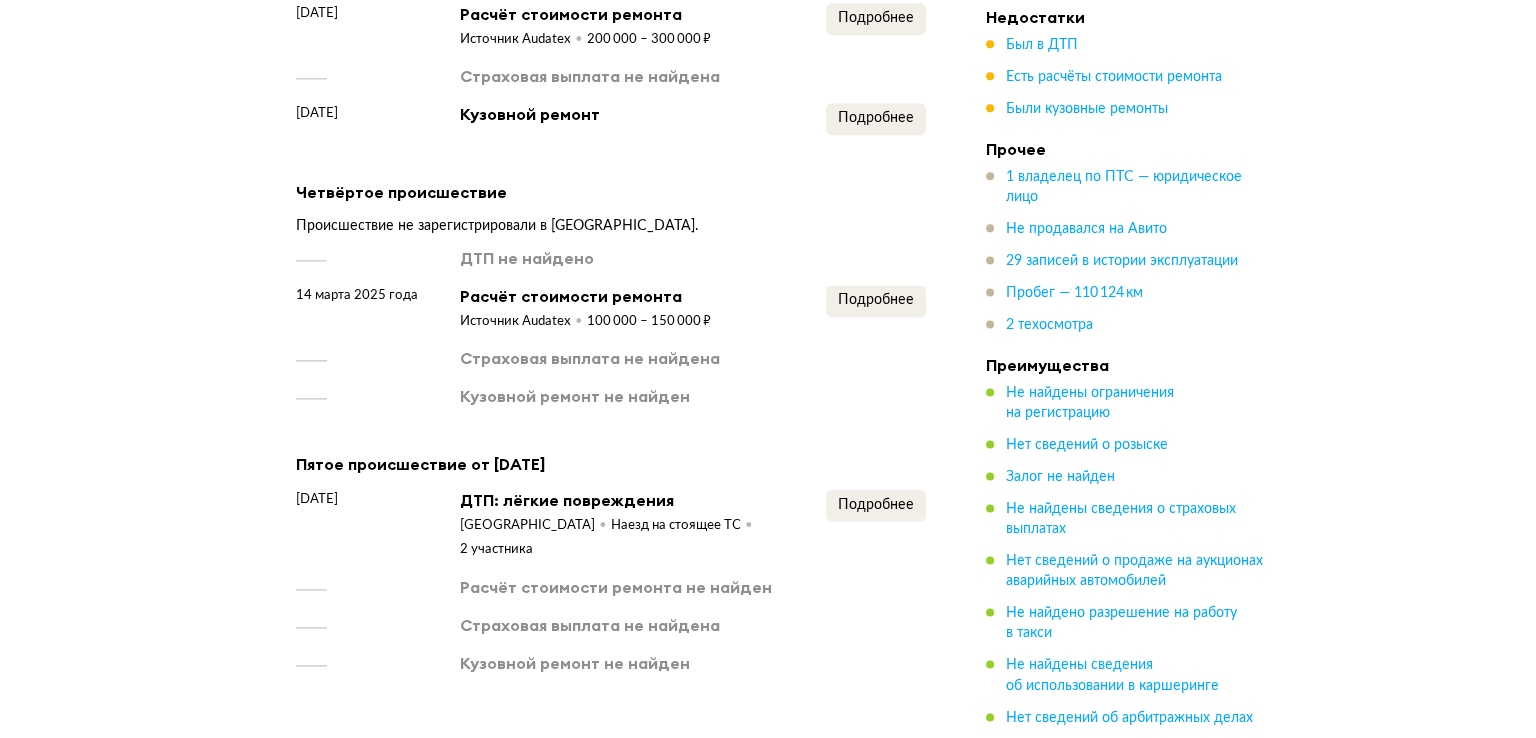 scroll, scrollTop: 2675, scrollLeft: 0, axis: vertical 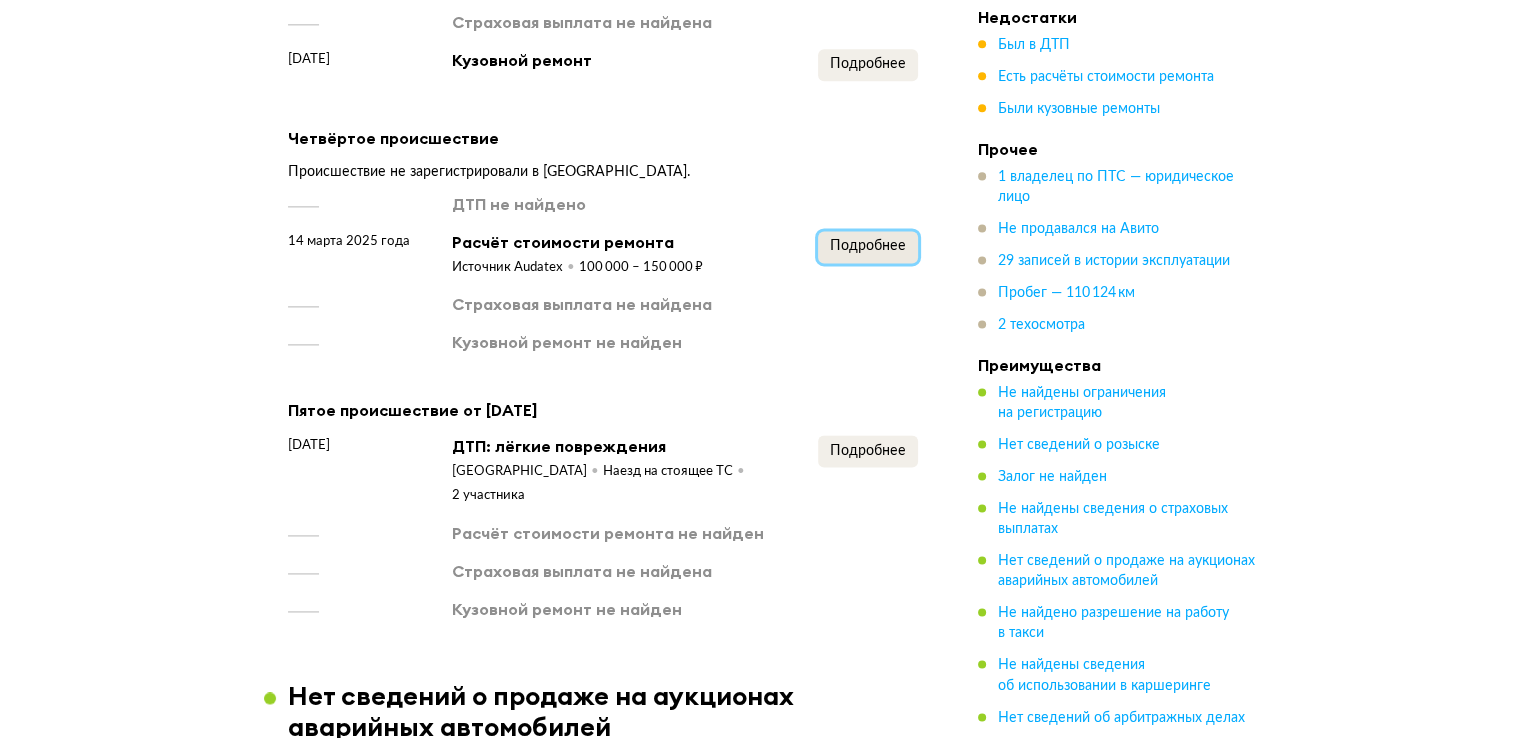 click on "Подробнее" at bounding box center (868, 246) 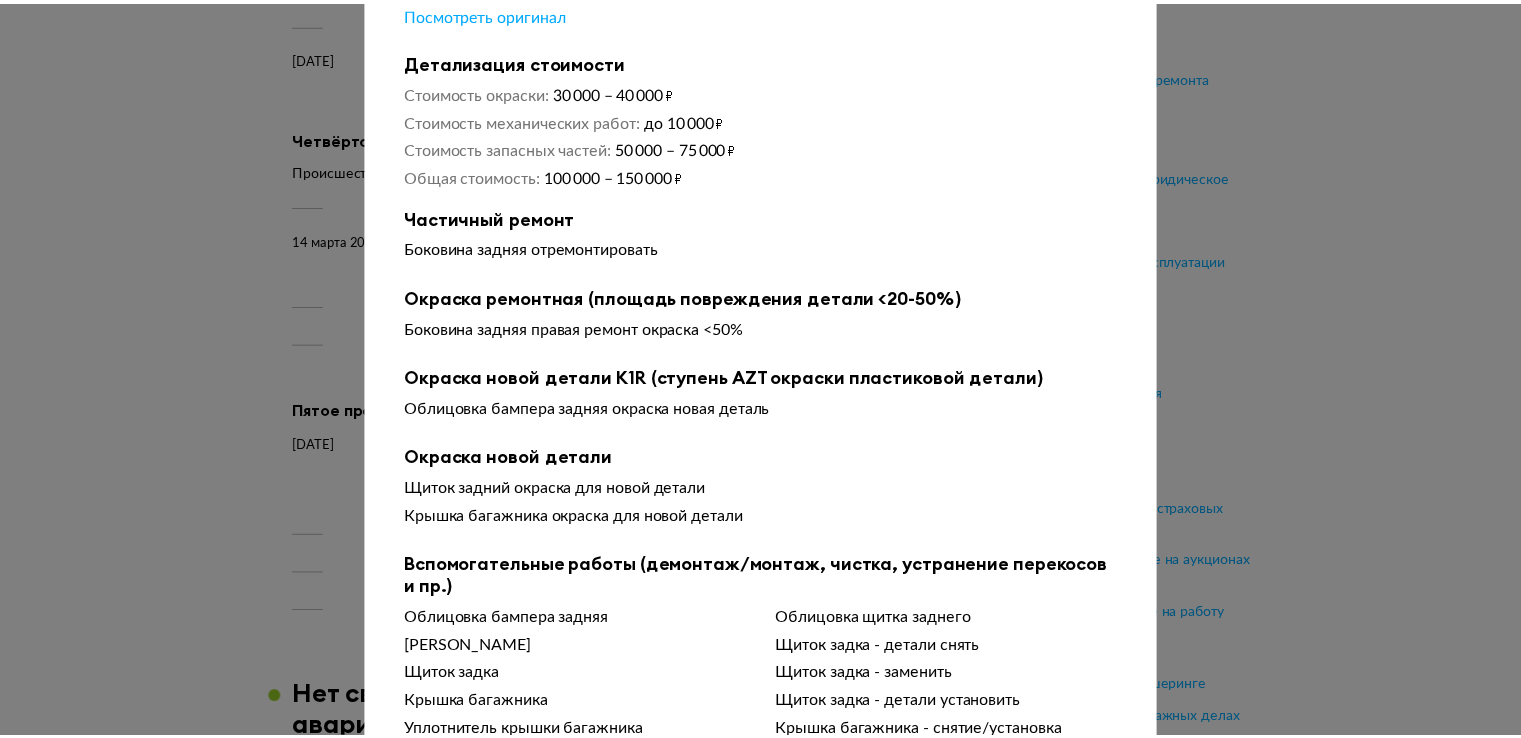 scroll, scrollTop: 0, scrollLeft: 0, axis: both 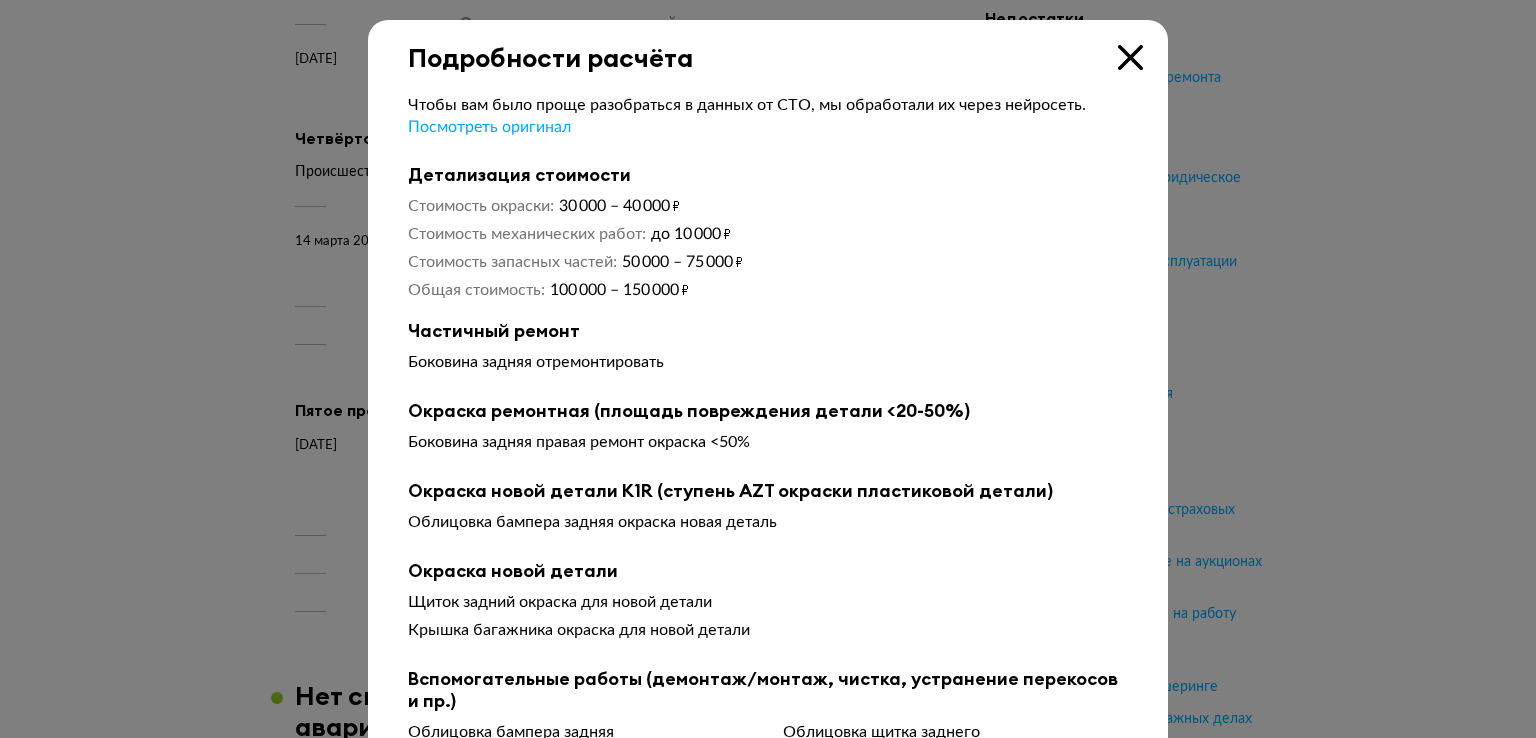 click at bounding box center [1130, 57] 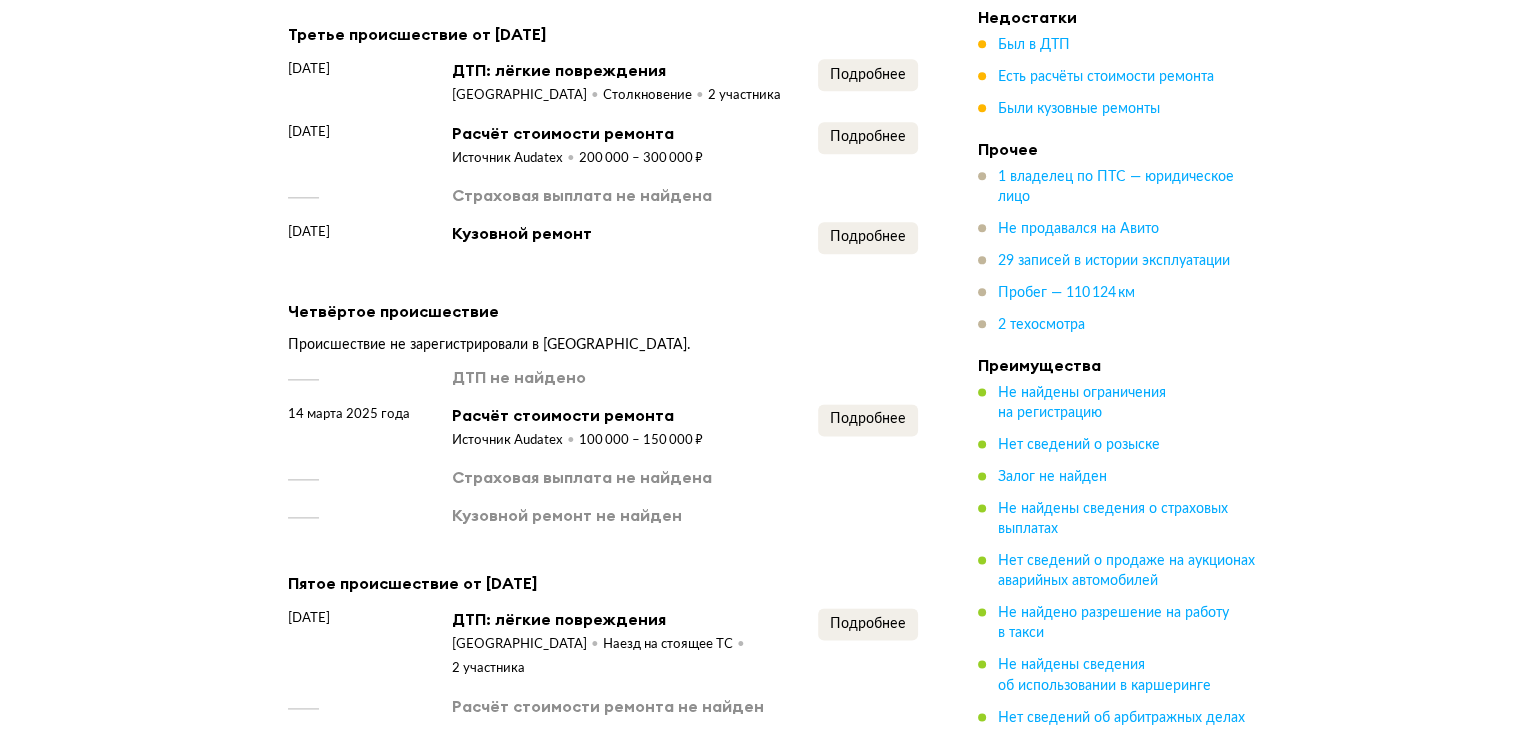 scroll, scrollTop: 2475, scrollLeft: 0, axis: vertical 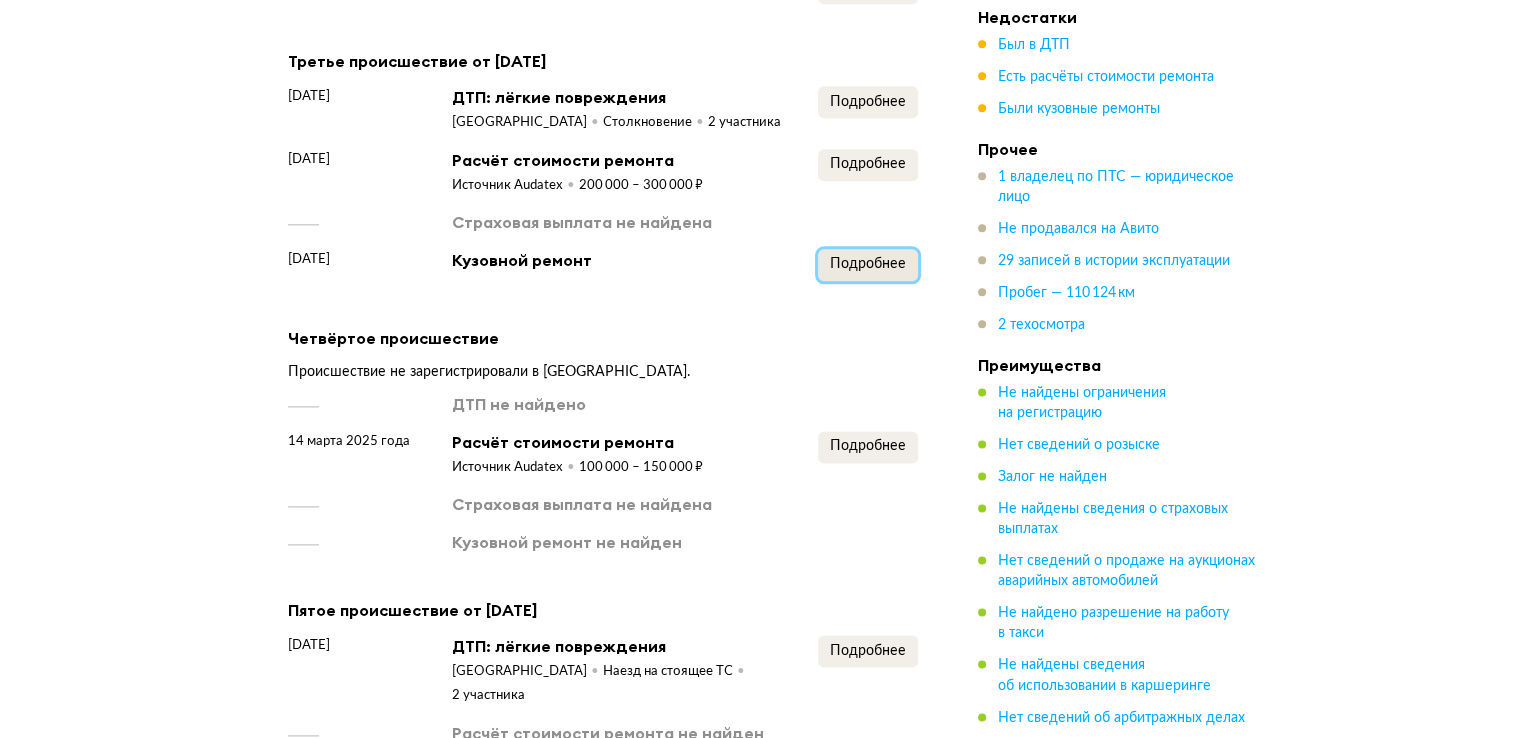 click on "Подробнее" at bounding box center (868, 264) 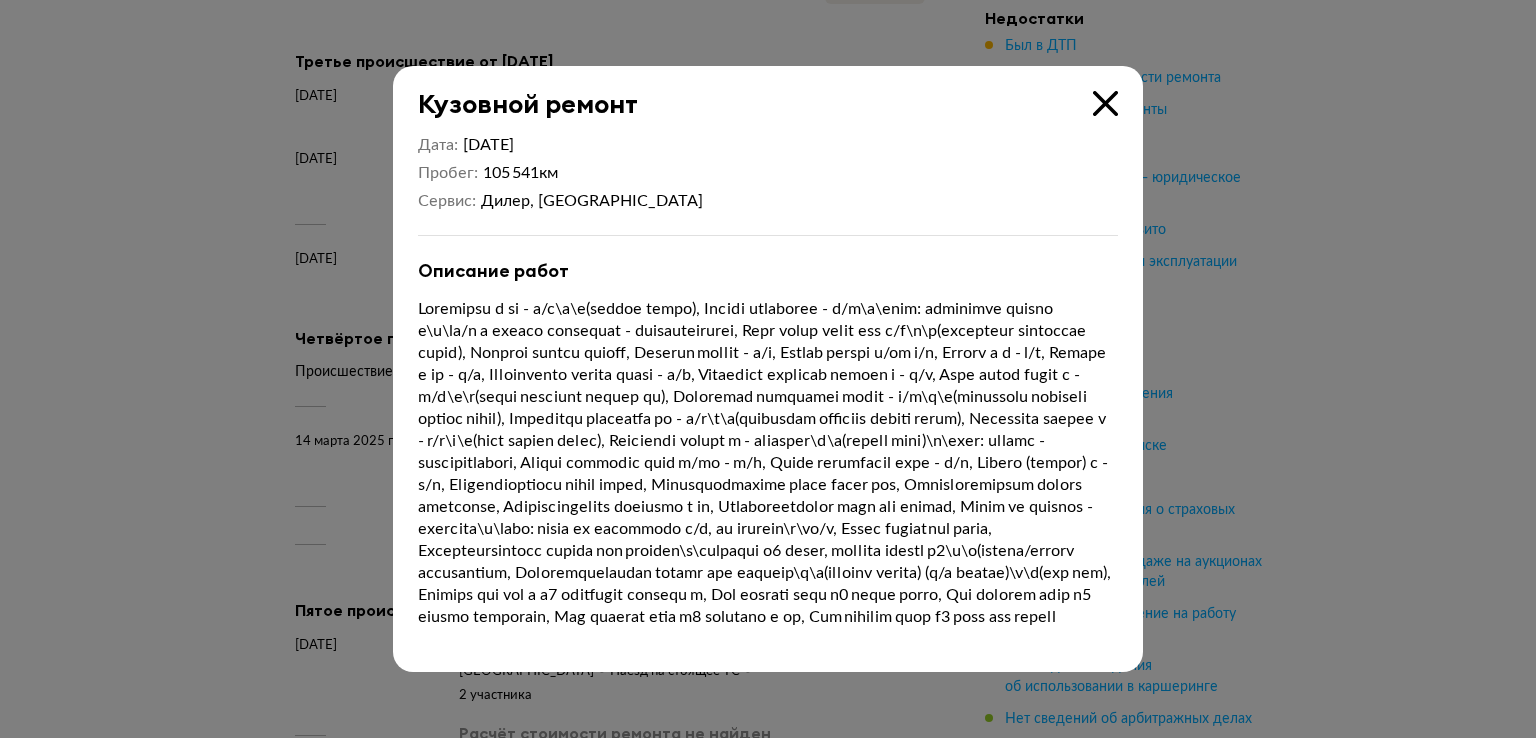 click at bounding box center (1105, 103) 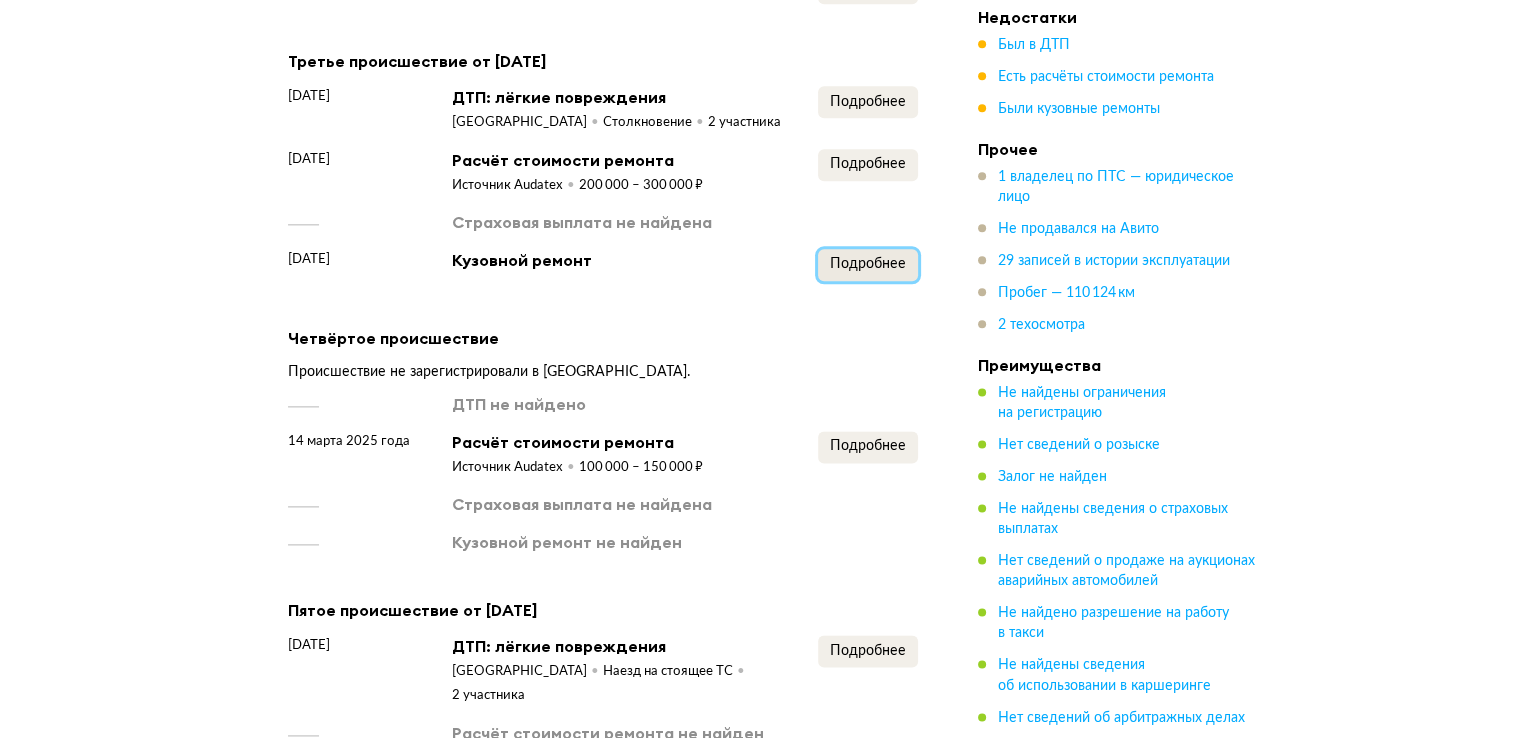 click on "Подробнее" at bounding box center (868, 264) 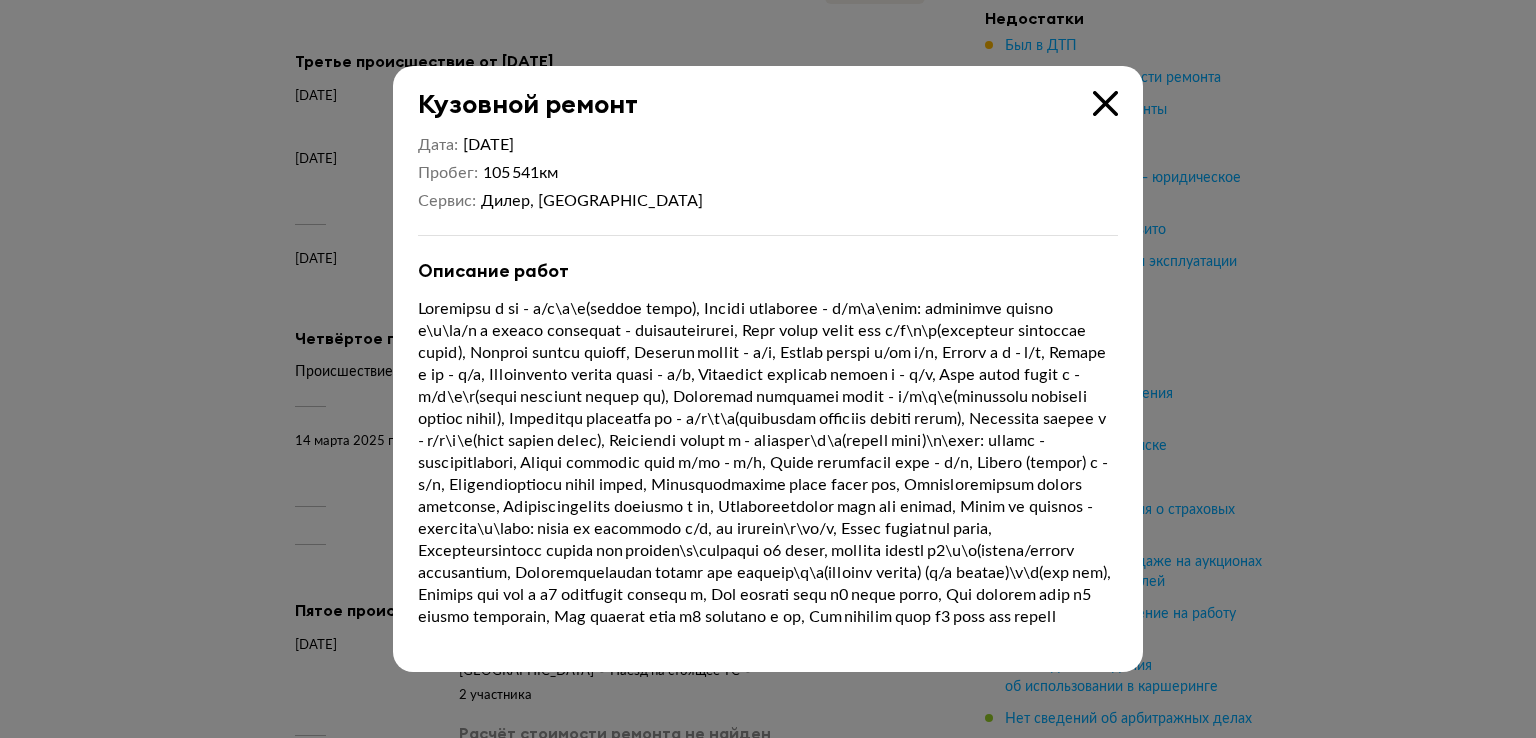 click at bounding box center (768, 463) 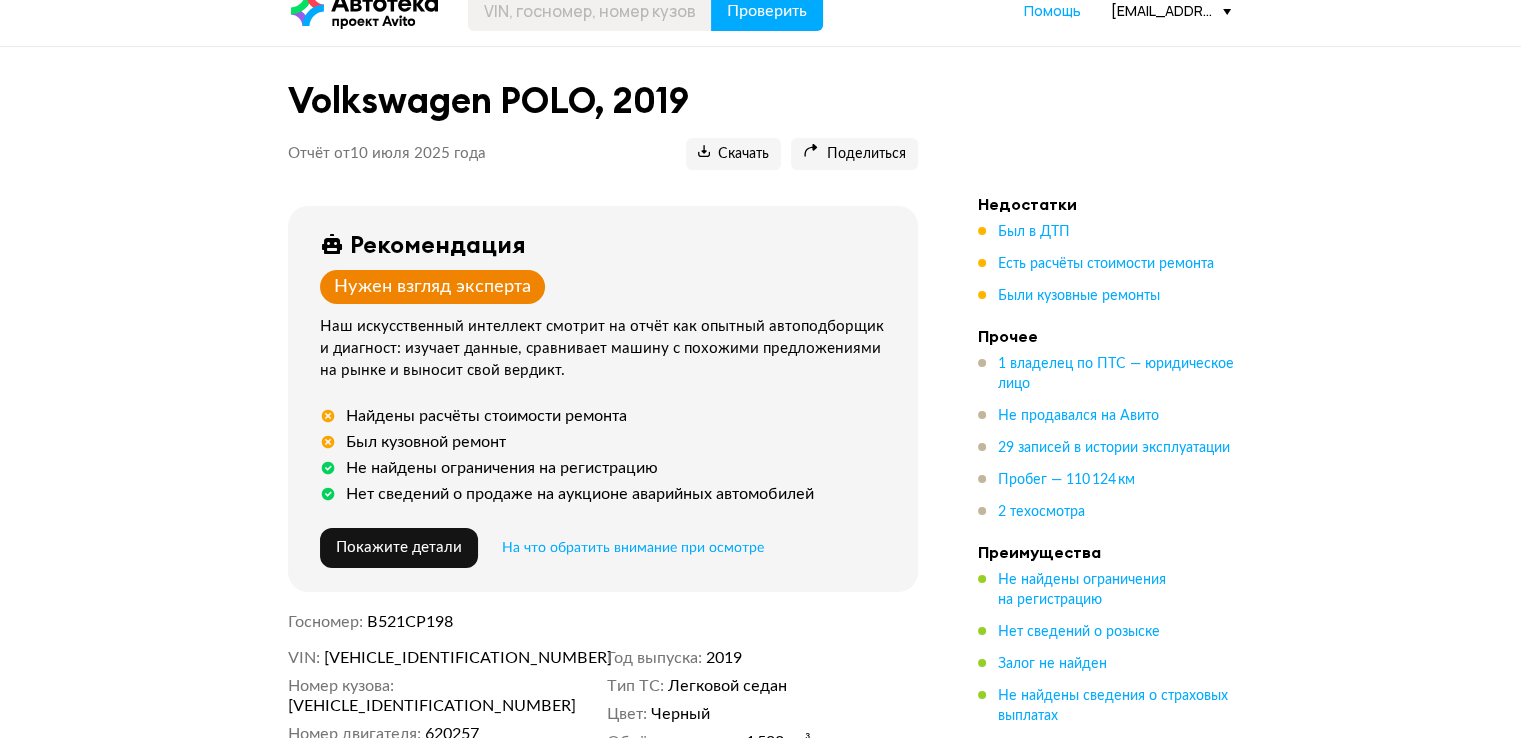 scroll, scrollTop: 0, scrollLeft: 0, axis: both 